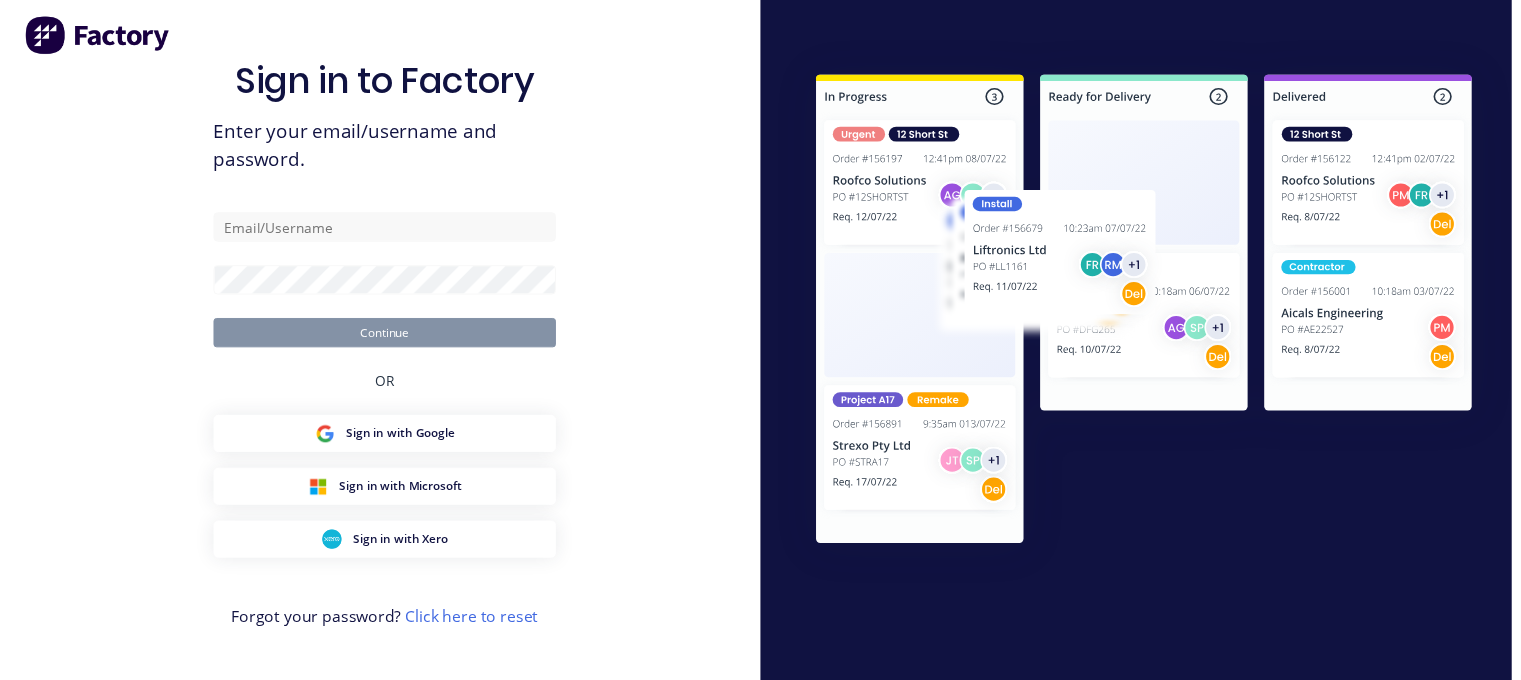 scroll, scrollTop: 0, scrollLeft: 0, axis: both 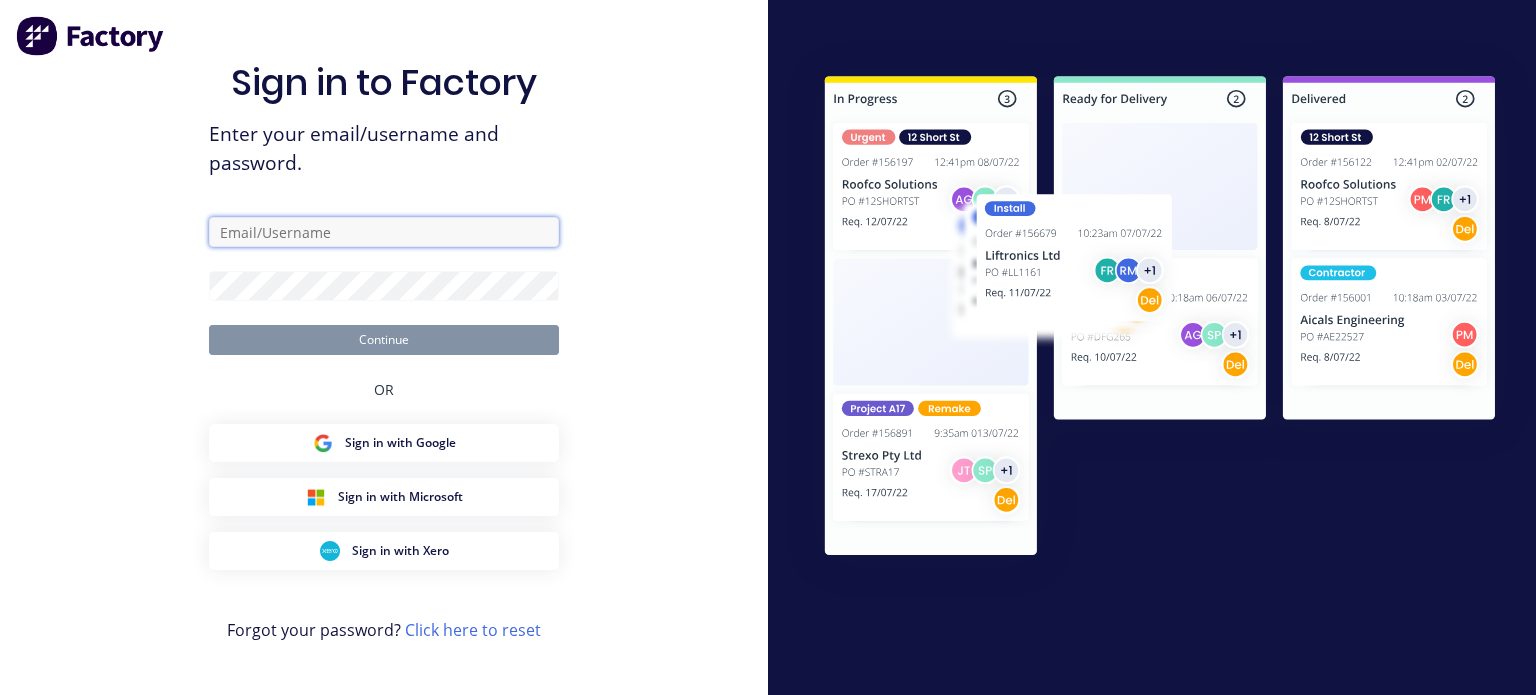 type on "[EMAIL]" 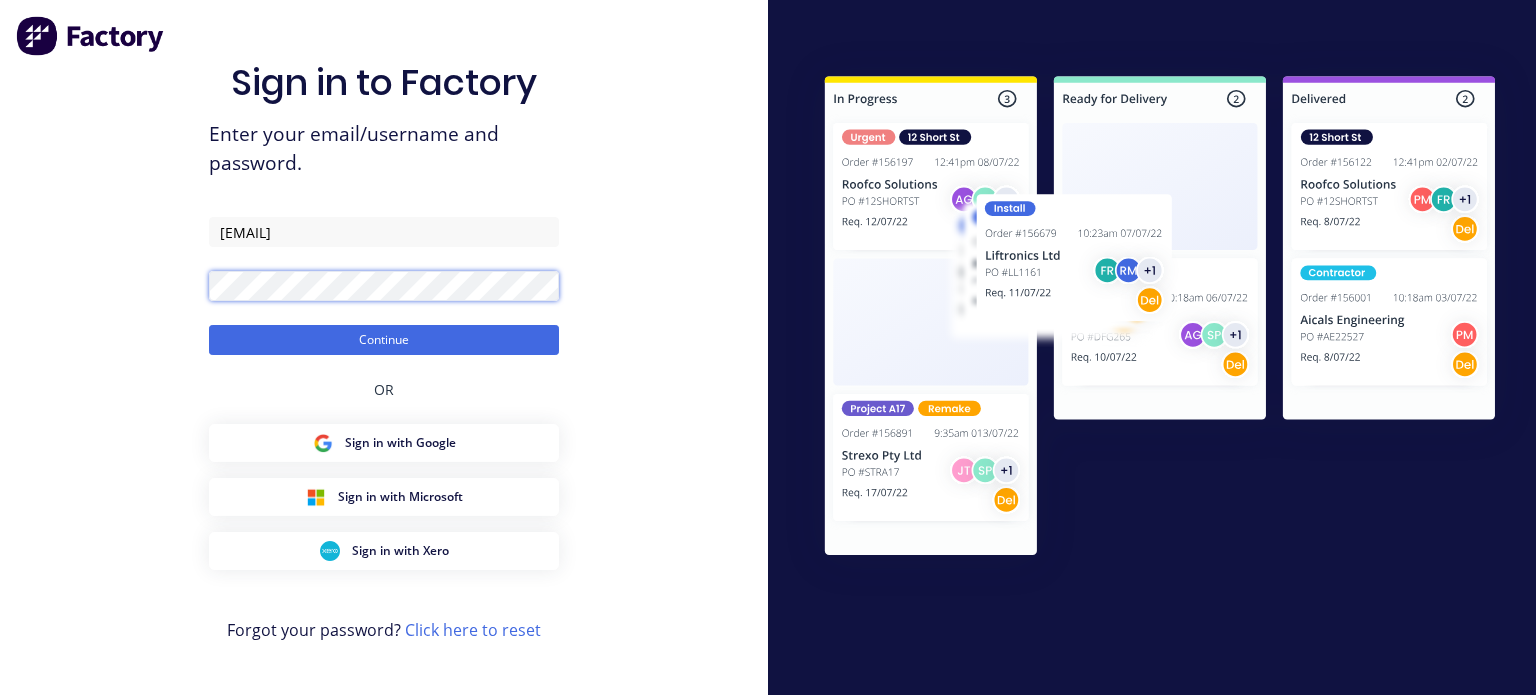 click on "Sign in to Factory Enter your email/username and password. [EMAIL] Continue   OR Sign in with Google   Sign in with Microsoft   Sign in with Xero   Forgot your password?   Click here to reset" at bounding box center [384, 347] 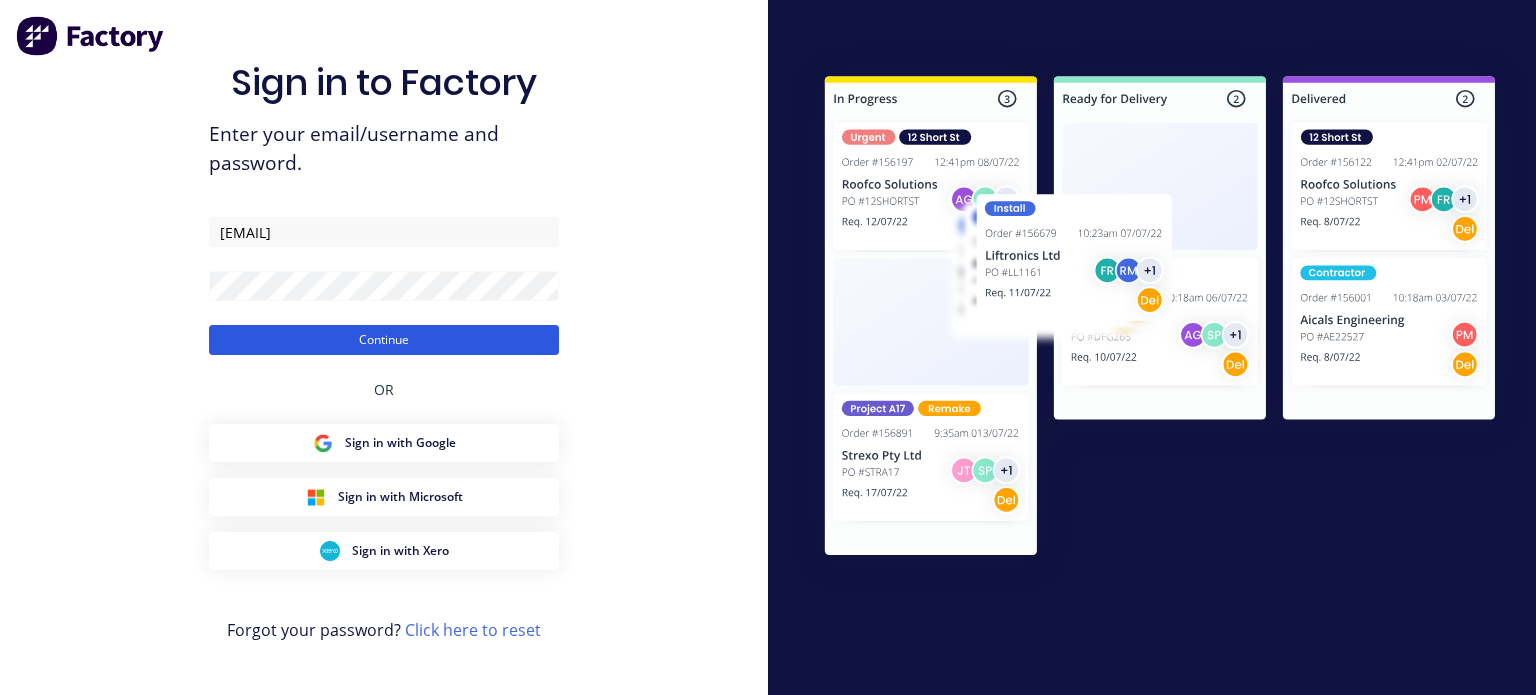 click on "Continue" at bounding box center [384, 340] 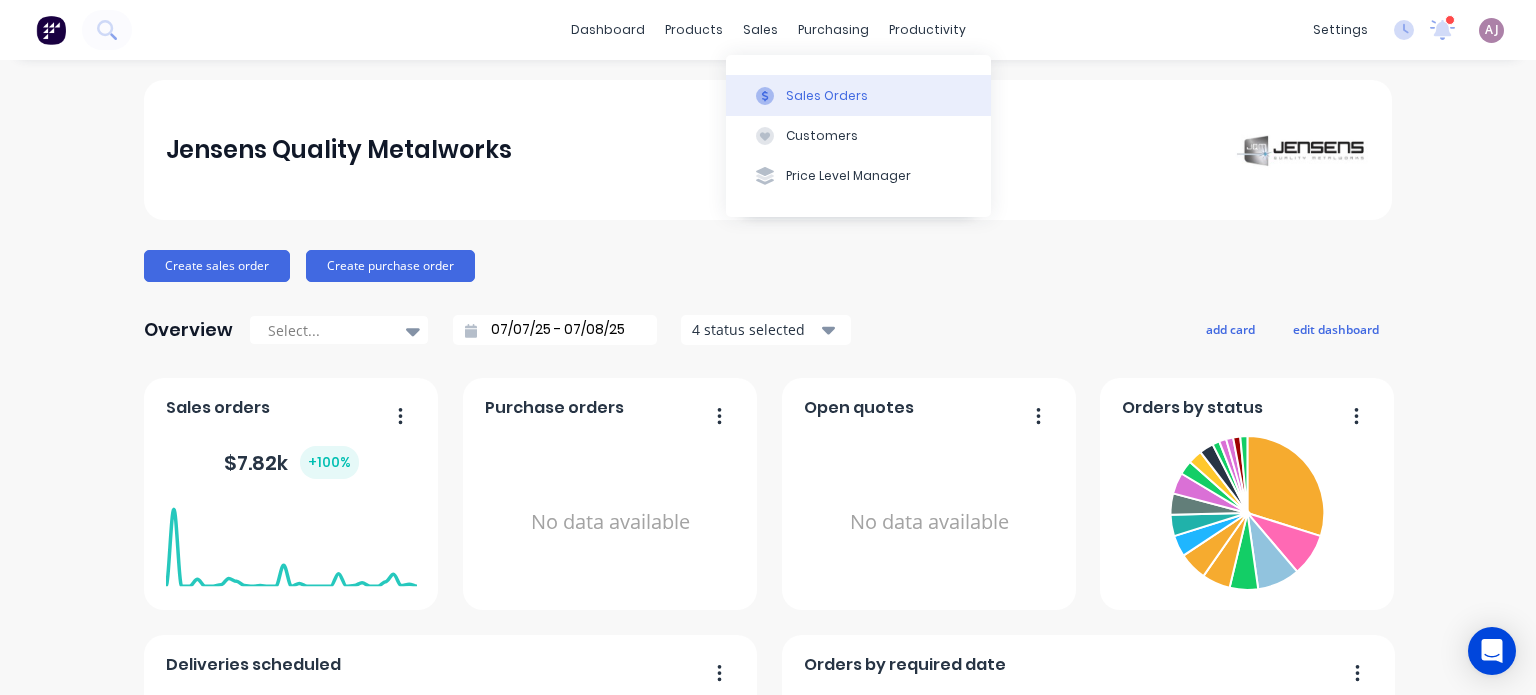 click on "Sales Orders" at bounding box center [827, 96] 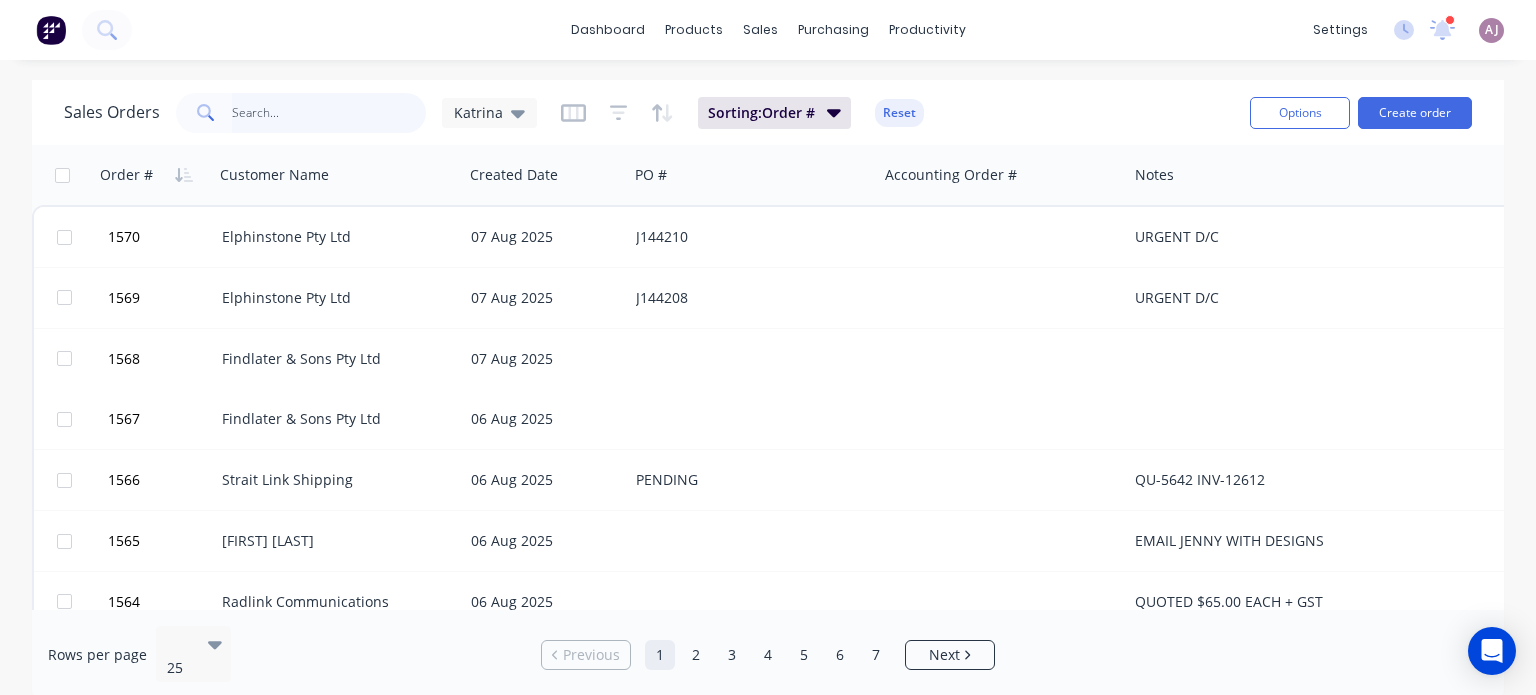 click at bounding box center (329, 113) 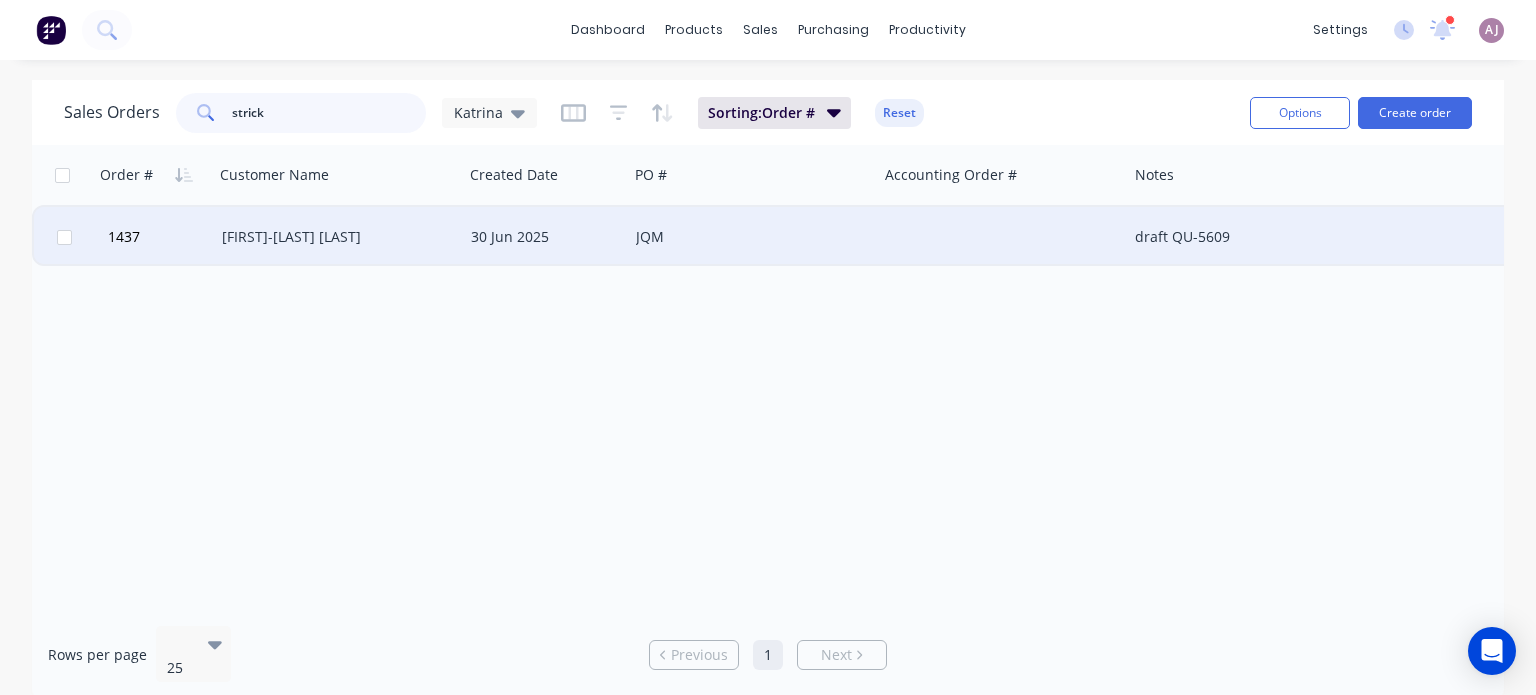 type on "strick" 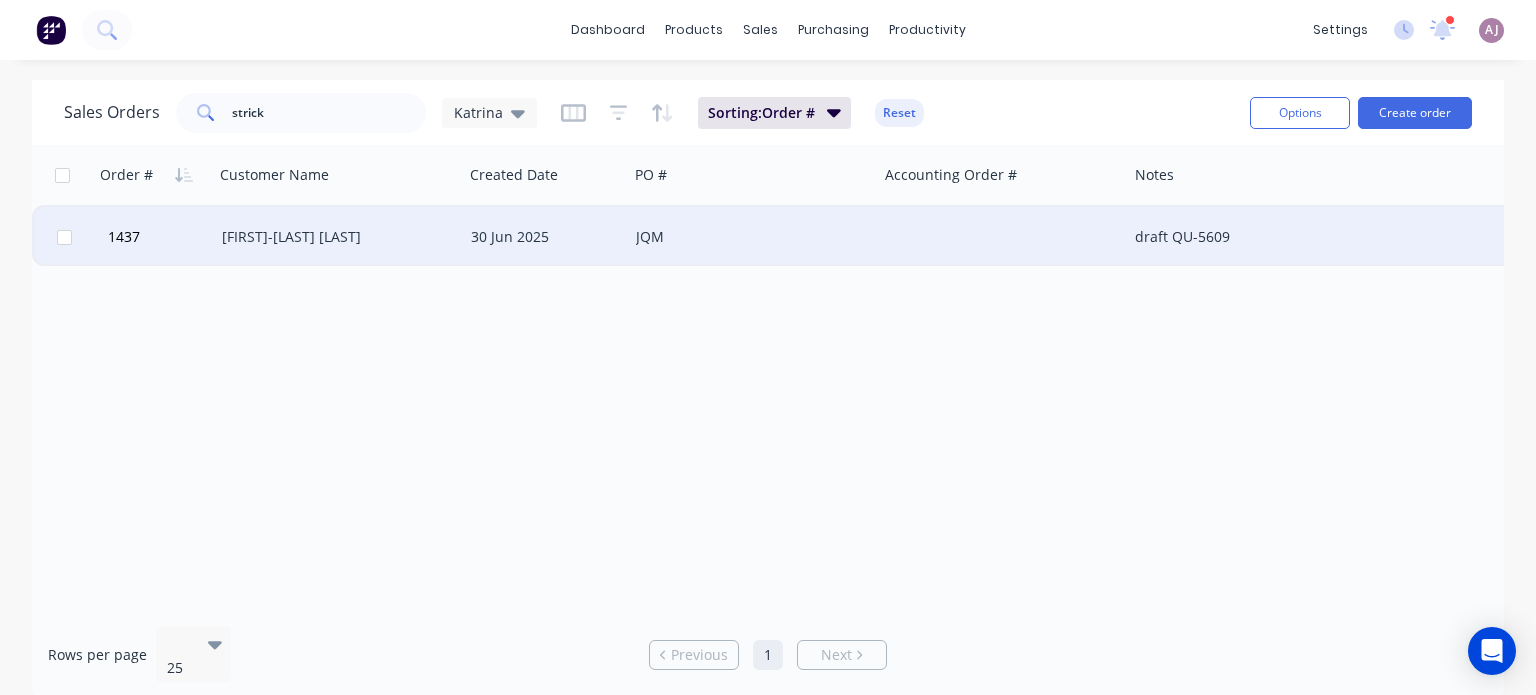 click on "[FIRST]-[LAST] [LAST]" at bounding box center (333, 237) 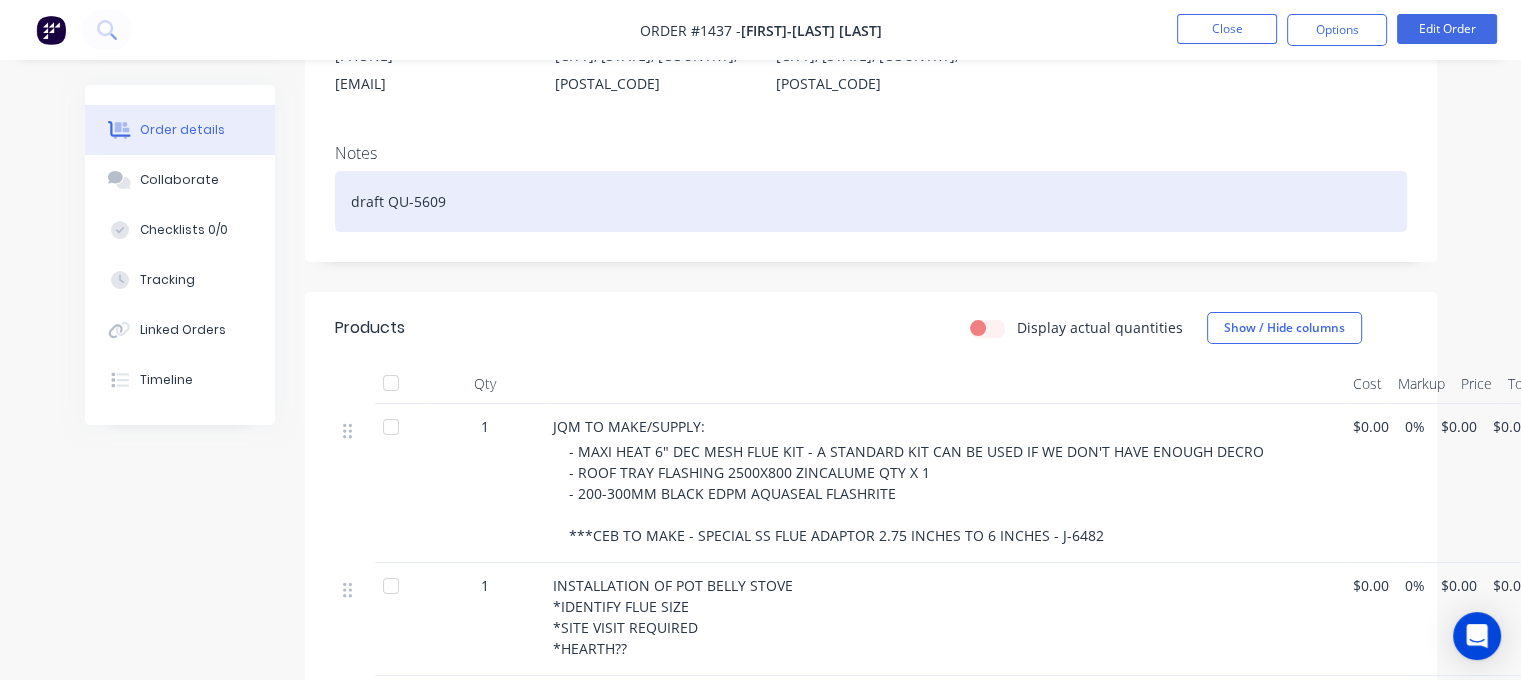 scroll, scrollTop: 300, scrollLeft: 0, axis: vertical 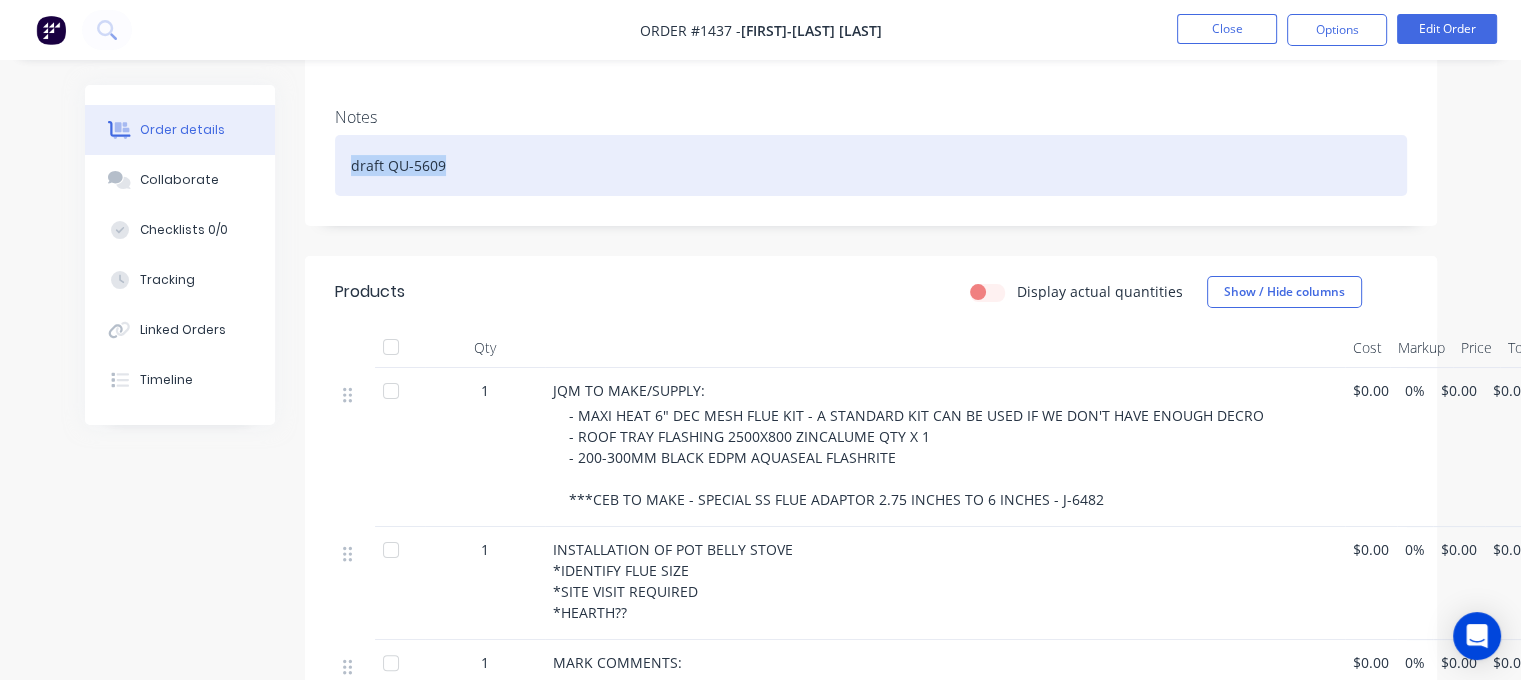 drag, startPoint x: 466, startPoint y: 217, endPoint x: 540, endPoint y: 227, distance: 74.672615 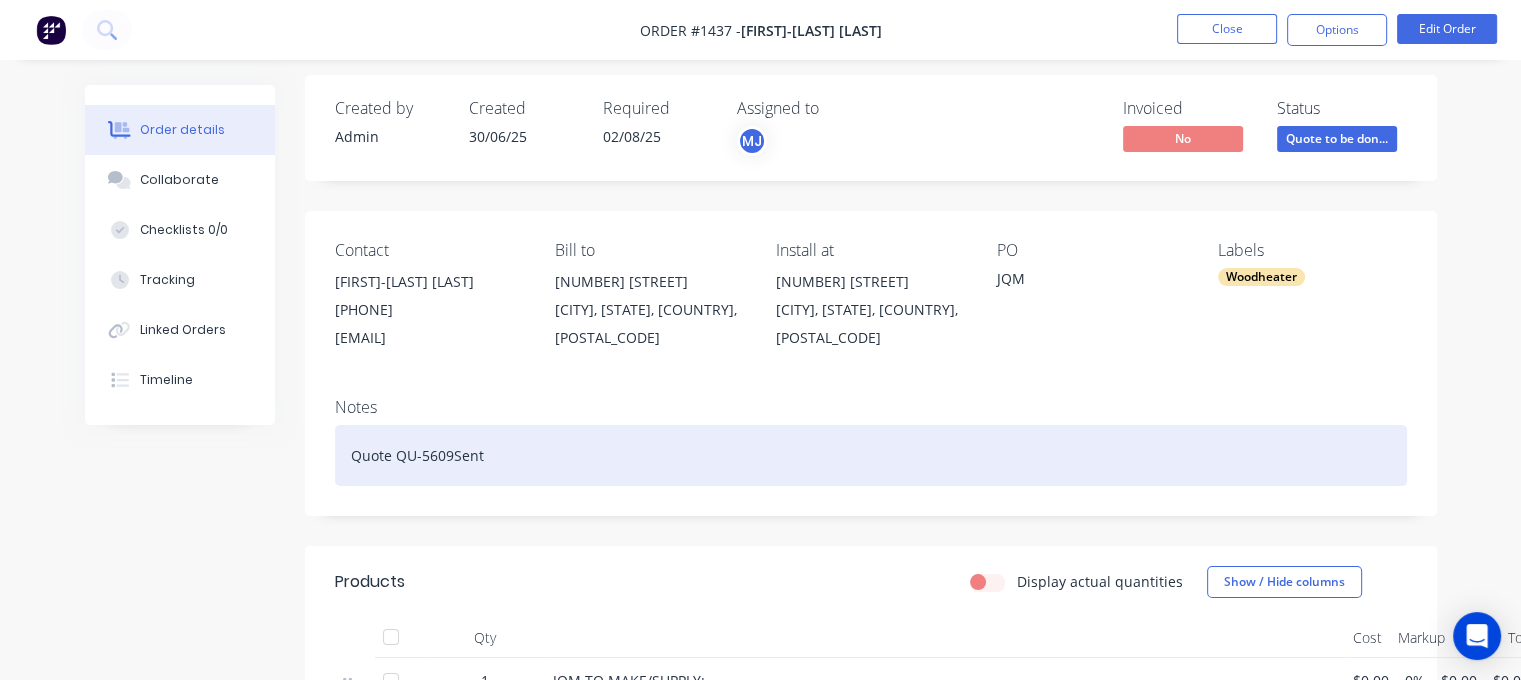 scroll, scrollTop: 0, scrollLeft: 0, axis: both 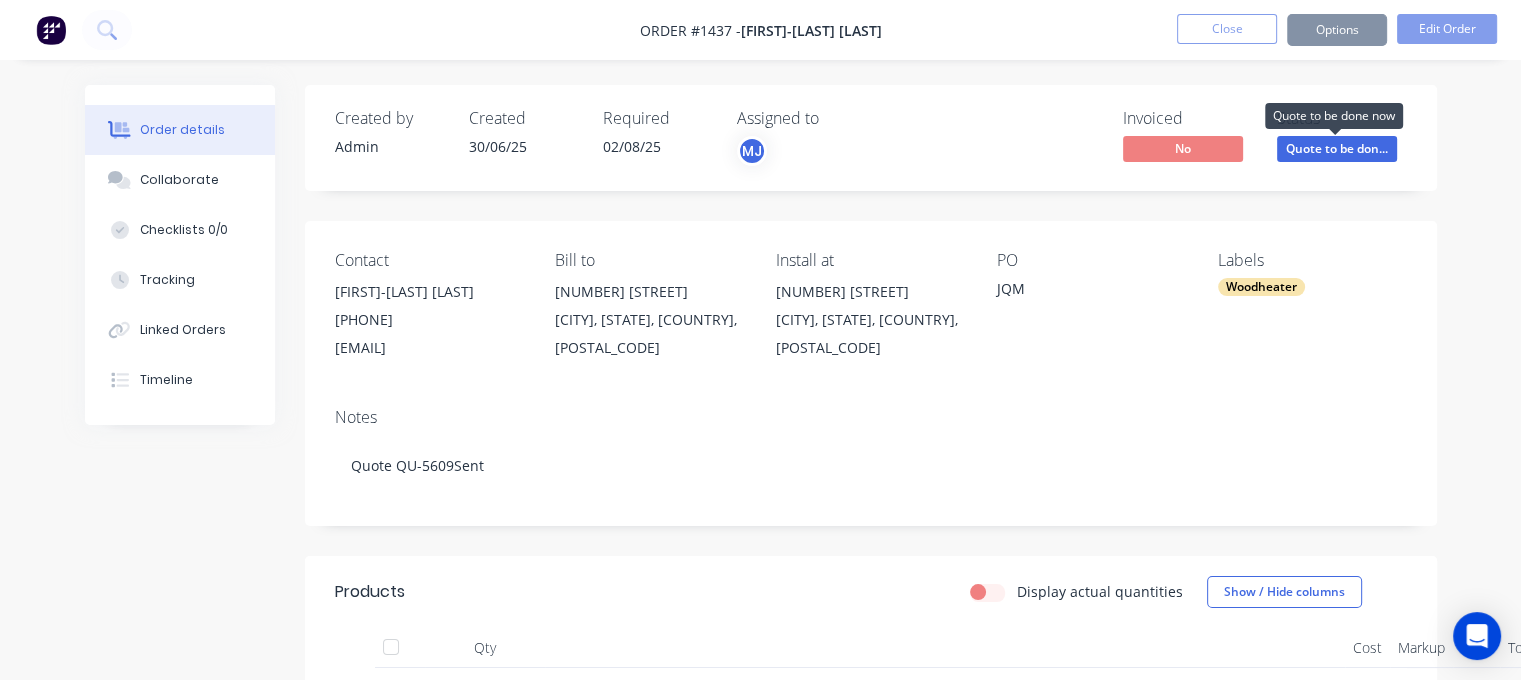 click on "Quote to be don..." at bounding box center [1337, 148] 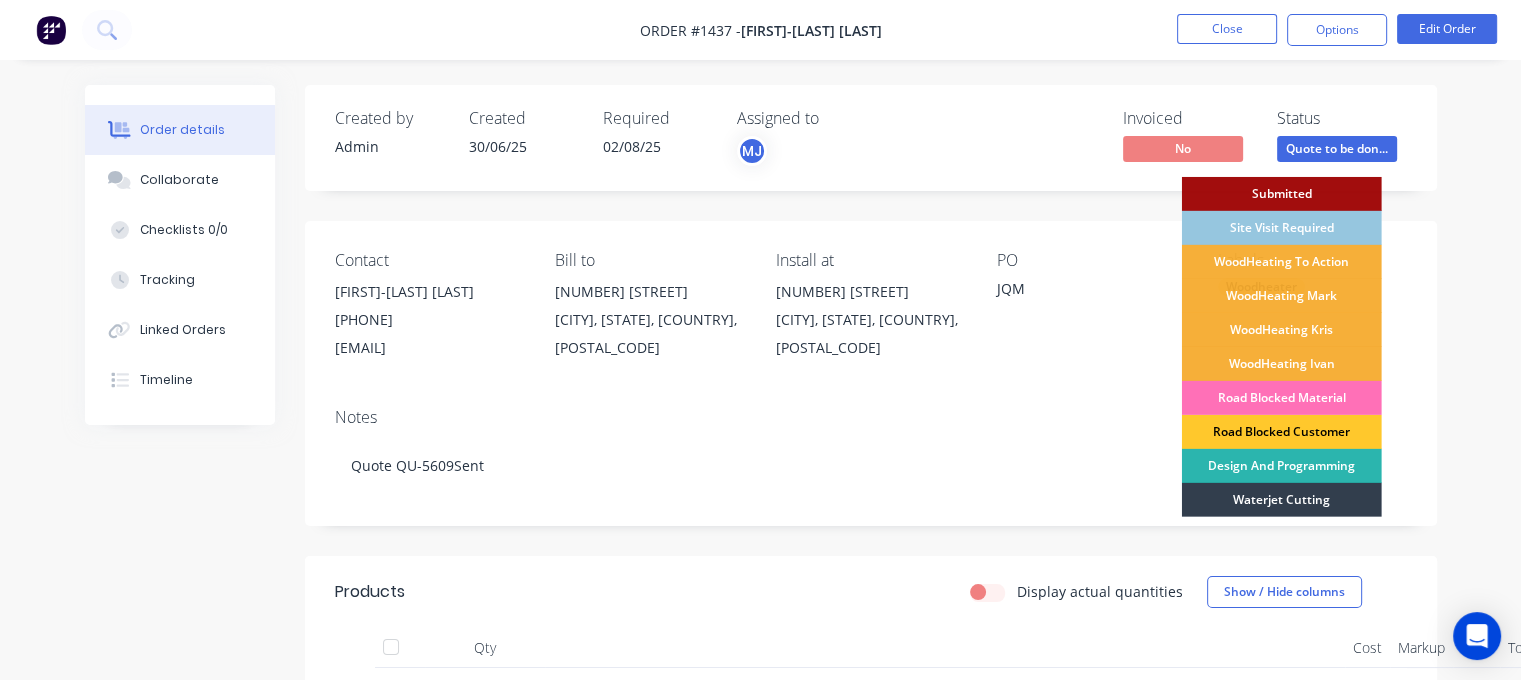 click on "Road Blocked Customer" at bounding box center (1282, 432) 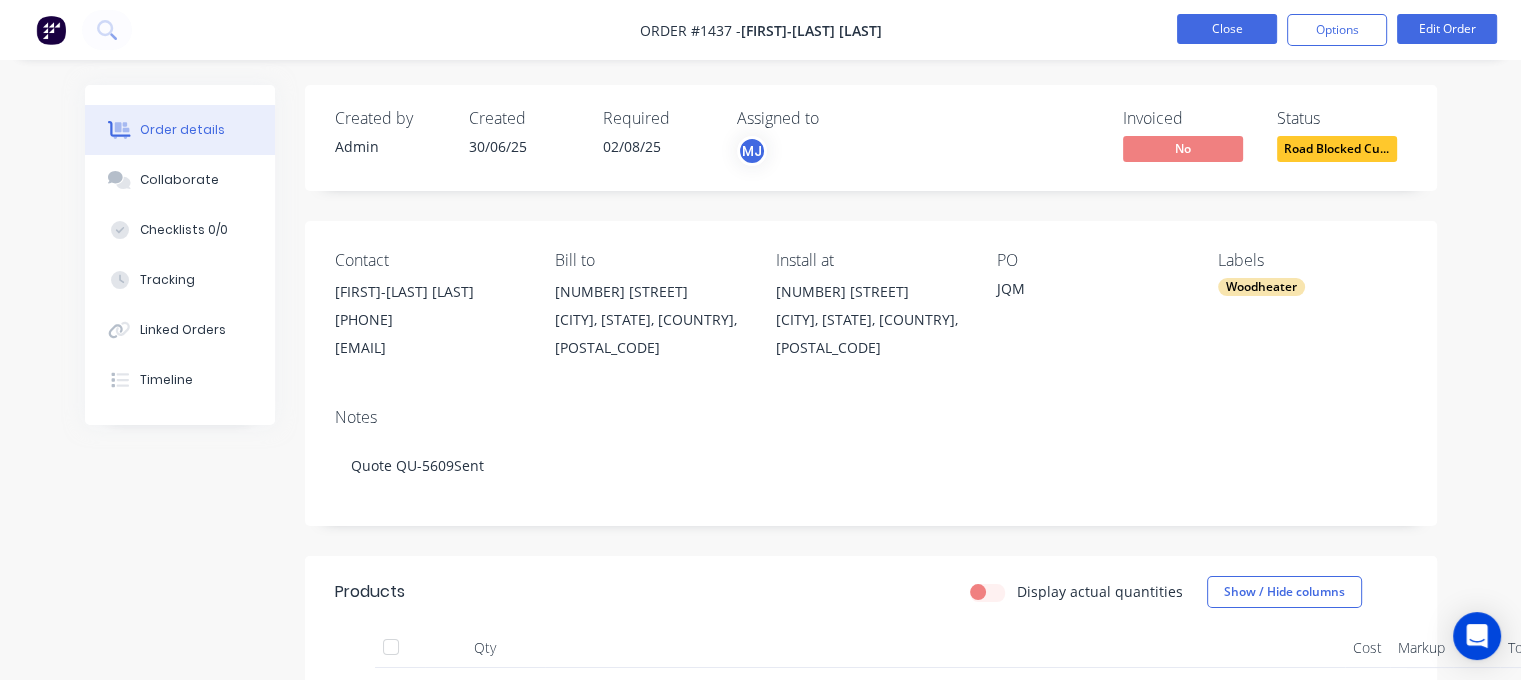 click on "Close" at bounding box center [1227, 29] 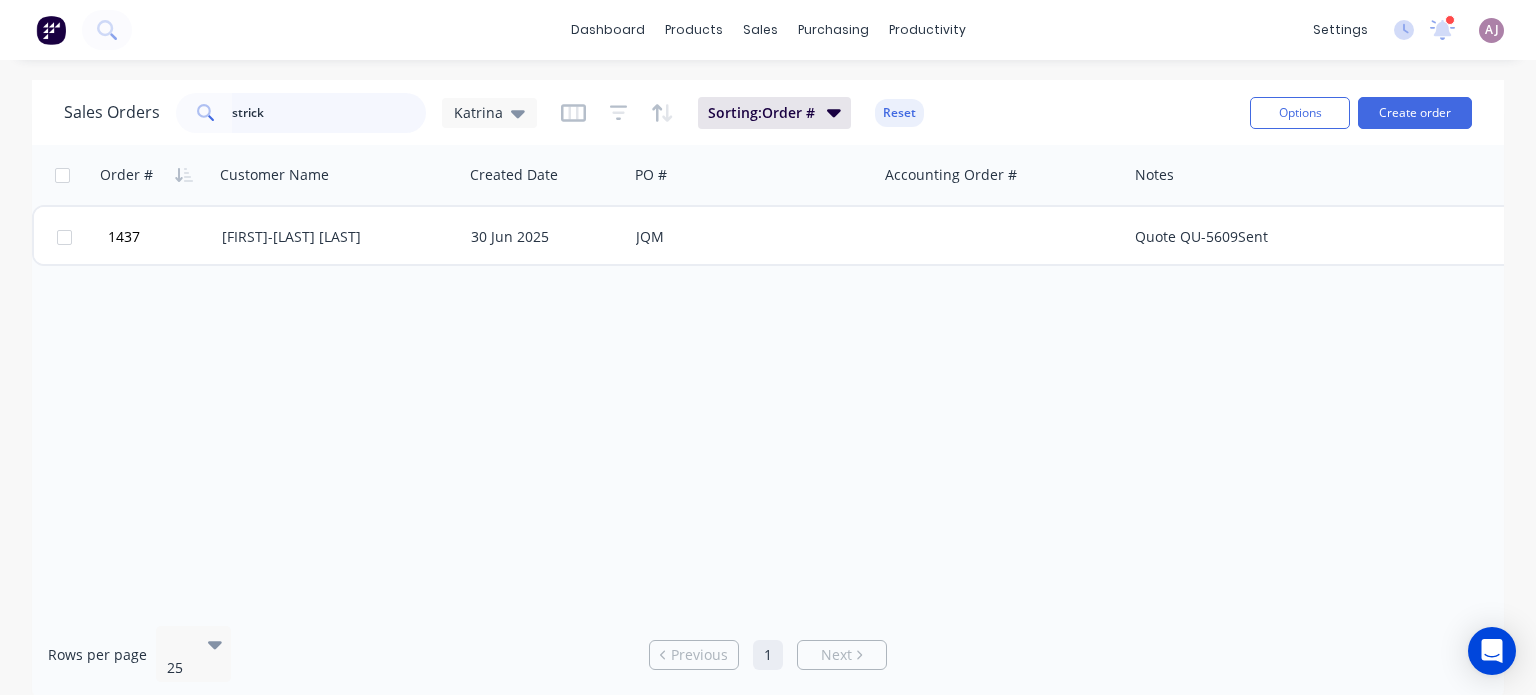 click on "strick" at bounding box center [329, 113] 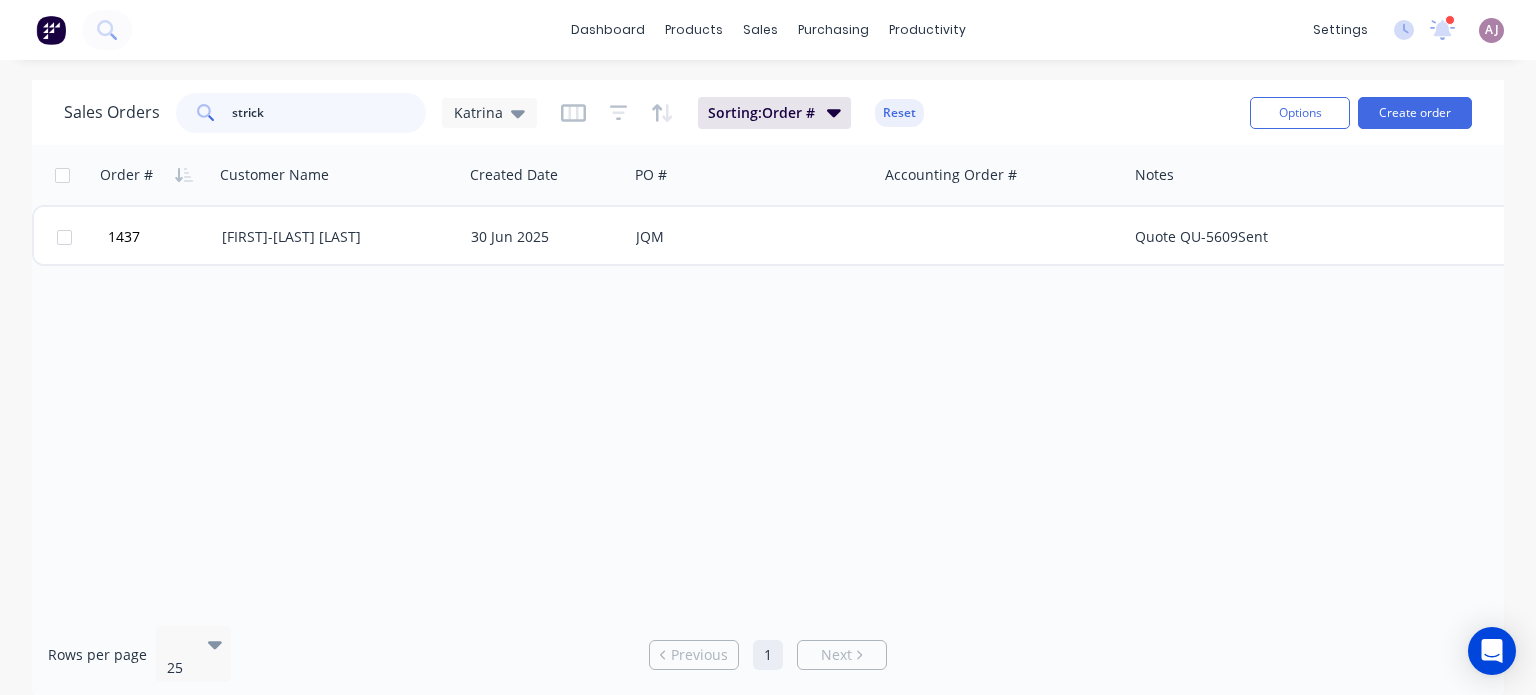 click on "strick" at bounding box center (329, 113) 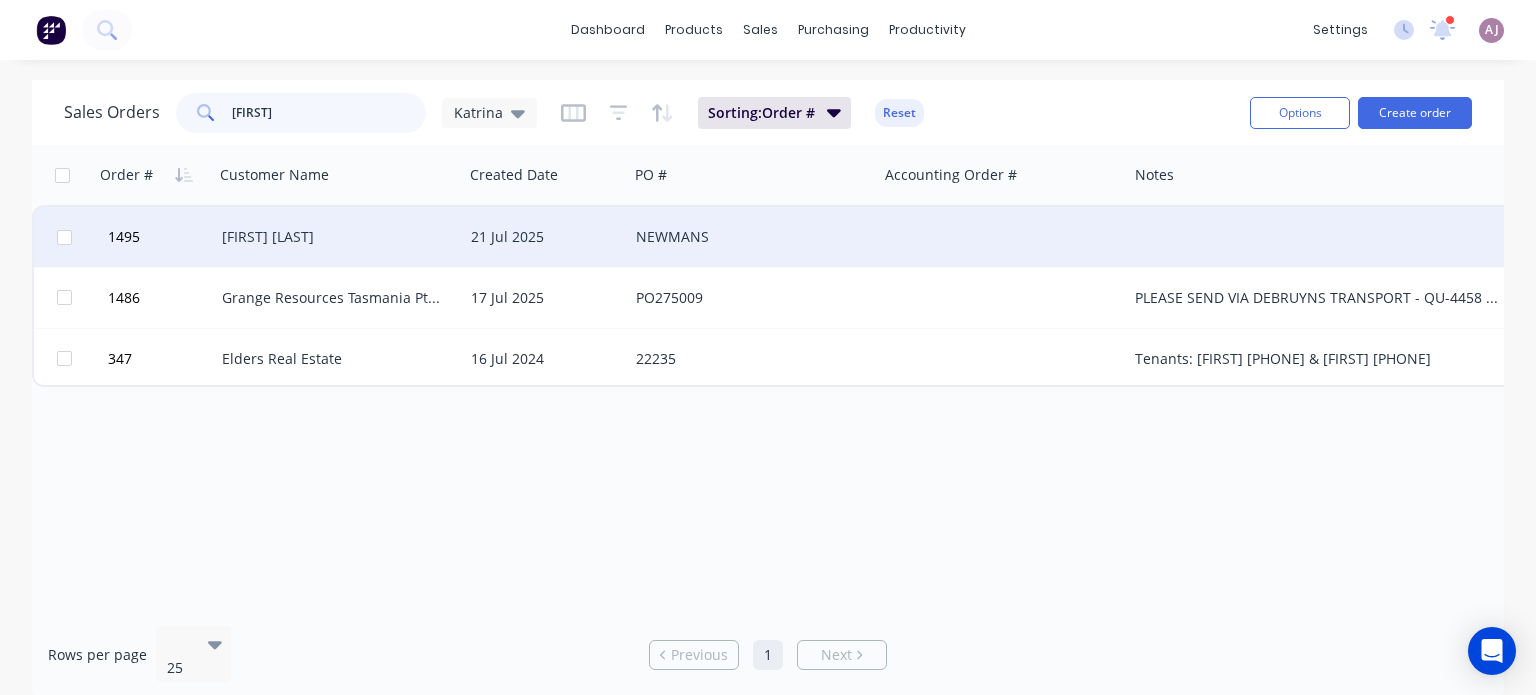 type on "[FIRST]" 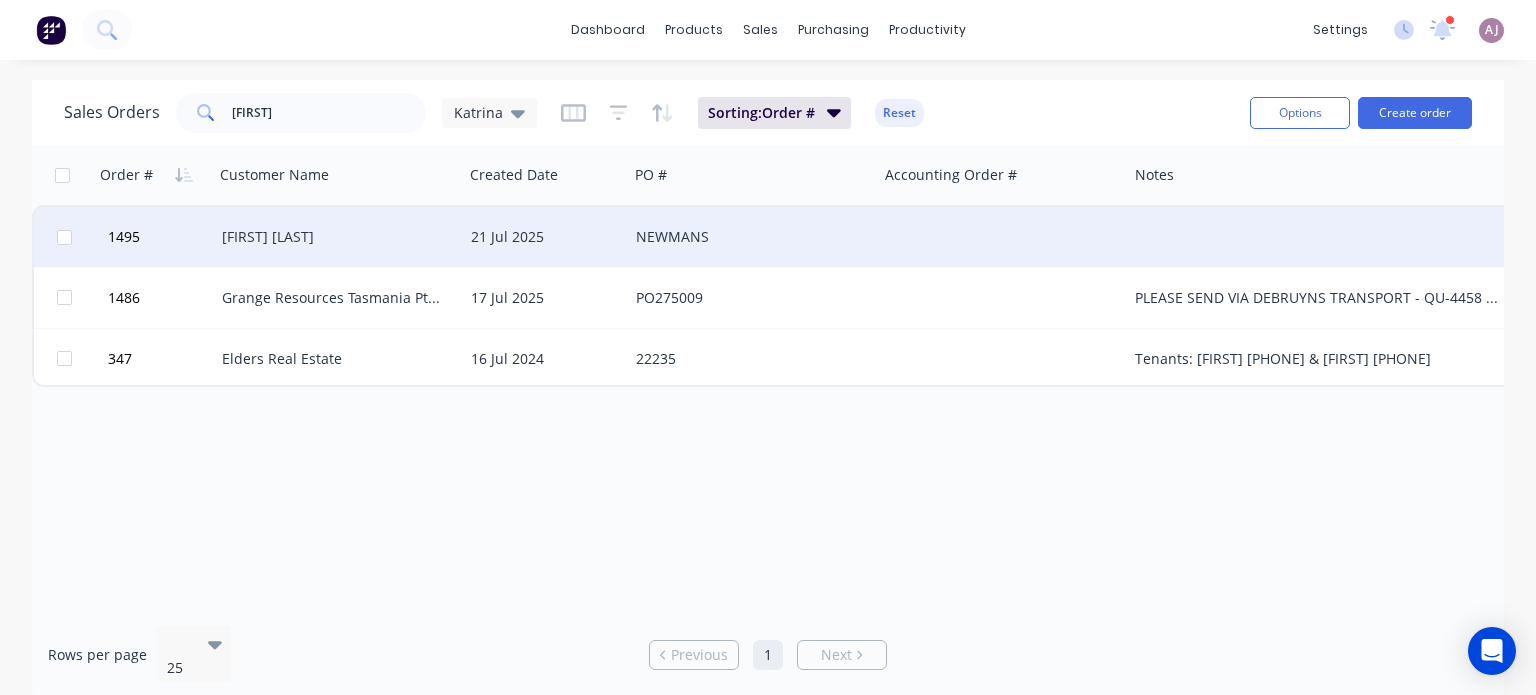 click on "[FIRST] [LAST]" at bounding box center (338, 237) 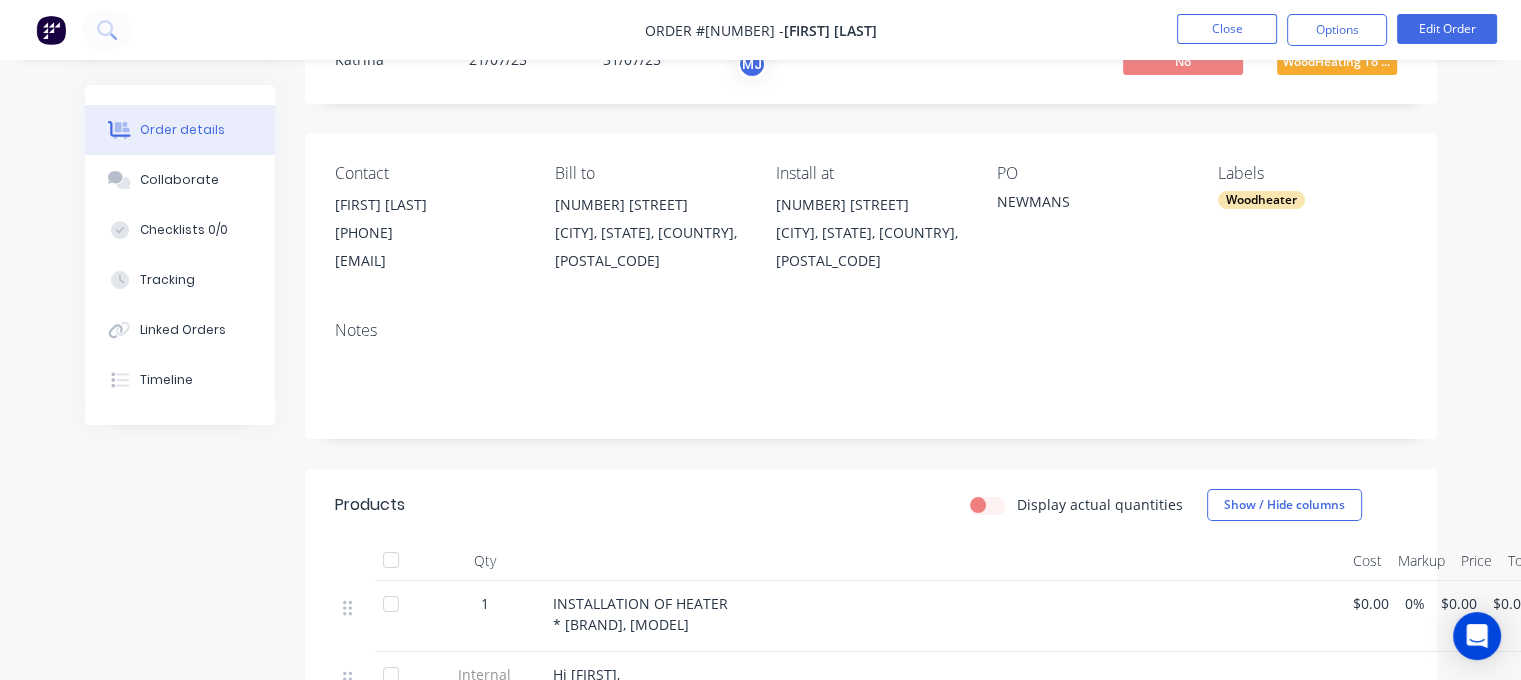 scroll, scrollTop: 0, scrollLeft: 0, axis: both 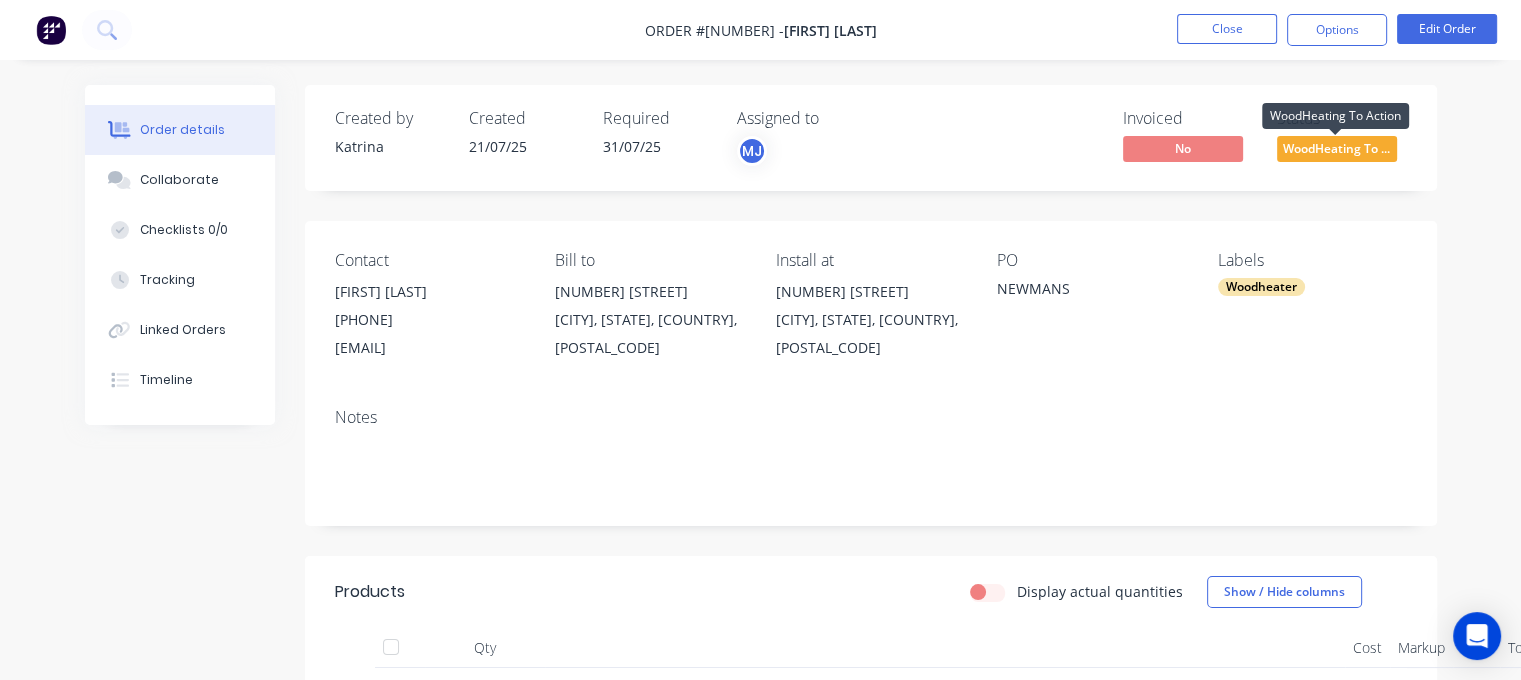 click on "WoodHeating To ..." at bounding box center [1337, 148] 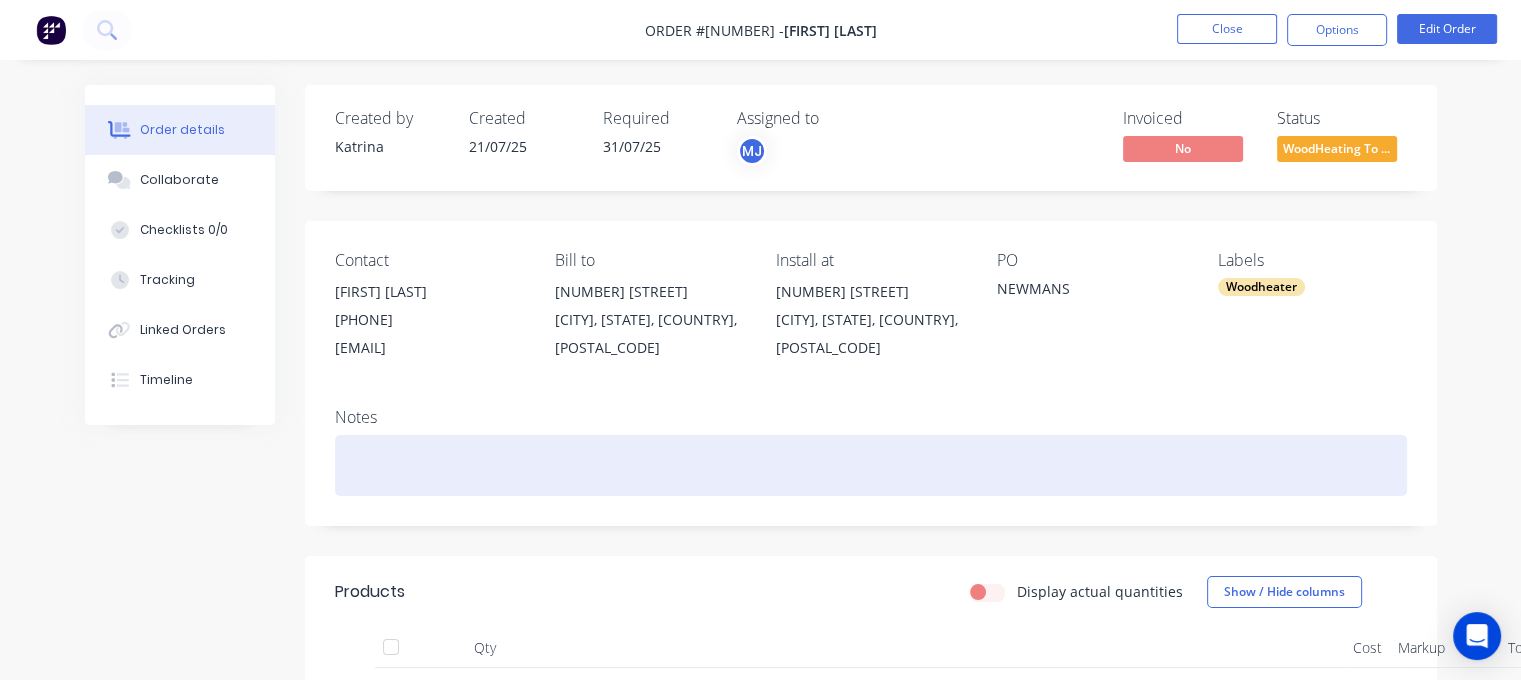 click at bounding box center [871, 465] 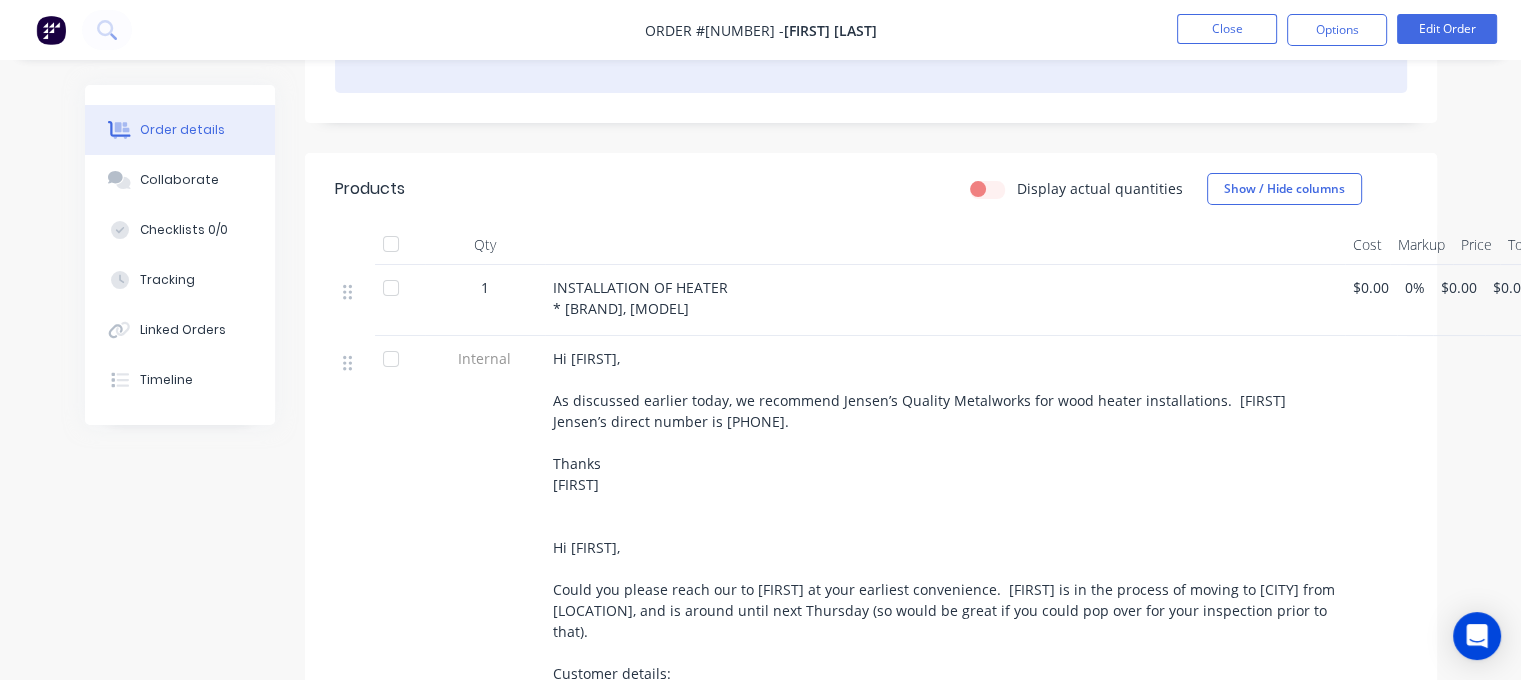 scroll, scrollTop: 400, scrollLeft: 0, axis: vertical 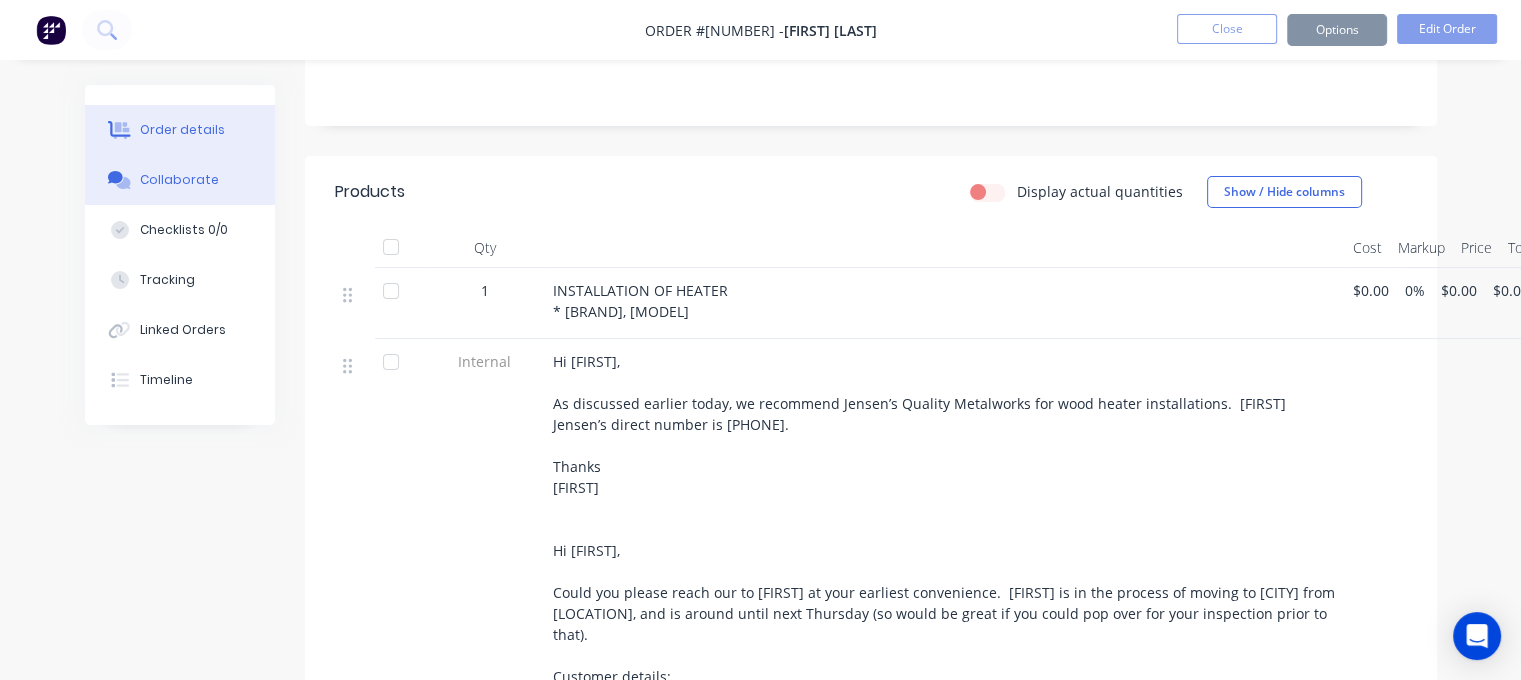 click at bounding box center (120, 180) 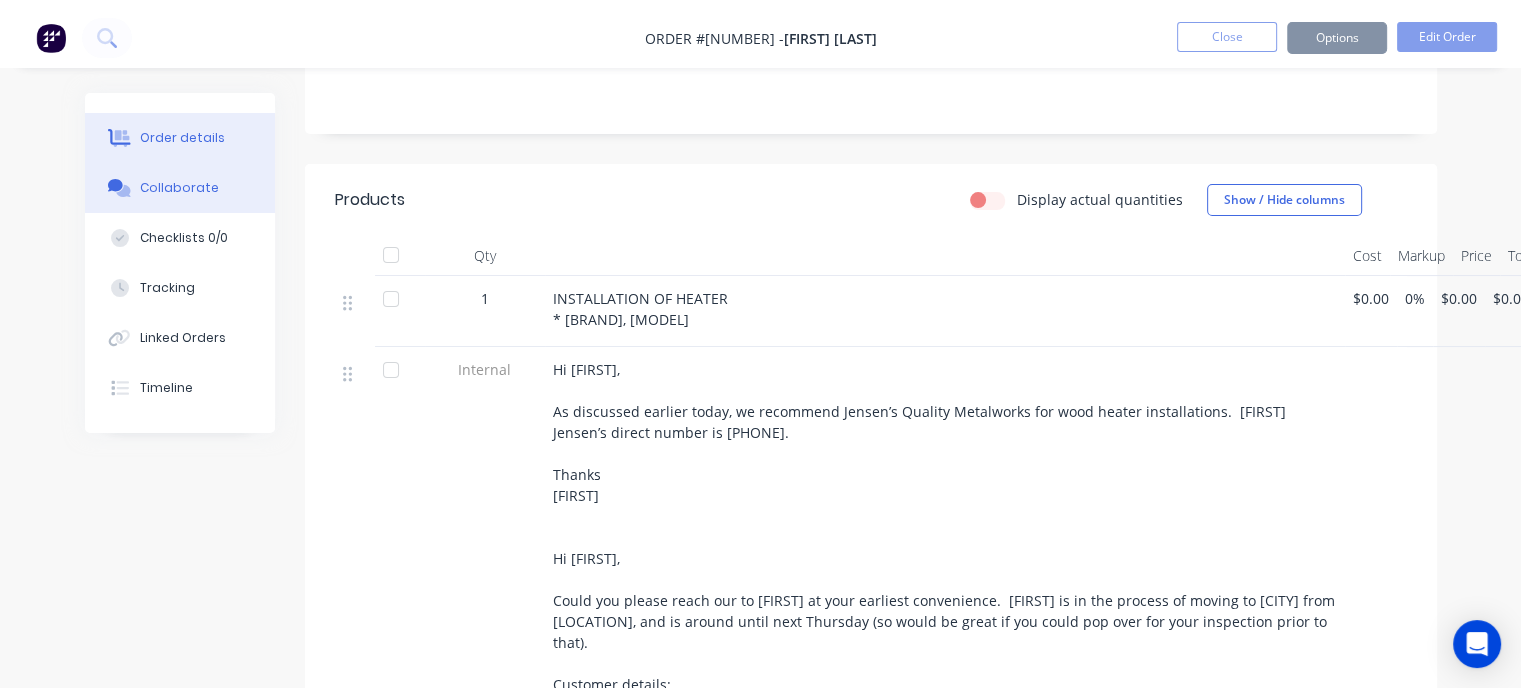 scroll, scrollTop: 0, scrollLeft: 0, axis: both 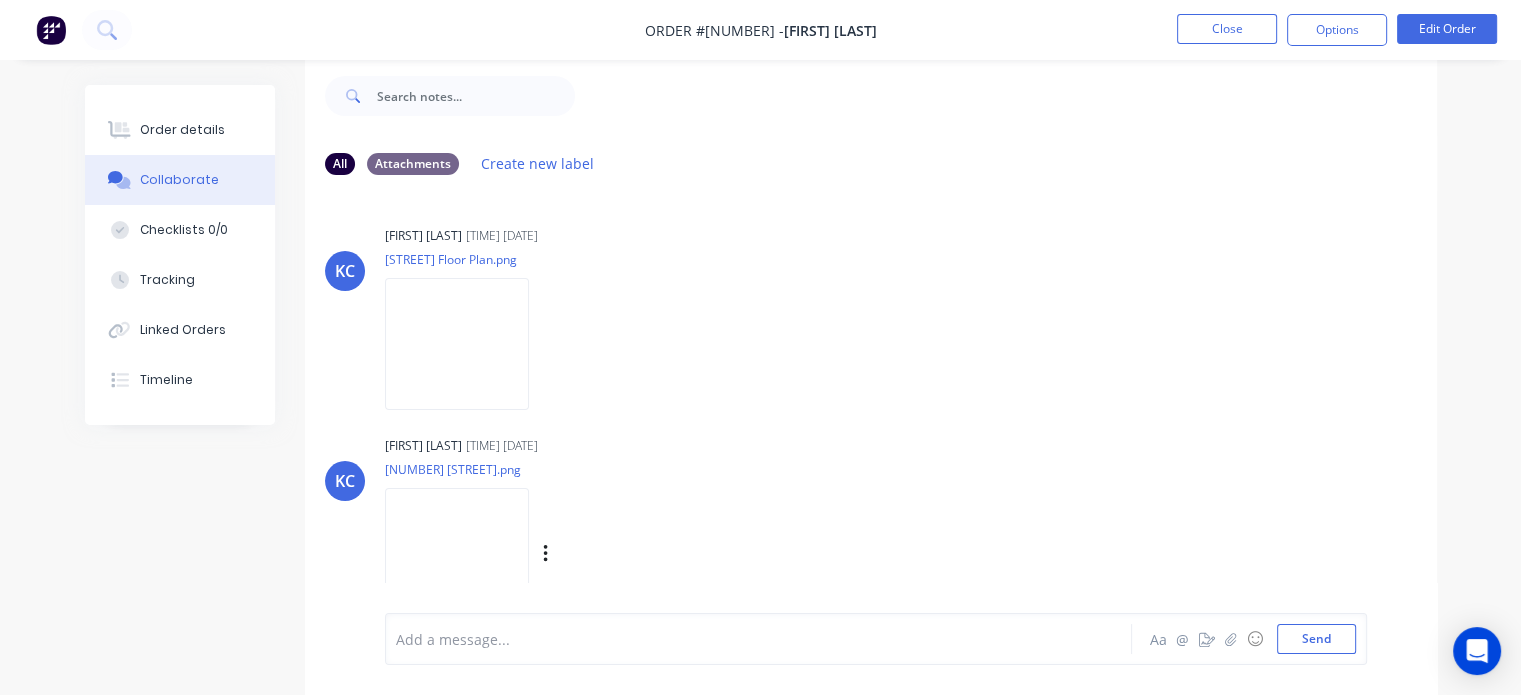 click at bounding box center [457, 553] 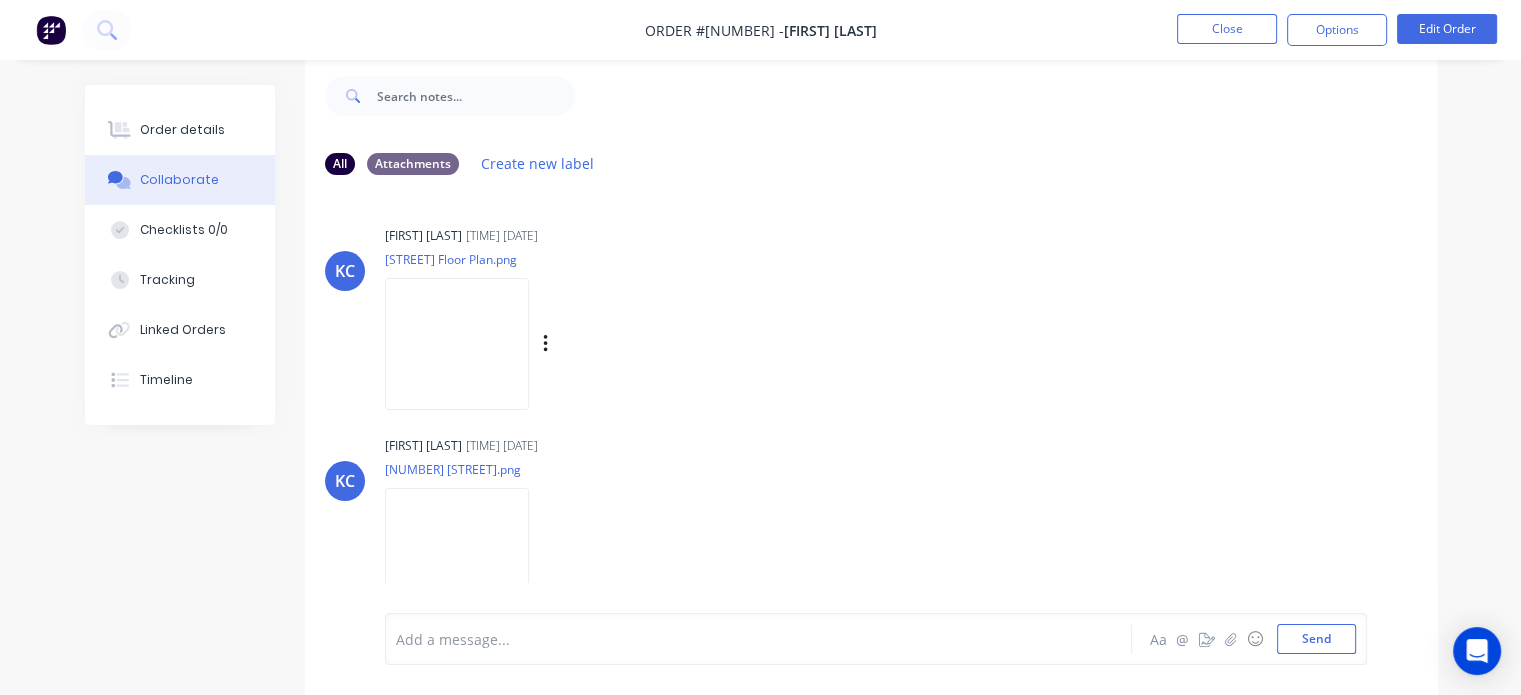 click at bounding box center [457, 343] 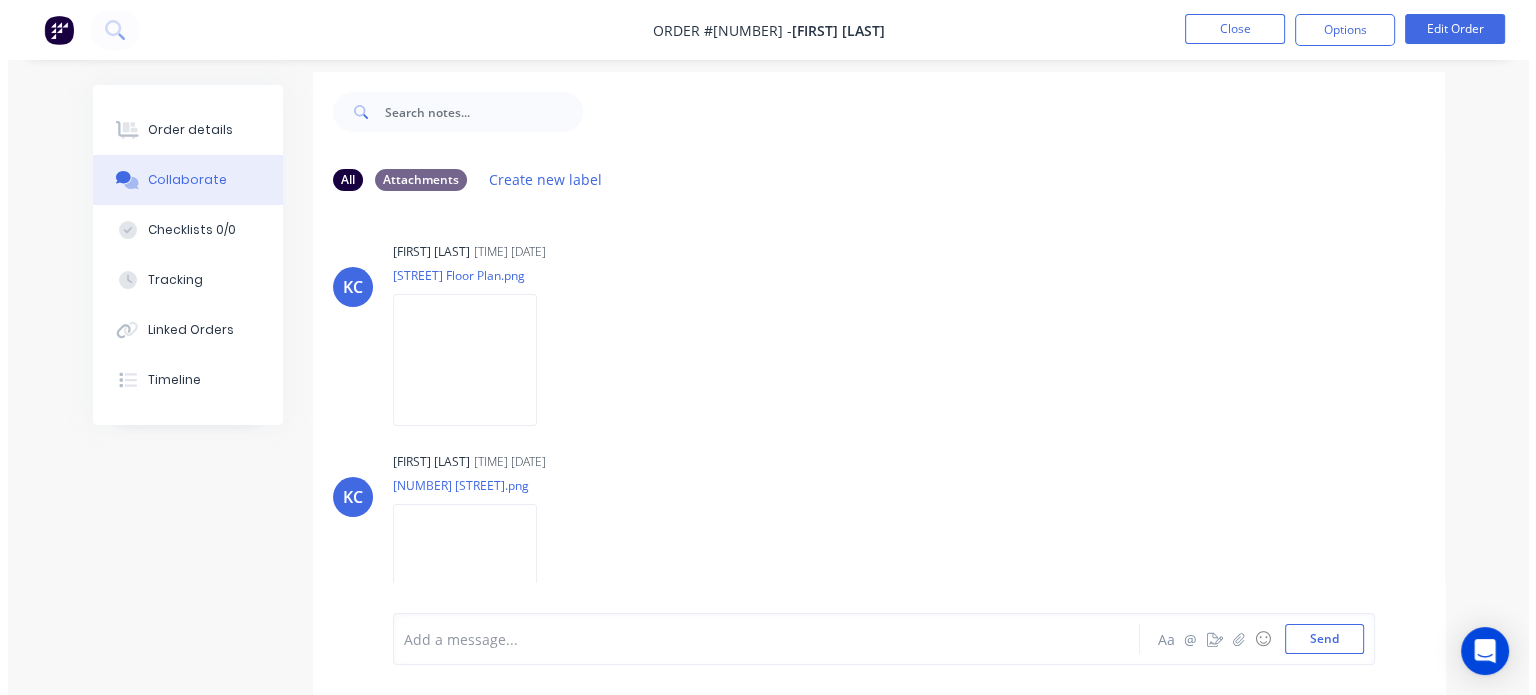 scroll, scrollTop: 0, scrollLeft: 0, axis: both 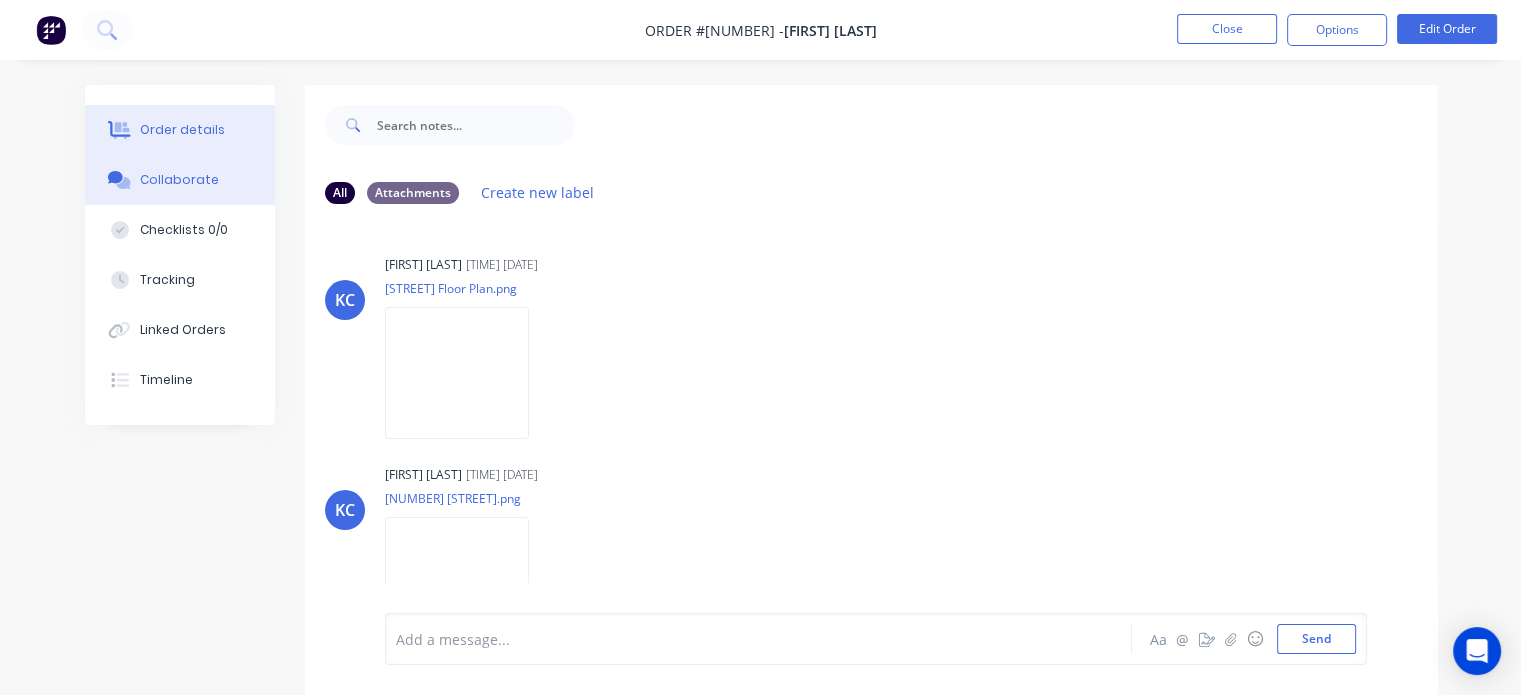 click on "Order details" at bounding box center (180, 130) 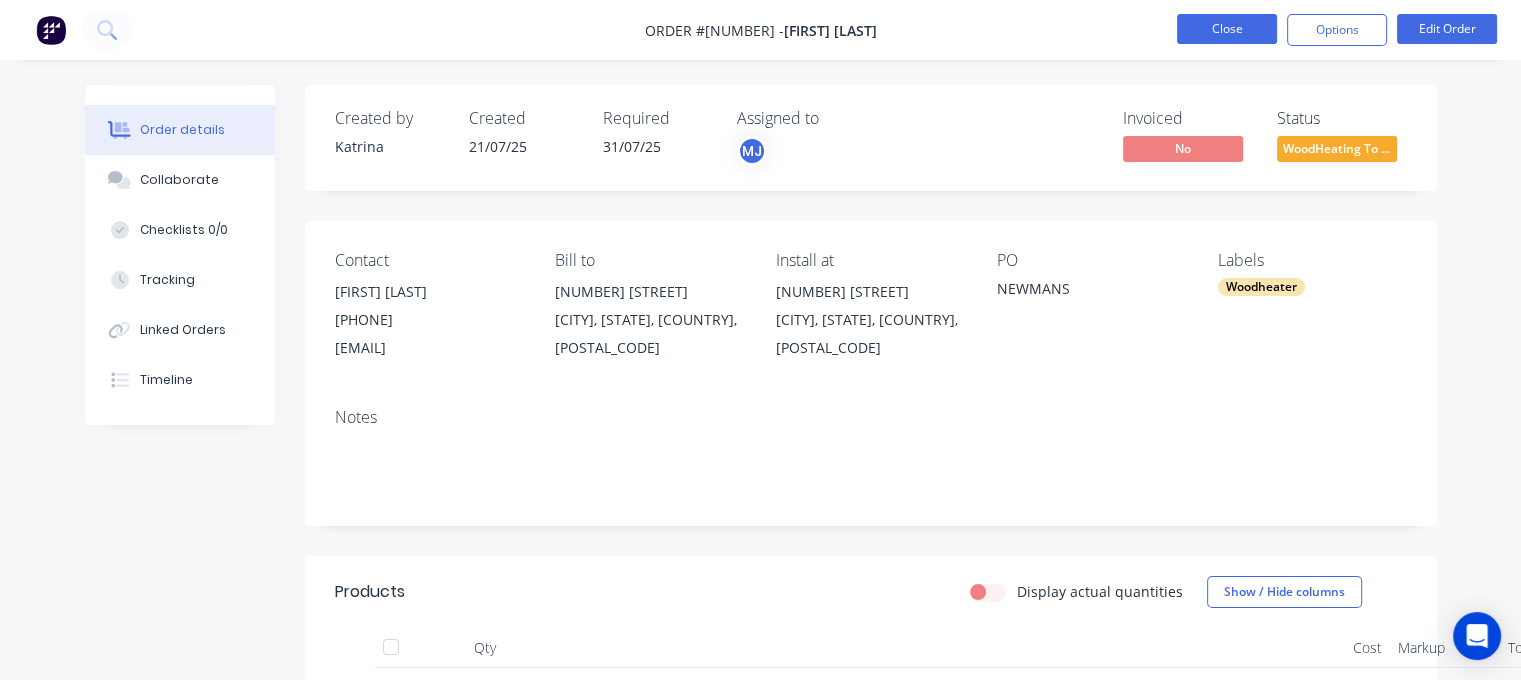 click on "Close" at bounding box center (1227, 29) 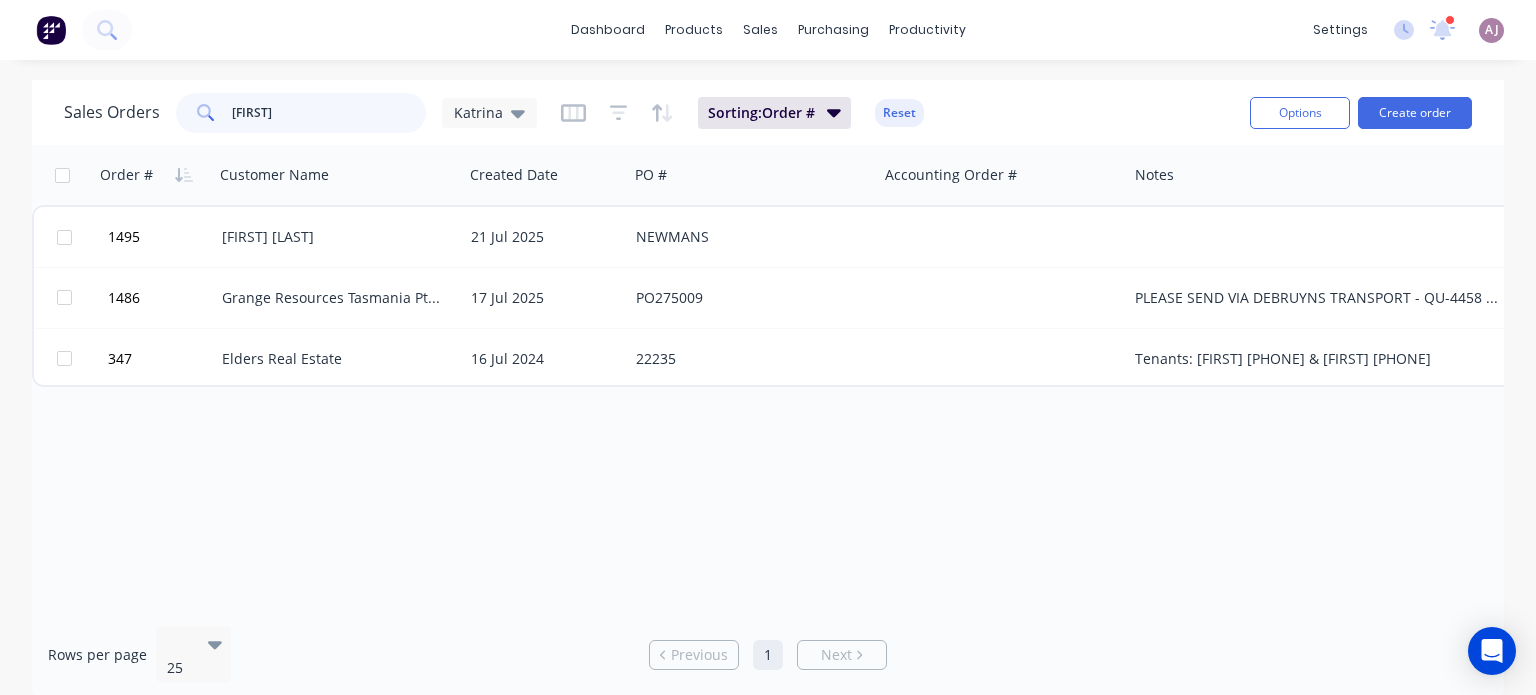 click on "[FIRST]" at bounding box center [329, 113] 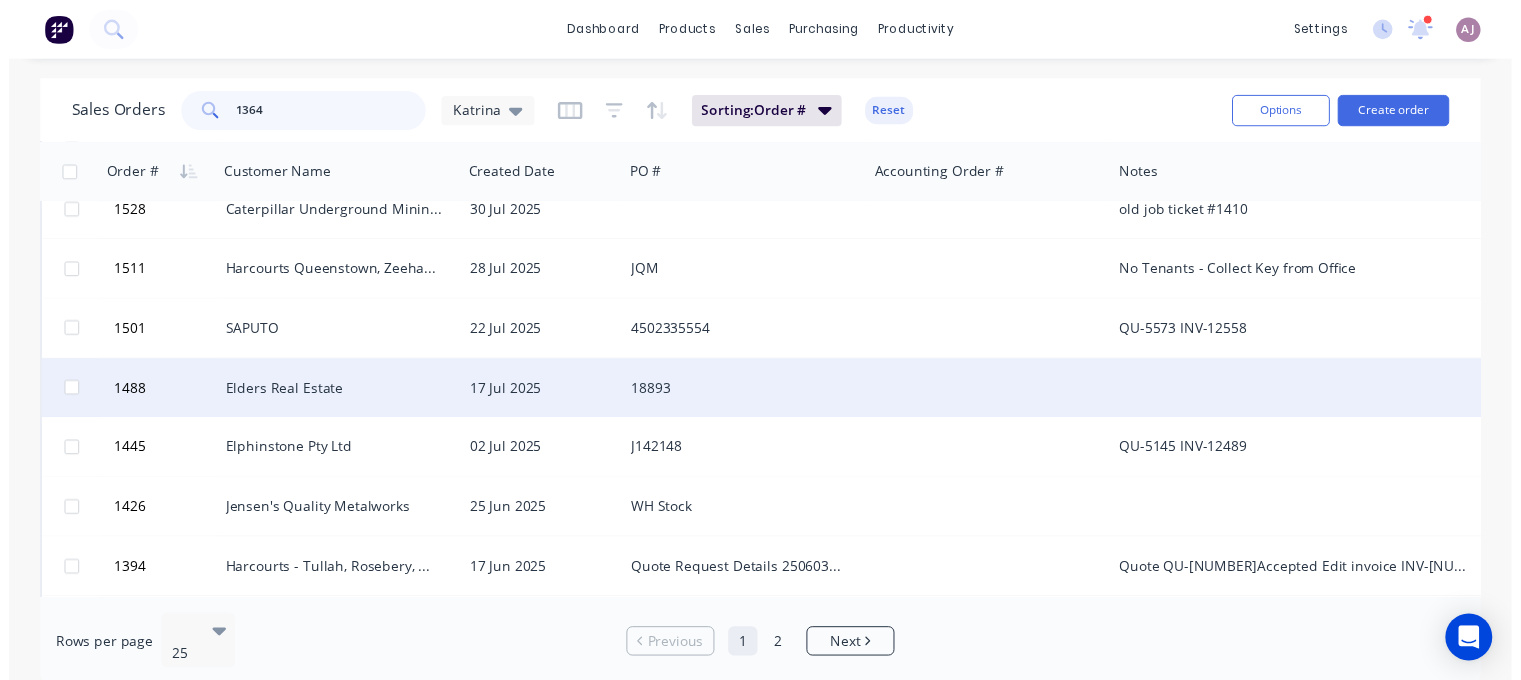 scroll, scrollTop: 1124, scrollLeft: 0, axis: vertical 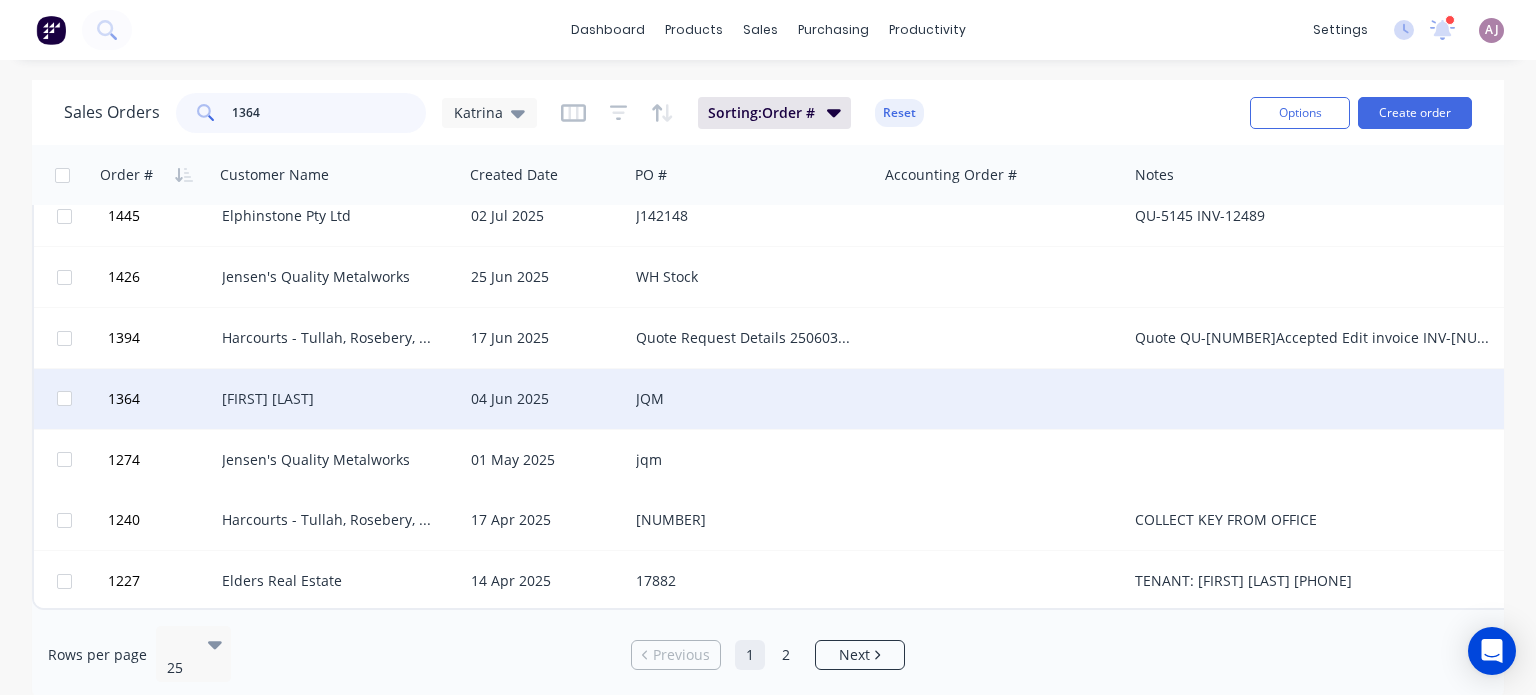 type on "1364" 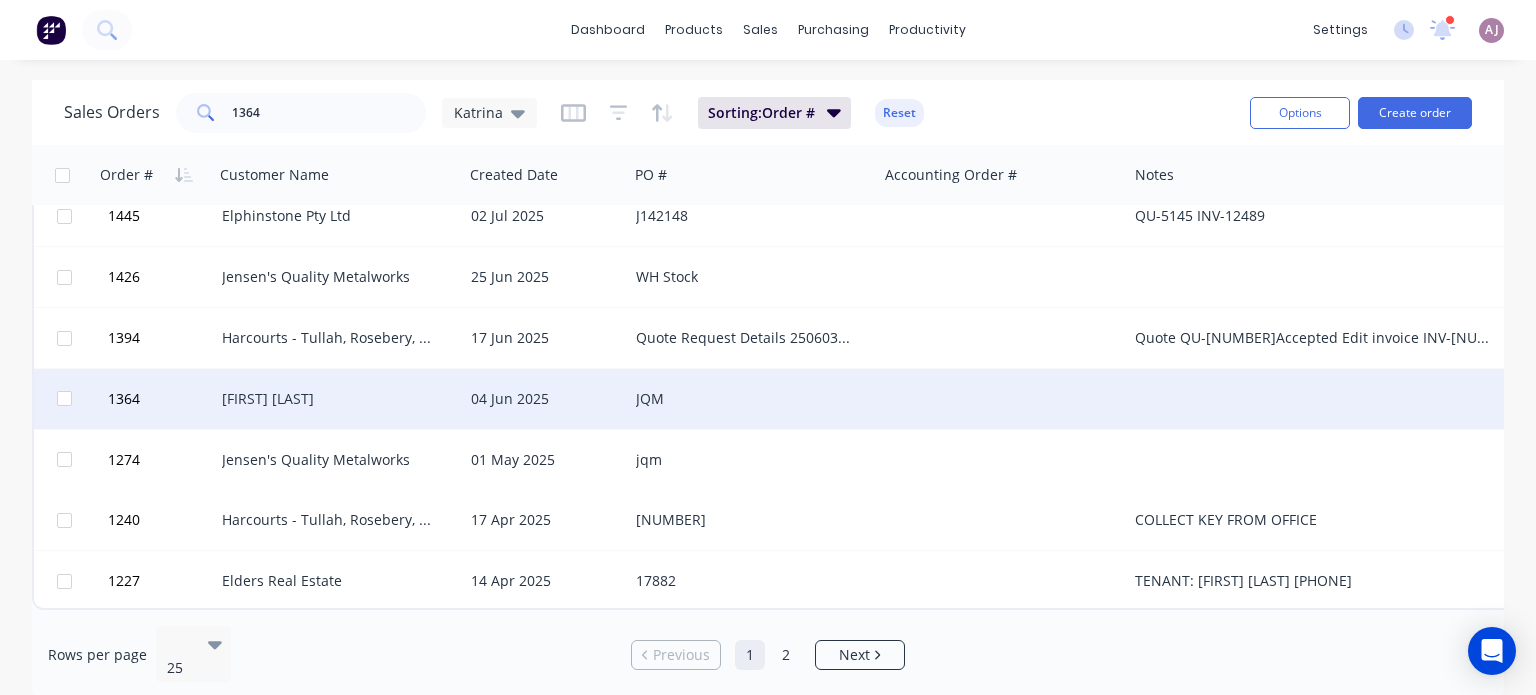 click on "[FIRST] [LAST]" at bounding box center [333, 399] 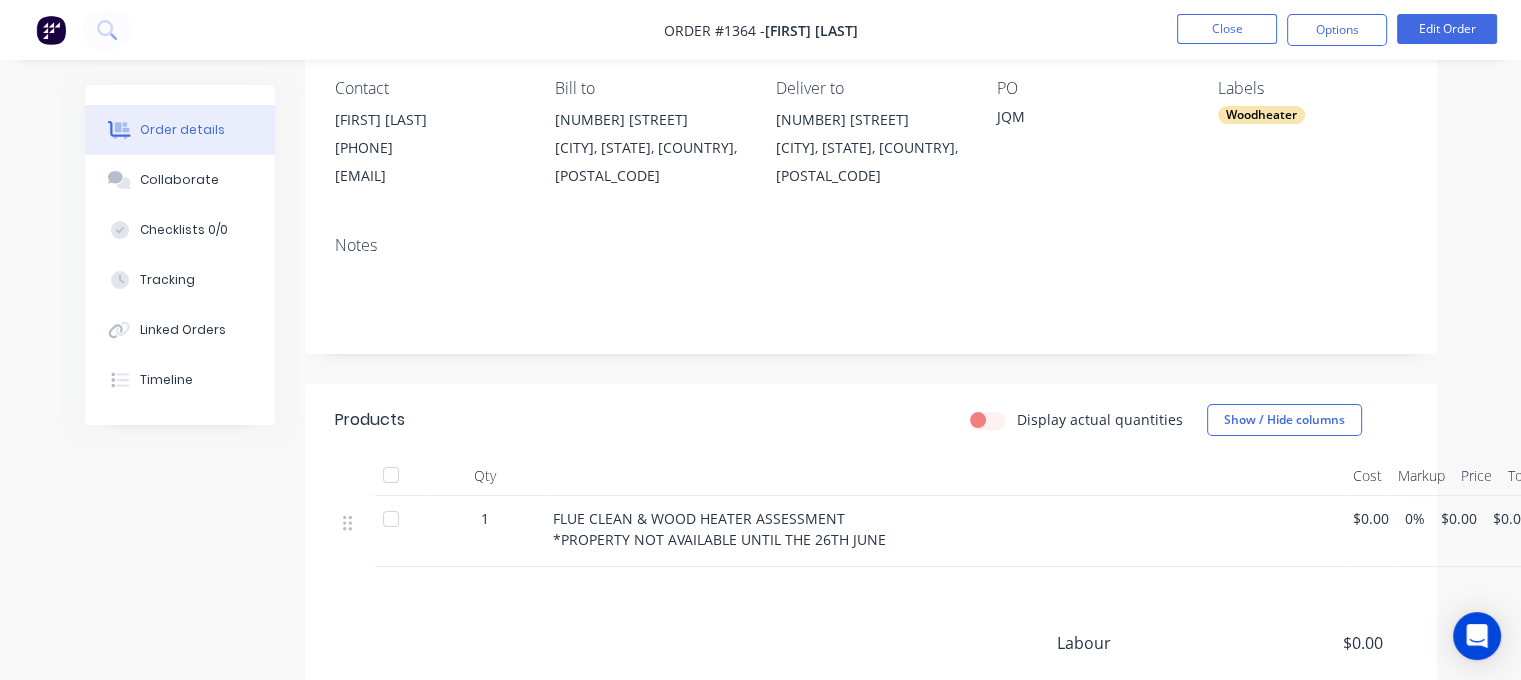 scroll, scrollTop: 0, scrollLeft: 0, axis: both 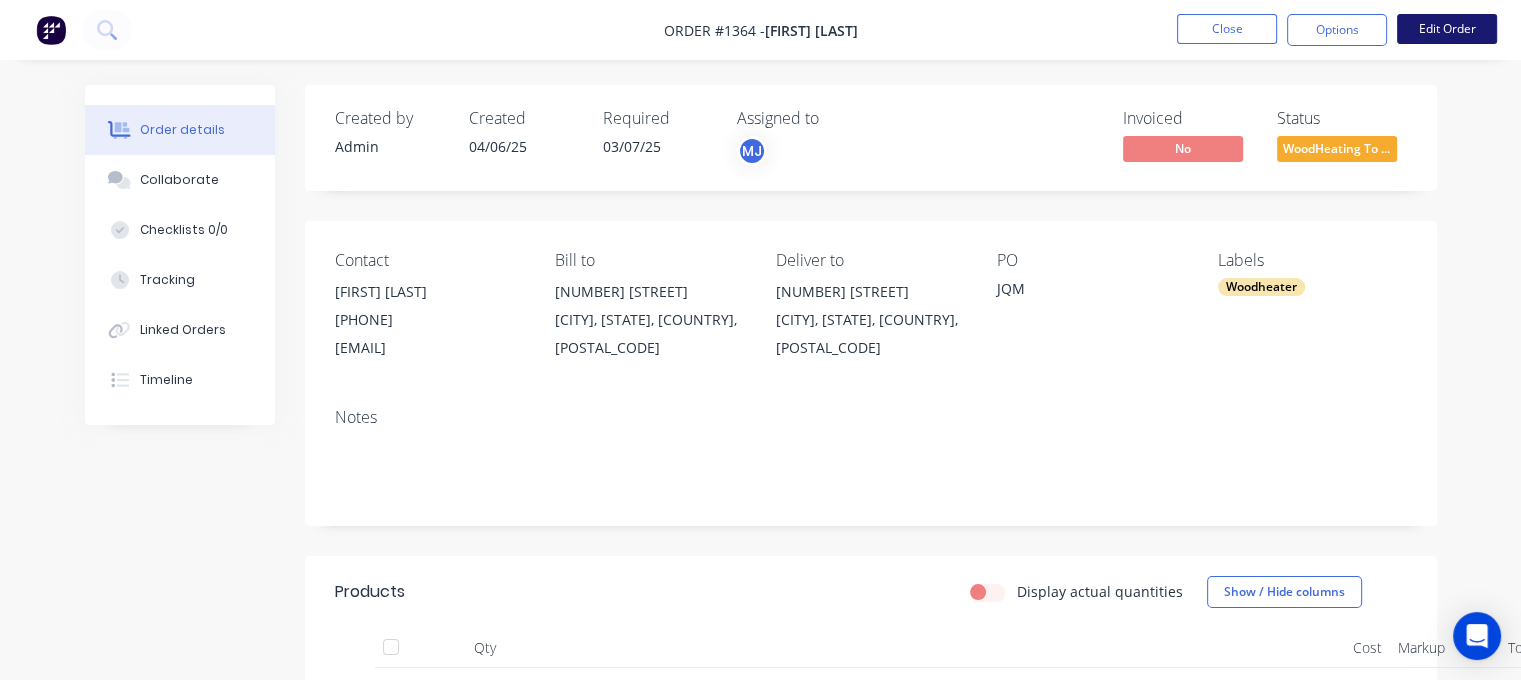 click on "Edit Order" at bounding box center (1447, 29) 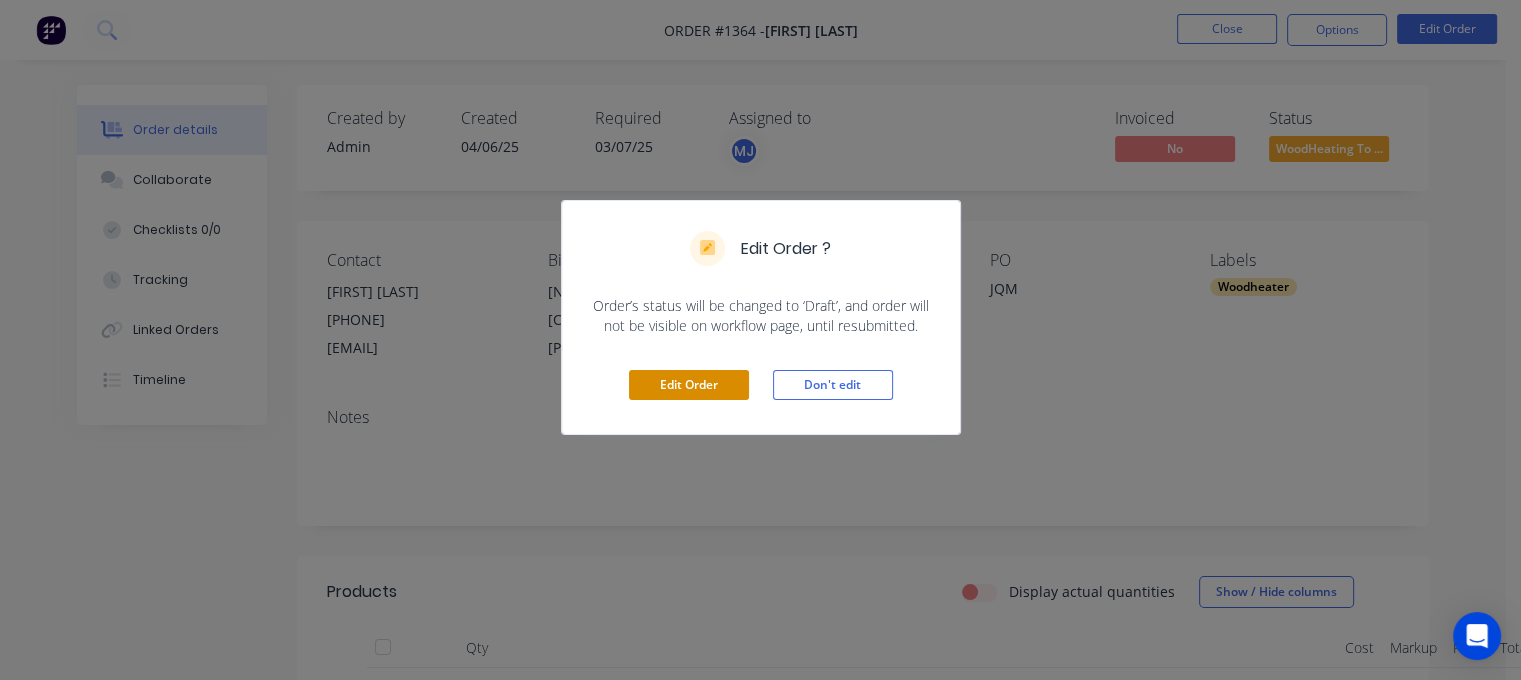 click on "Edit Order" at bounding box center [689, 385] 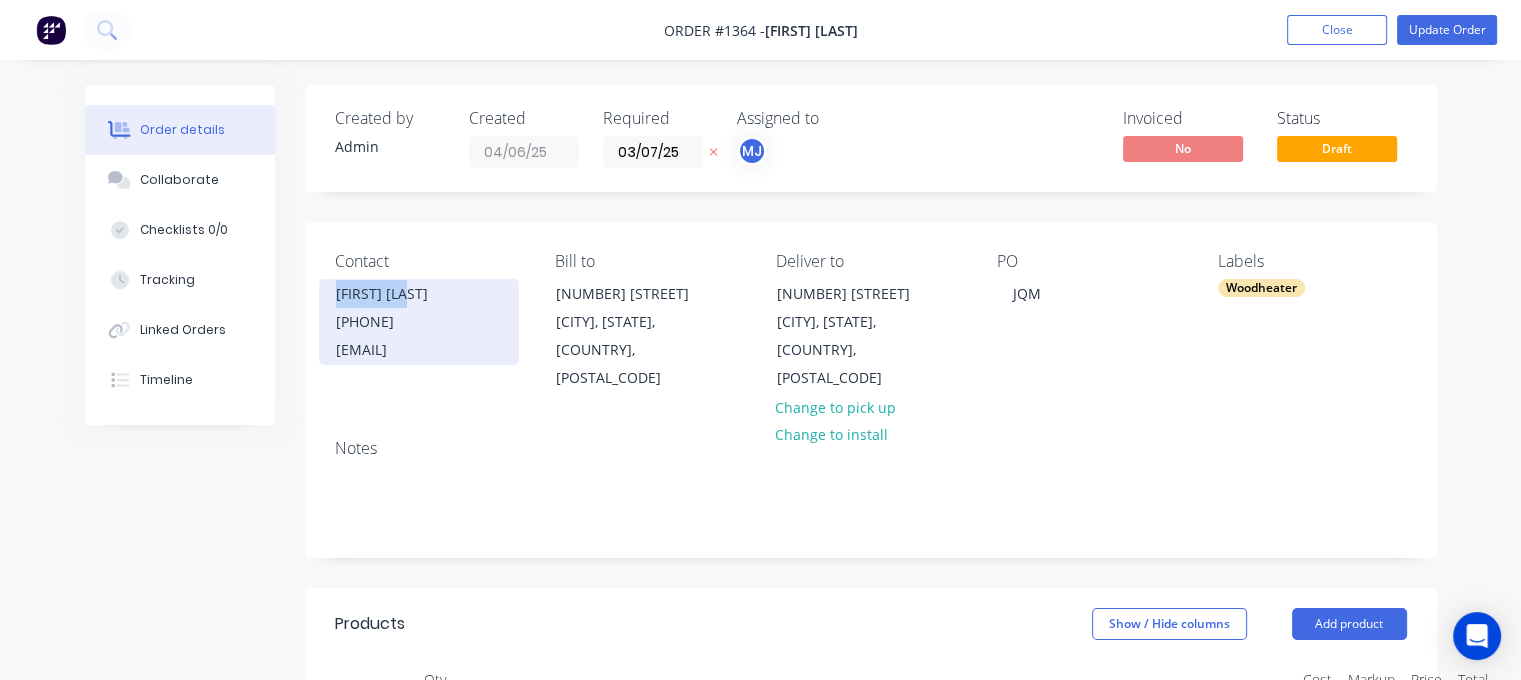 drag, startPoint x: 329, startPoint y: 295, endPoint x: 421, endPoint y: 299, distance: 92.086914 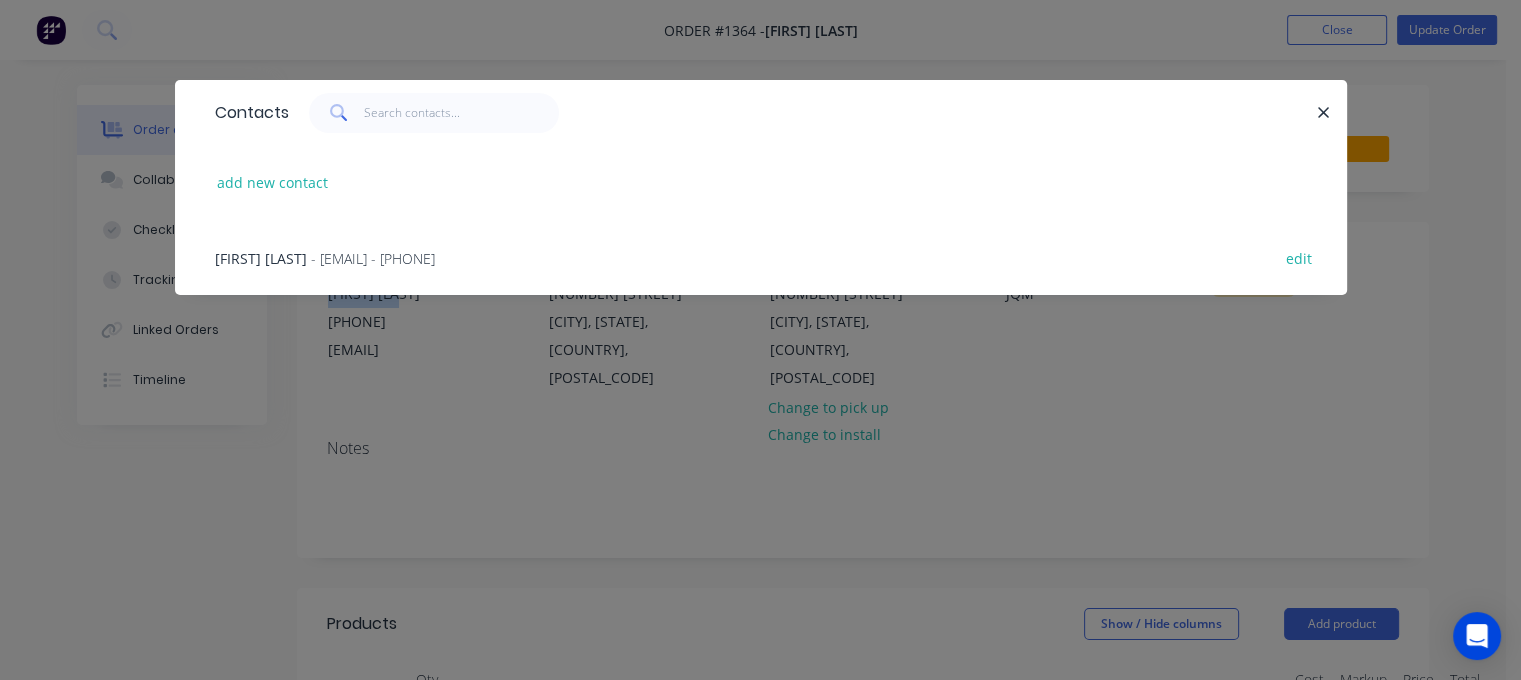 click 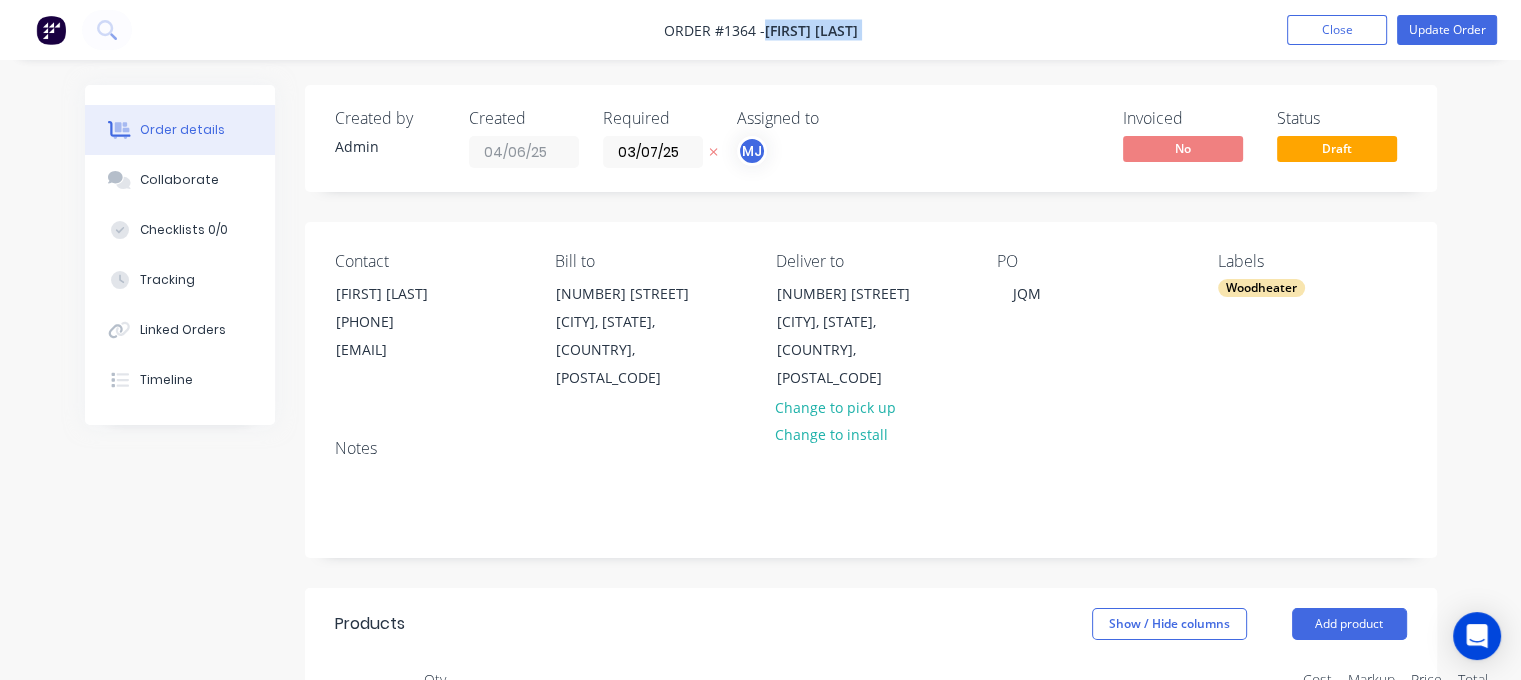 drag, startPoint x: 766, startPoint y: 29, endPoint x: 887, endPoint y: 35, distance: 121.14867 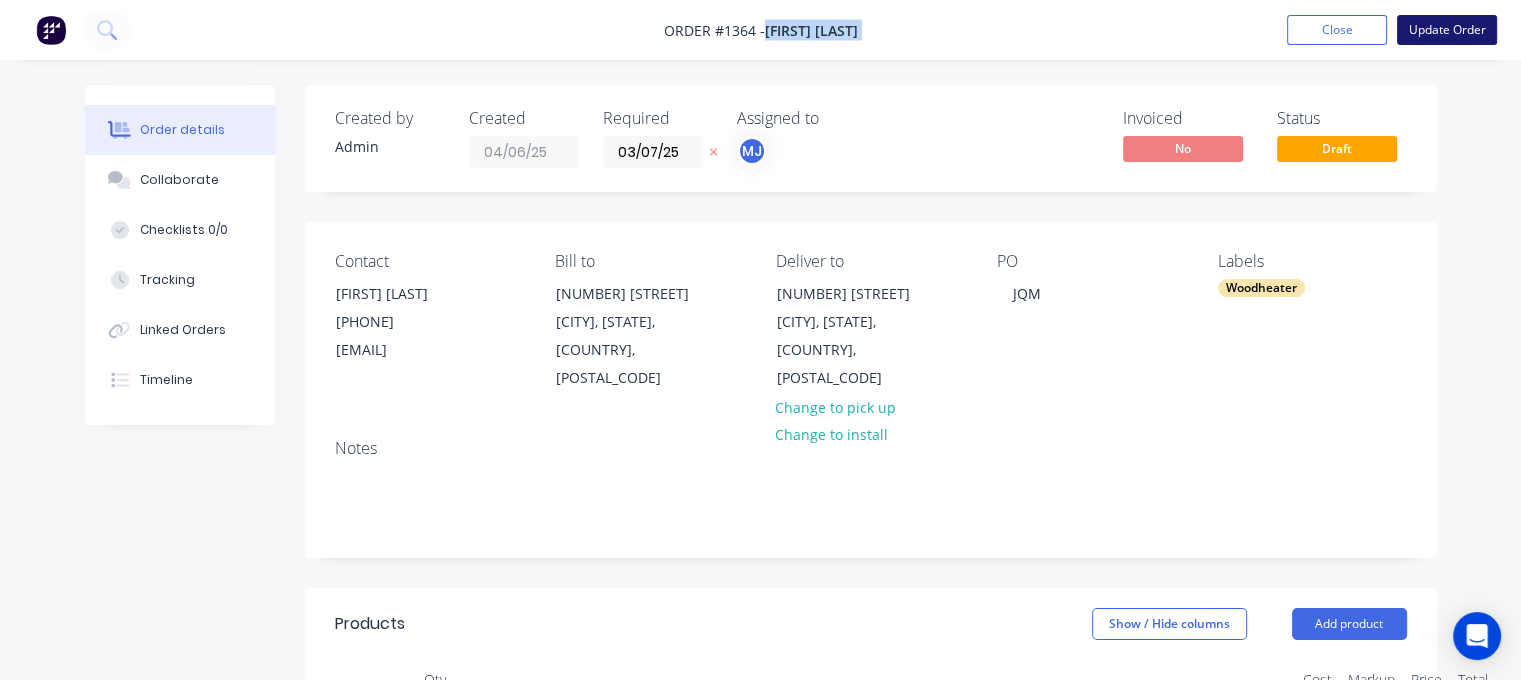 click on "Update Order" at bounding box center [1447, 30] 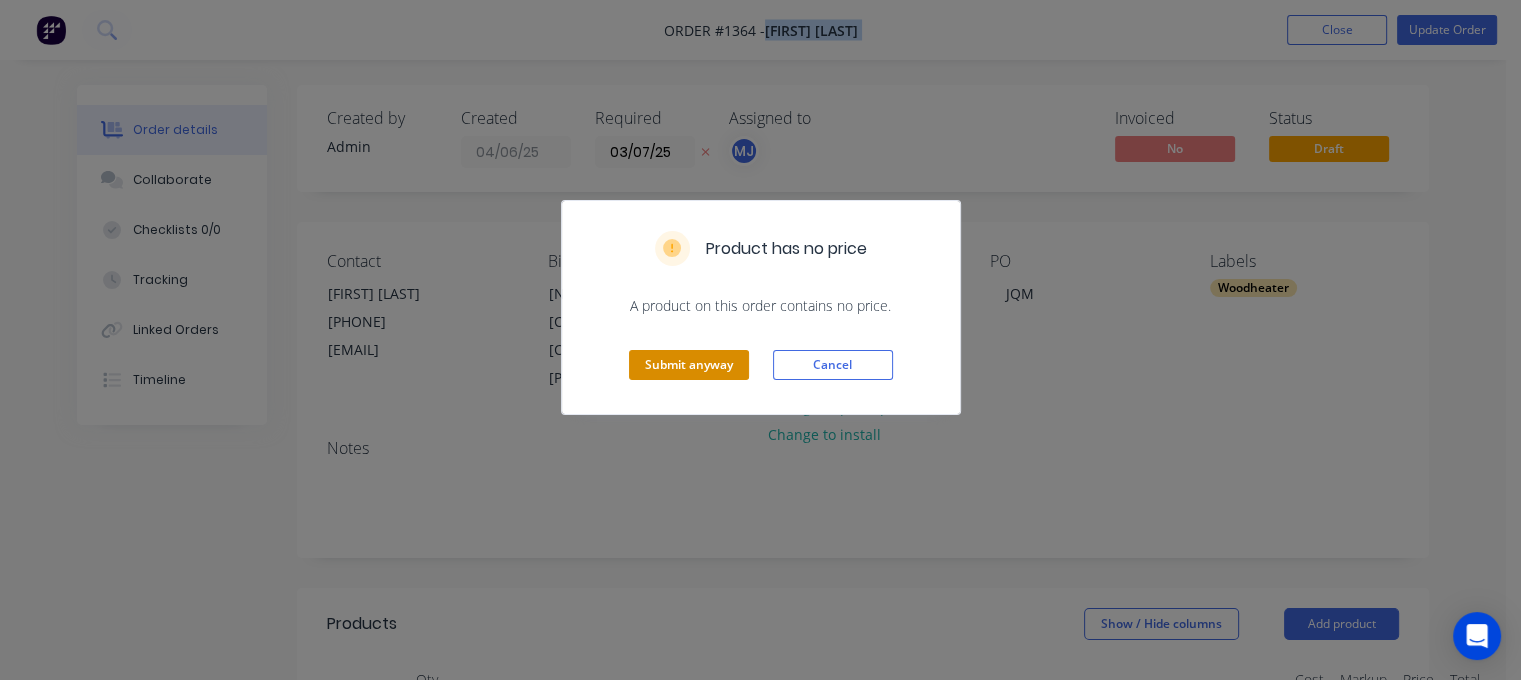 click on "Submit anyway" at bounding box center (689, 365) 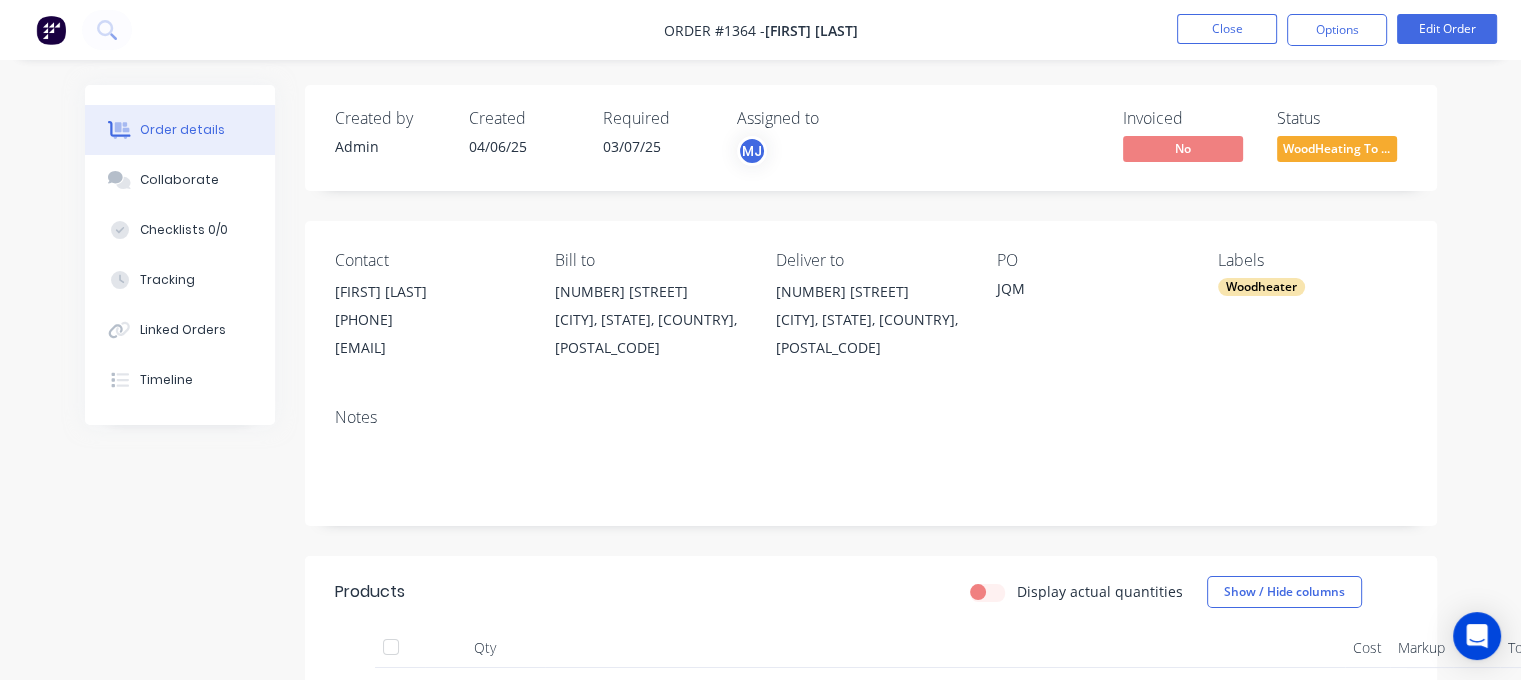click on "[FIRST] [LAST]" at bounding box center (429, 292) 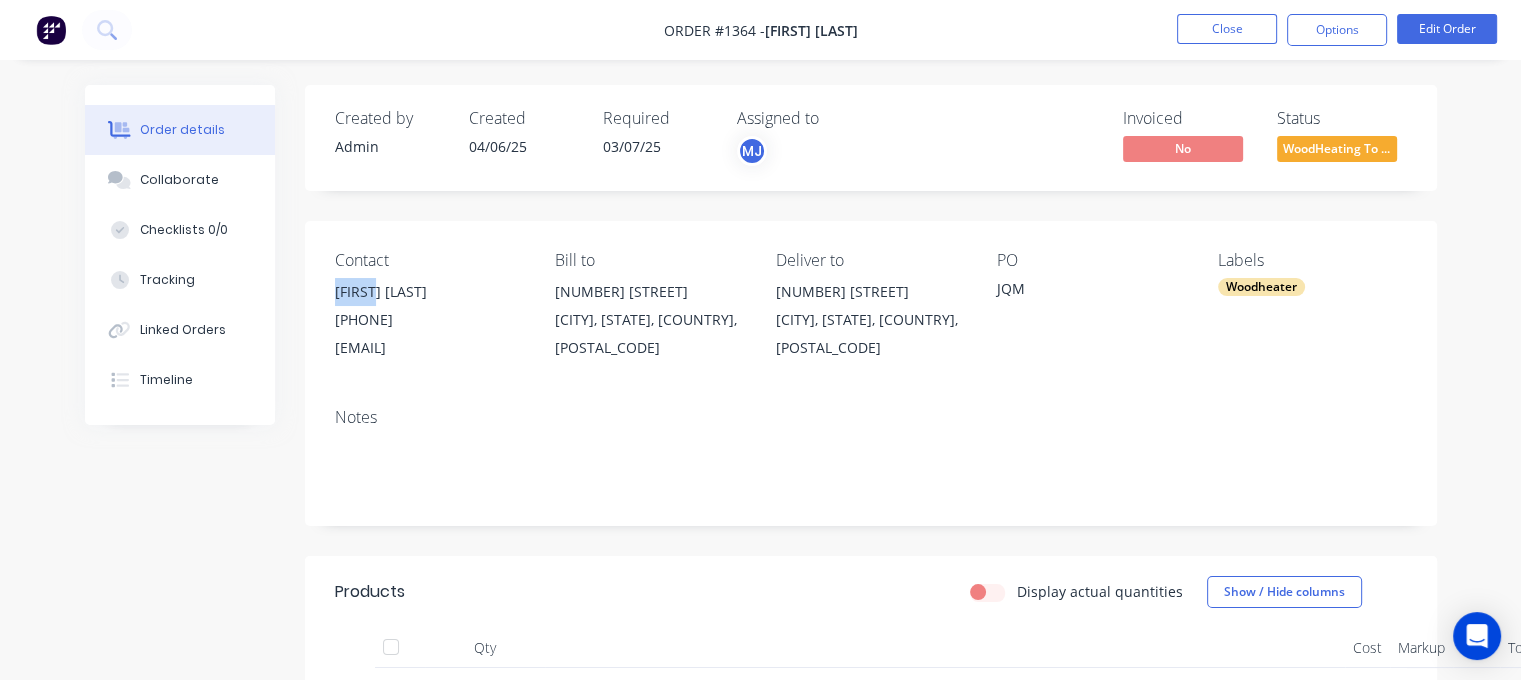 click on "[FIRST] [LAST]" at bounding box center (429, 292) 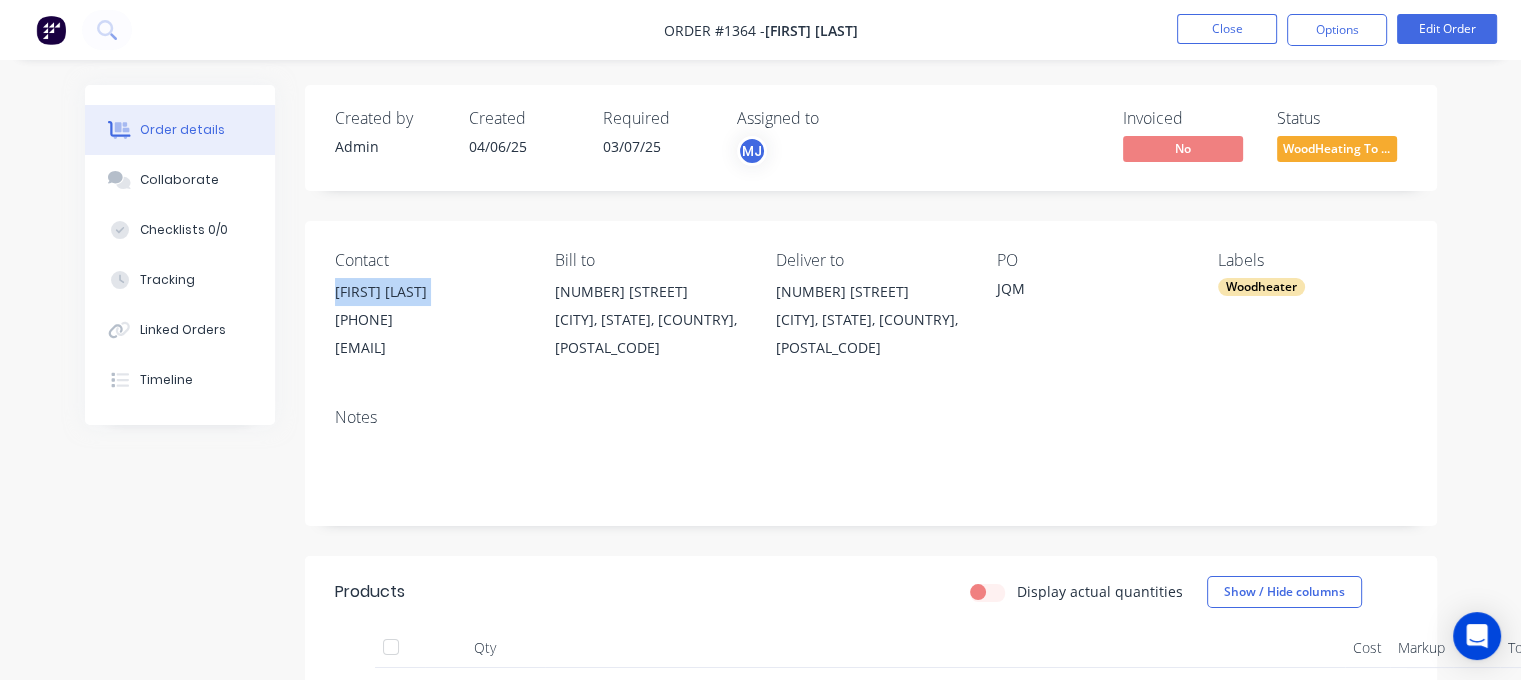 click on "[FIRST] [LAST]" at bounding box center (429, 292) 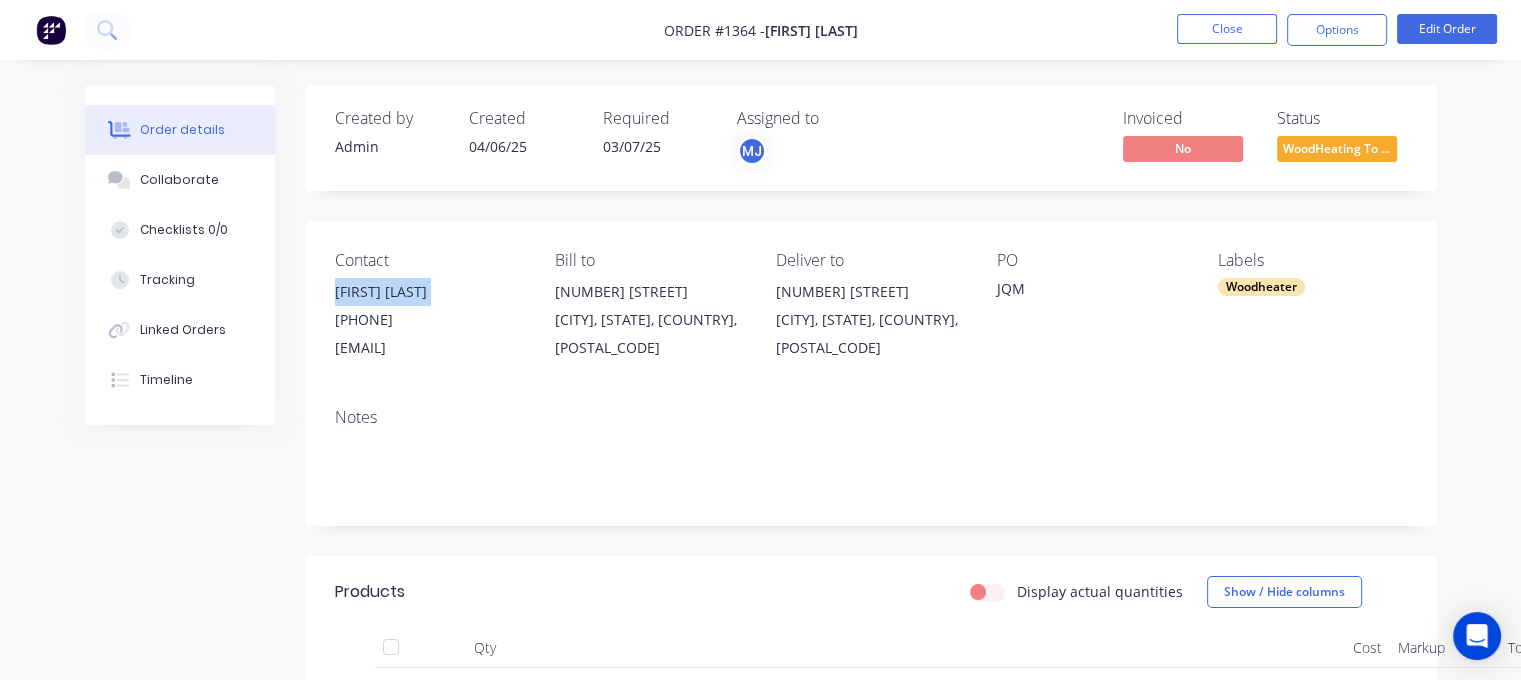 copy on "[FIRST] [LAST]" 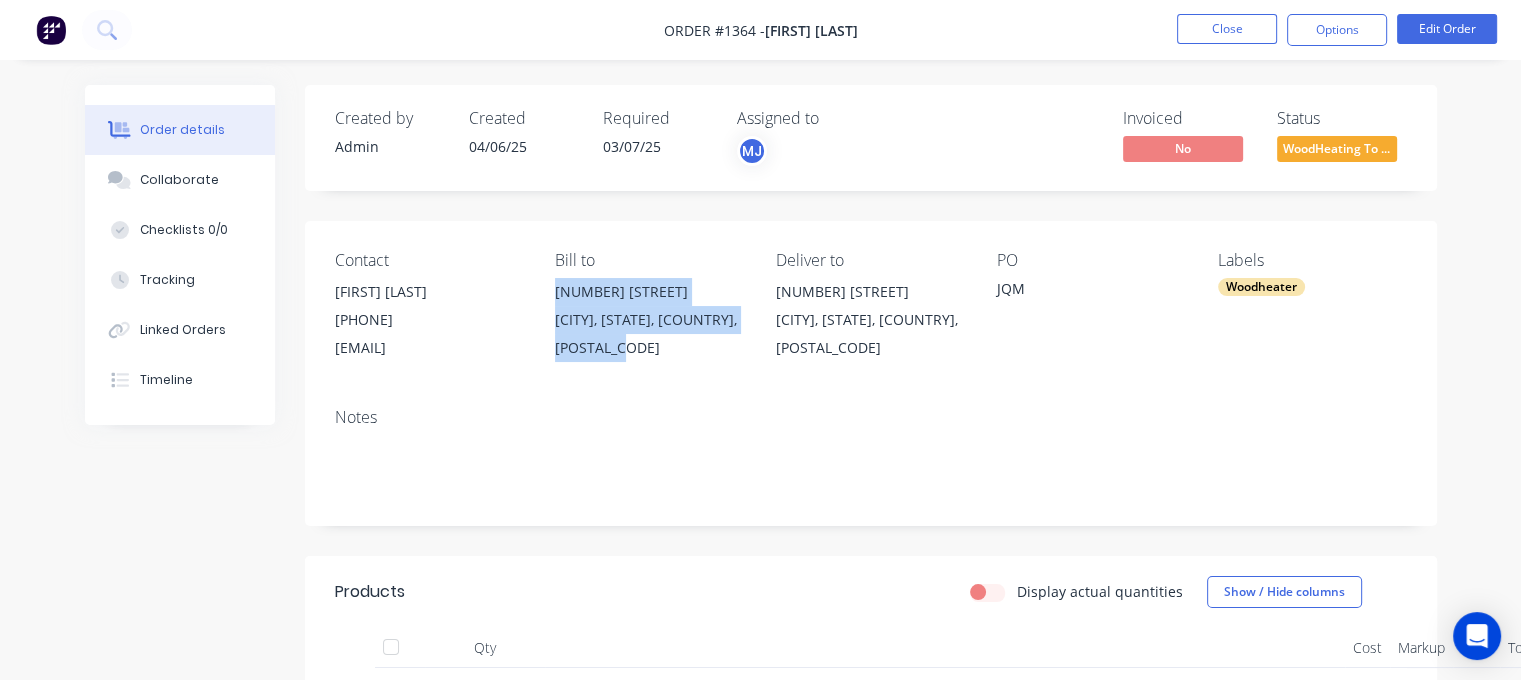 drag, startPoint x: 557, startPoint y: 296, endPoint x: 657, endPoint y: 349, distance: 113.17685 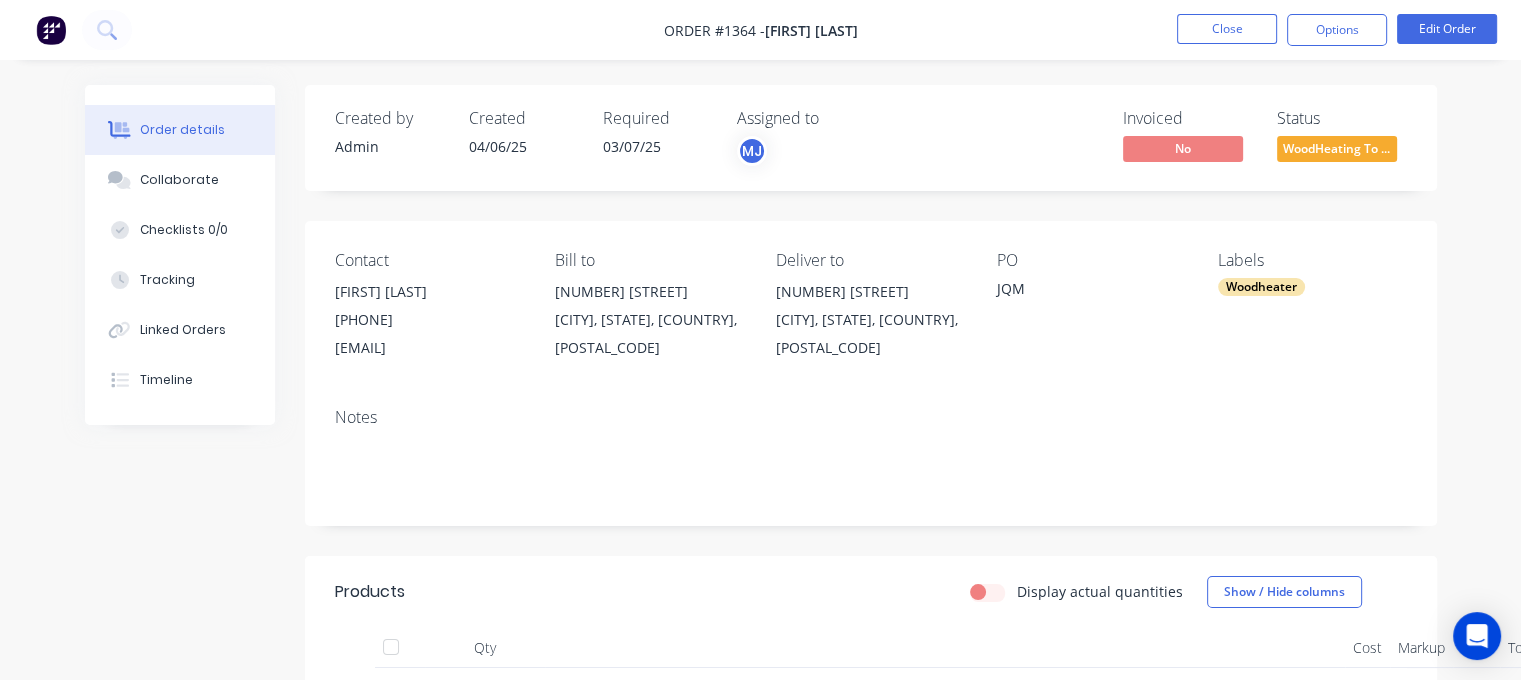 click on "[EMAIL]" at bounding box center [429, 348] 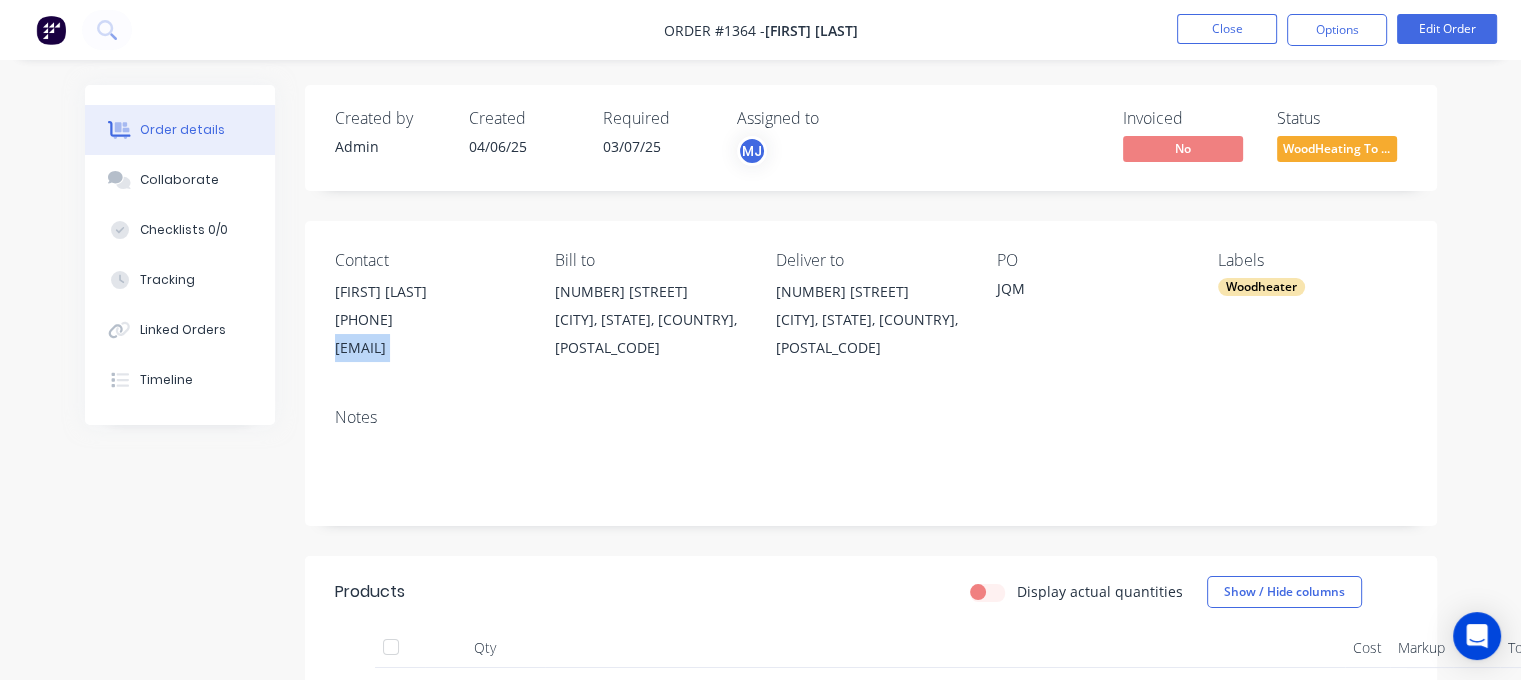 click on "[EMAIL]" at bounding box center [429, 348] 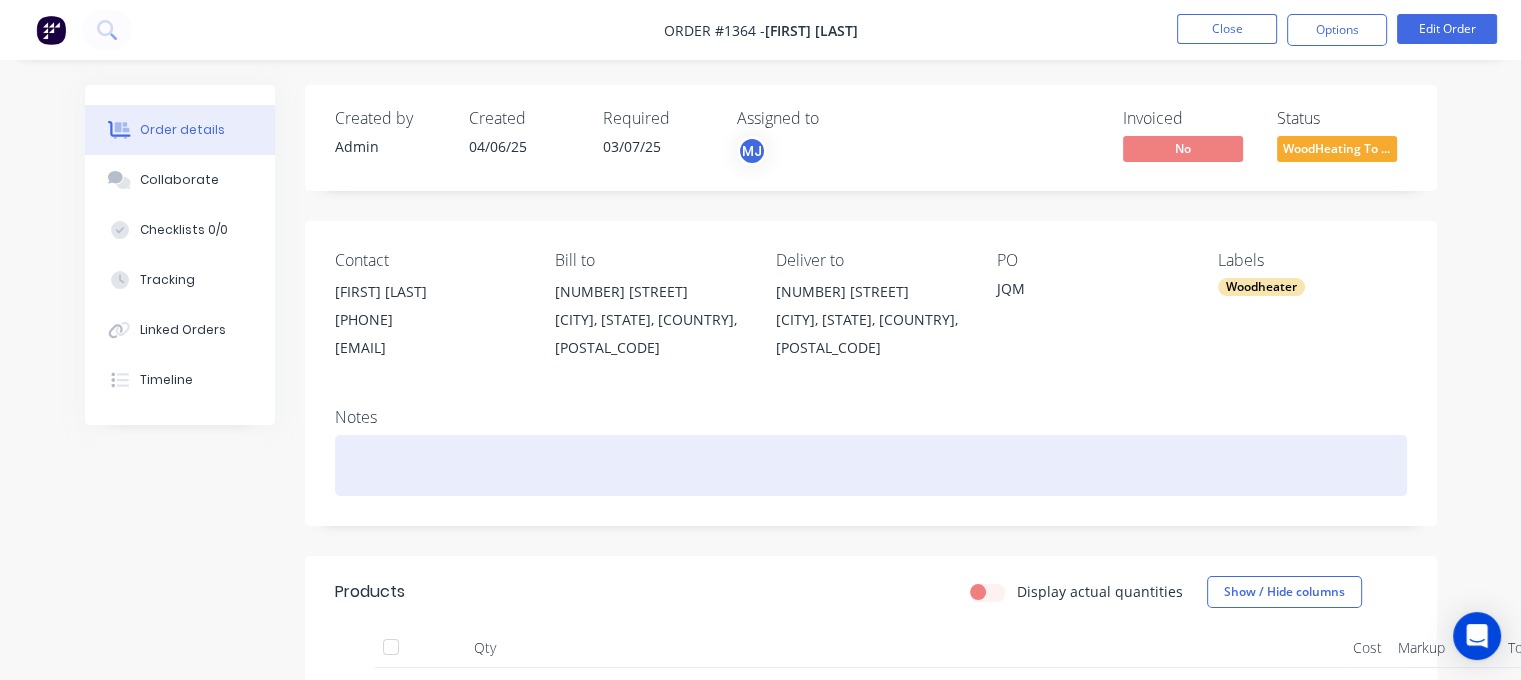 click at bounding box center (871, 465) 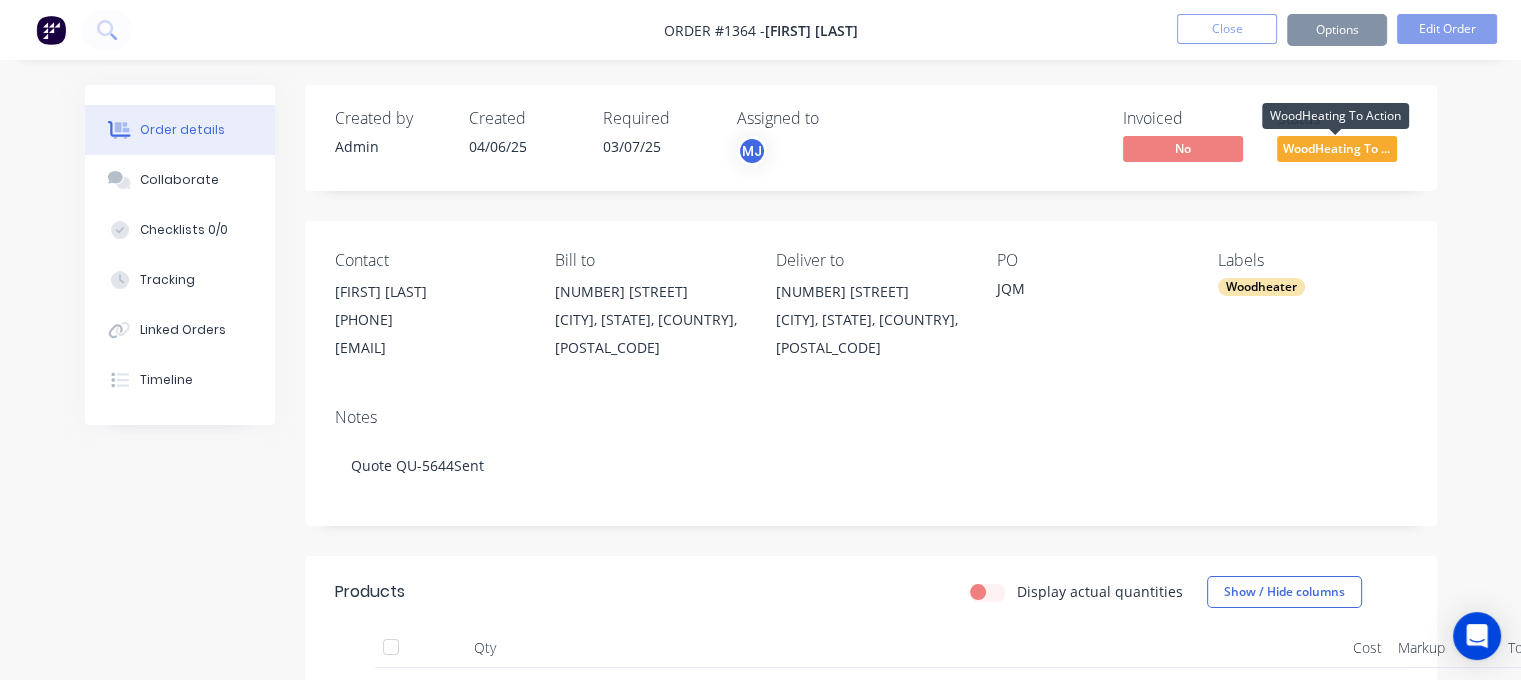 click on "WoodHeating To ..." at bounding box center (1337, 148) 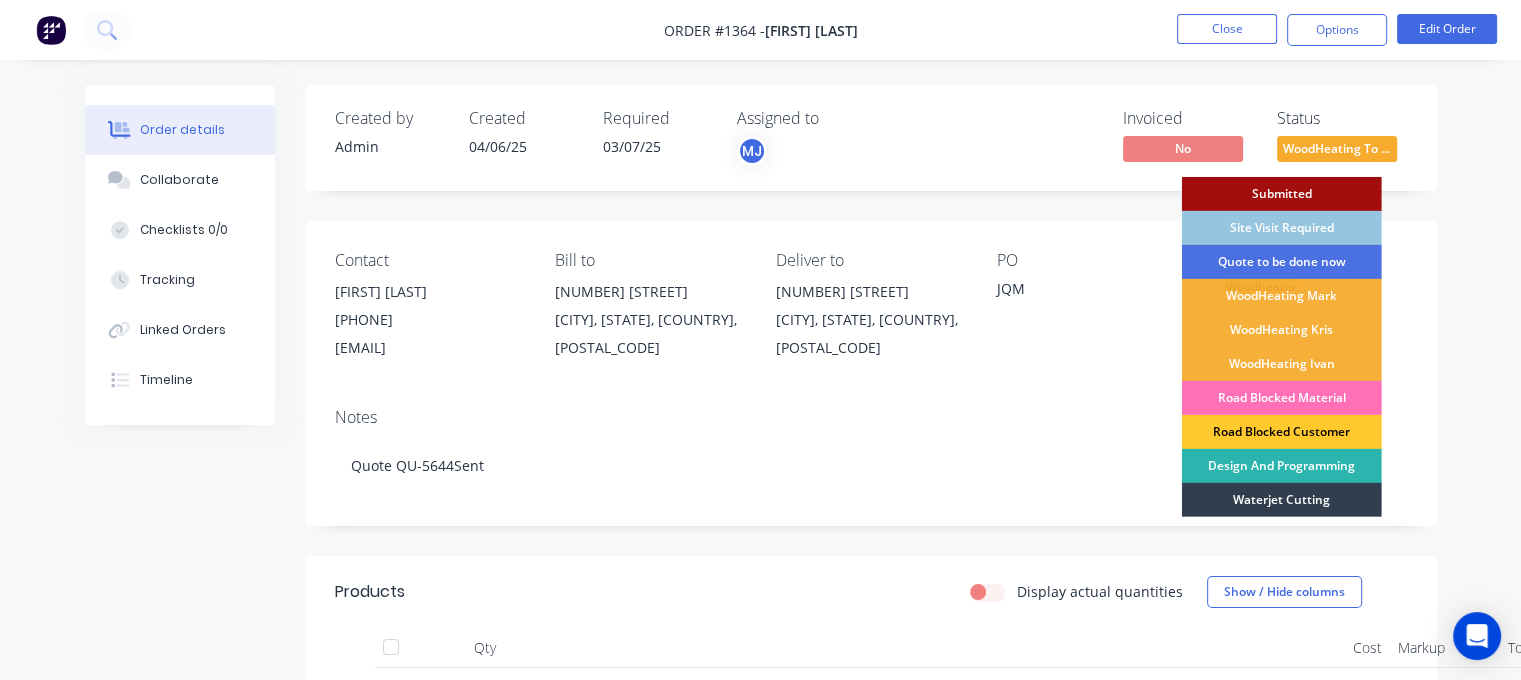 click on "Road Blocked Customer" at bounding box center (1282, 432) 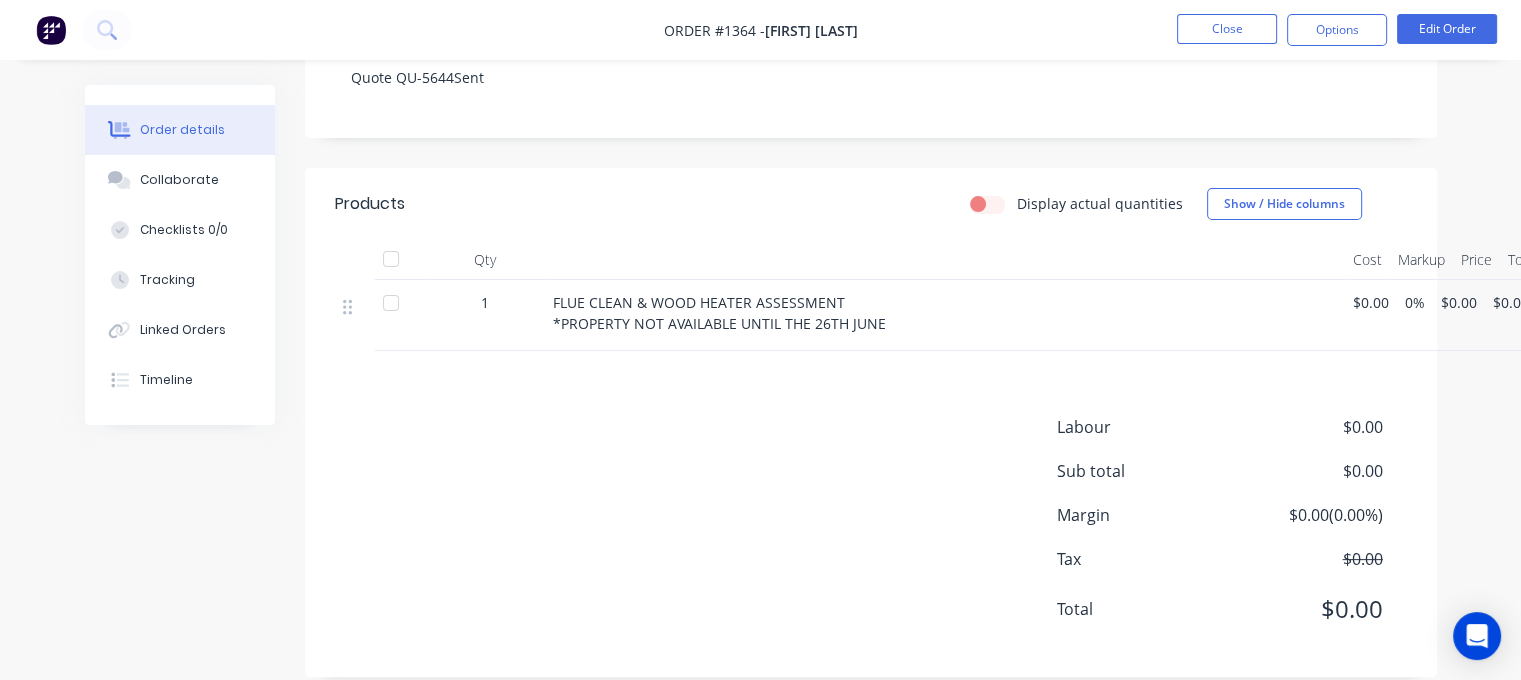 scroll, scrollTop: 400, scrollLeft: 0, axis: vertical 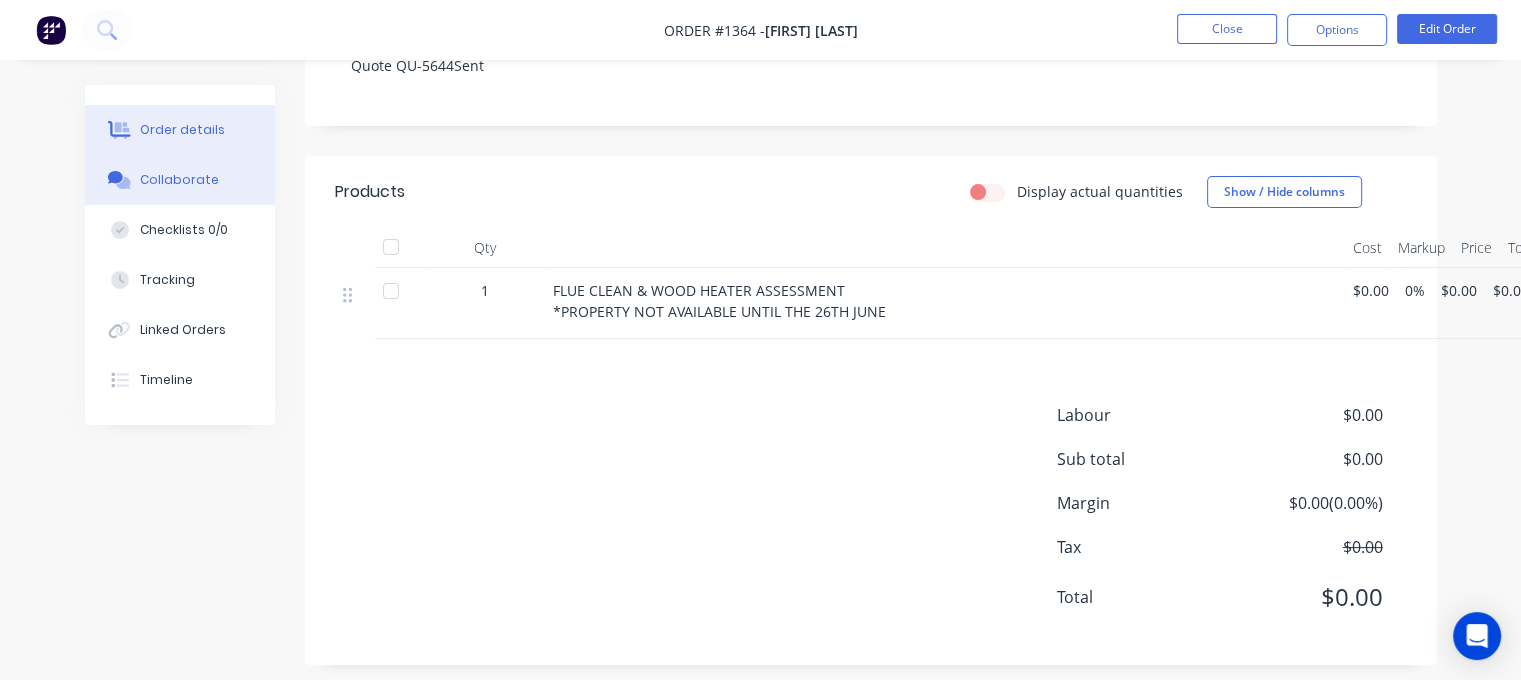 click on "Collaborate" at bounding box center (179, 180) 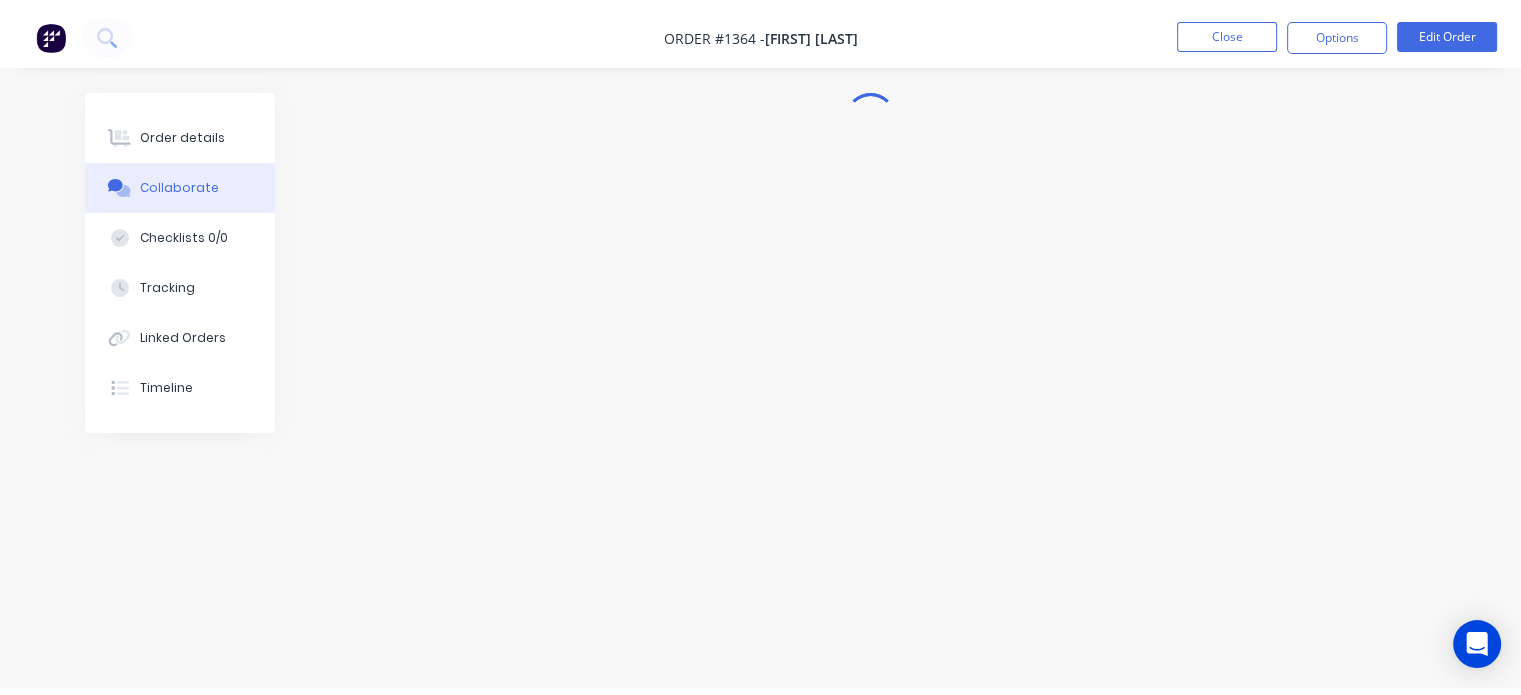 scroll, scrollTop: 0, scrollLeft: 0, axis: both 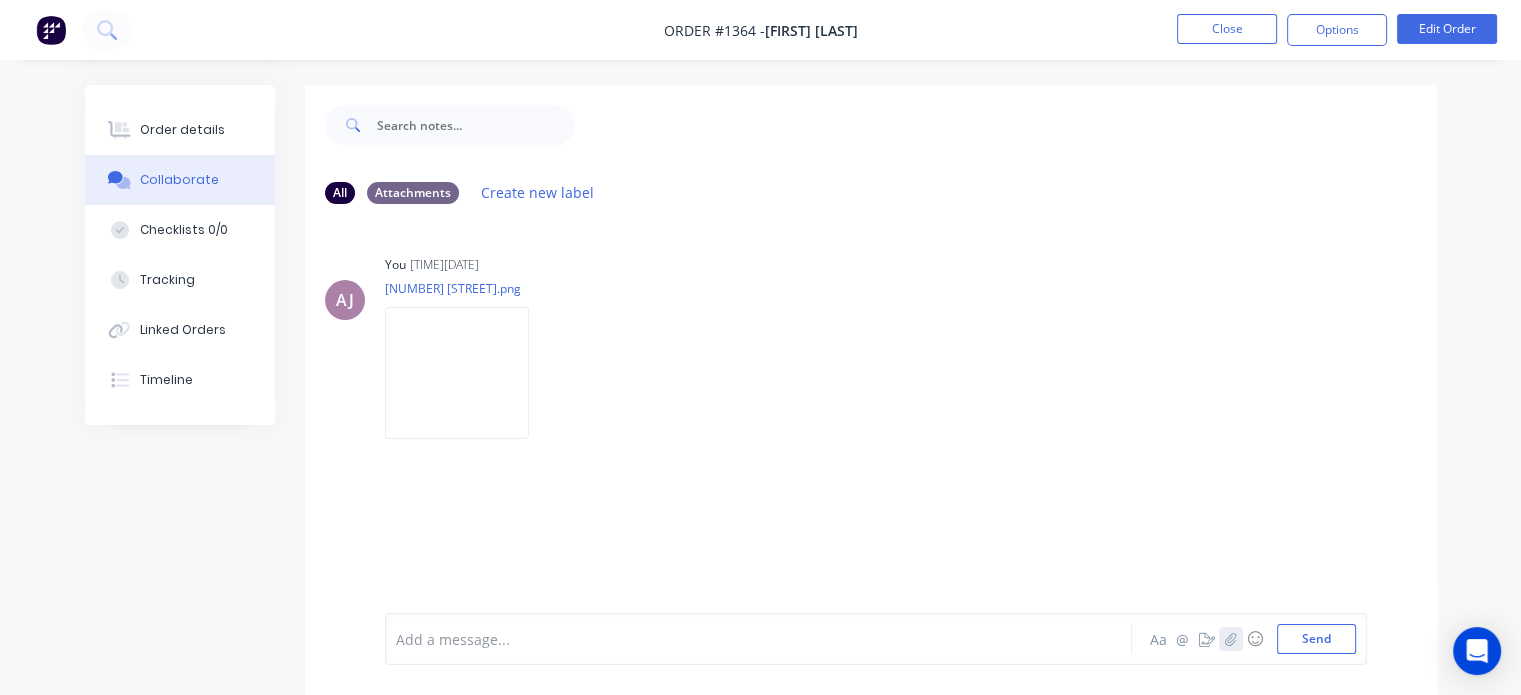 click 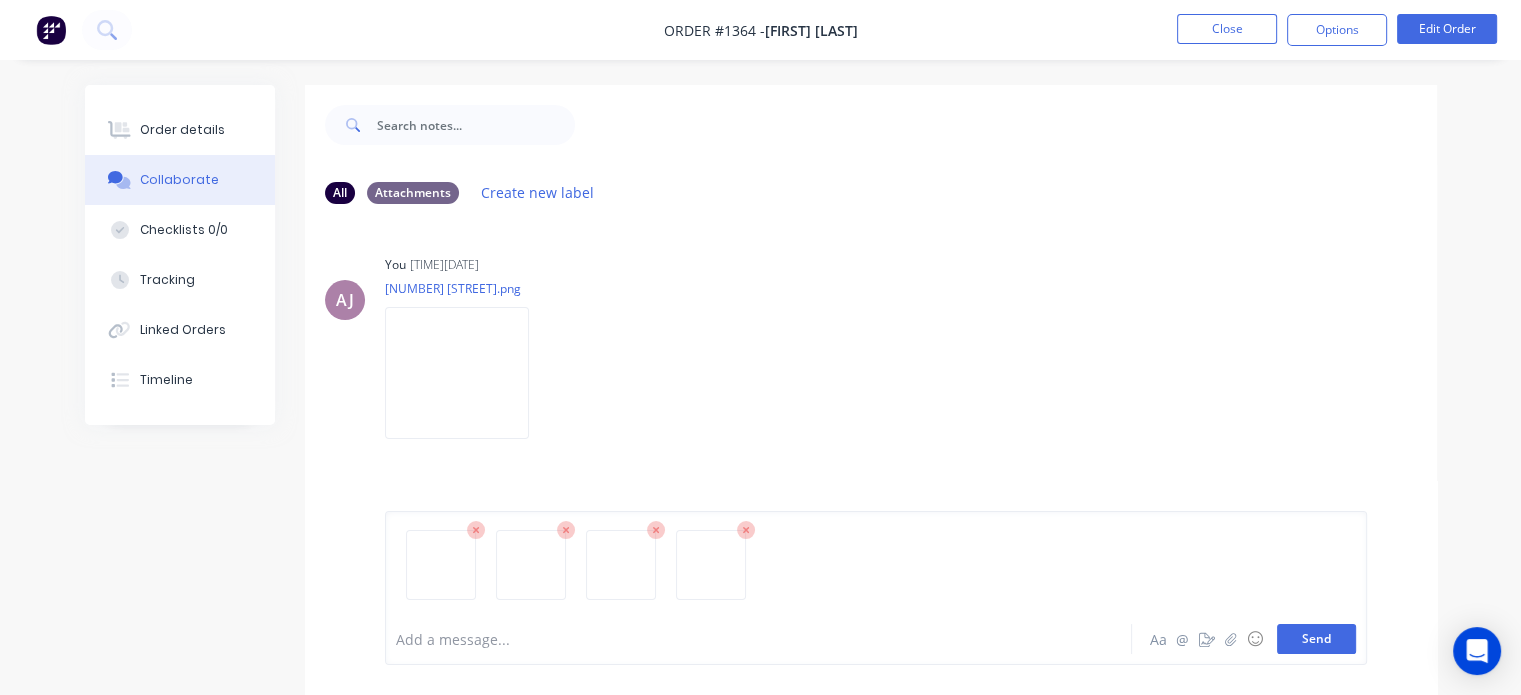 click on "Send" at bounding box center (1316, 639) 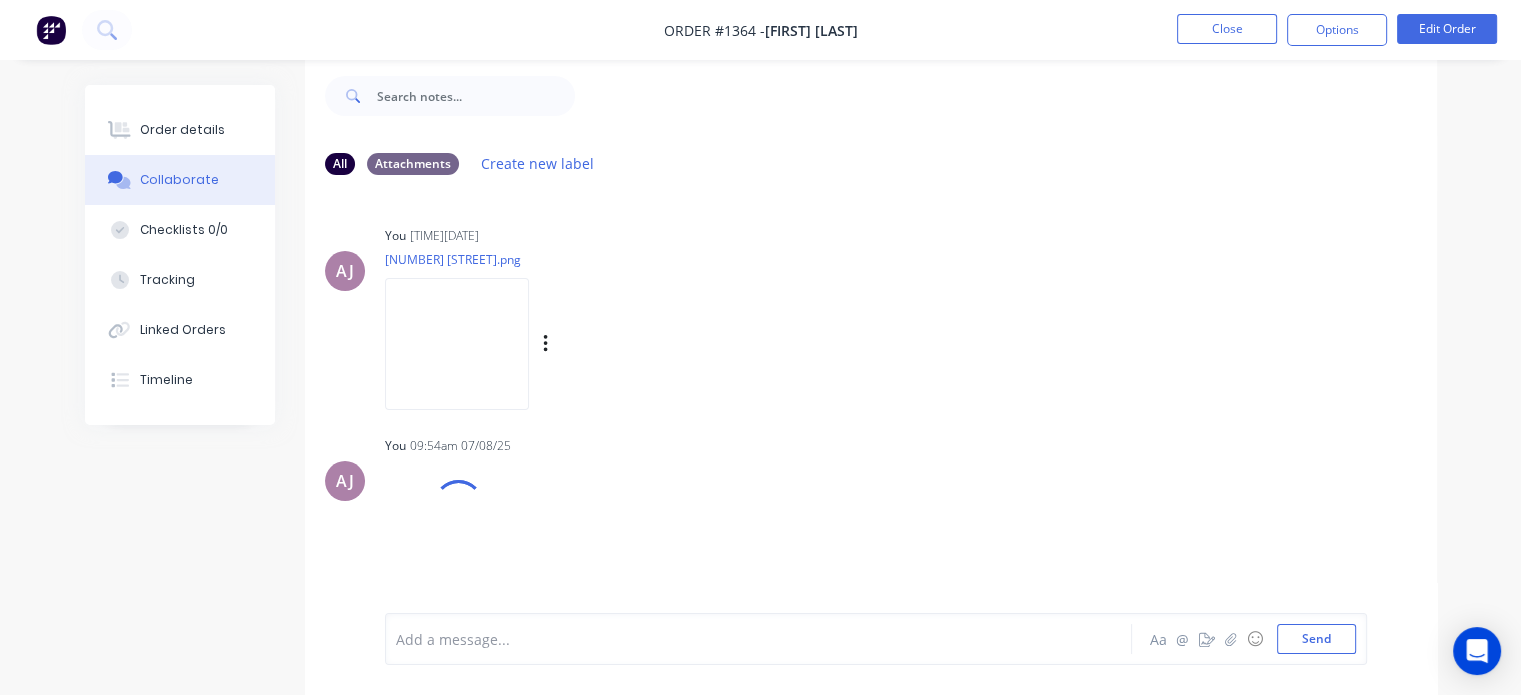 scroll, scrollTop: 0, scrollLeft: 0, axis: both 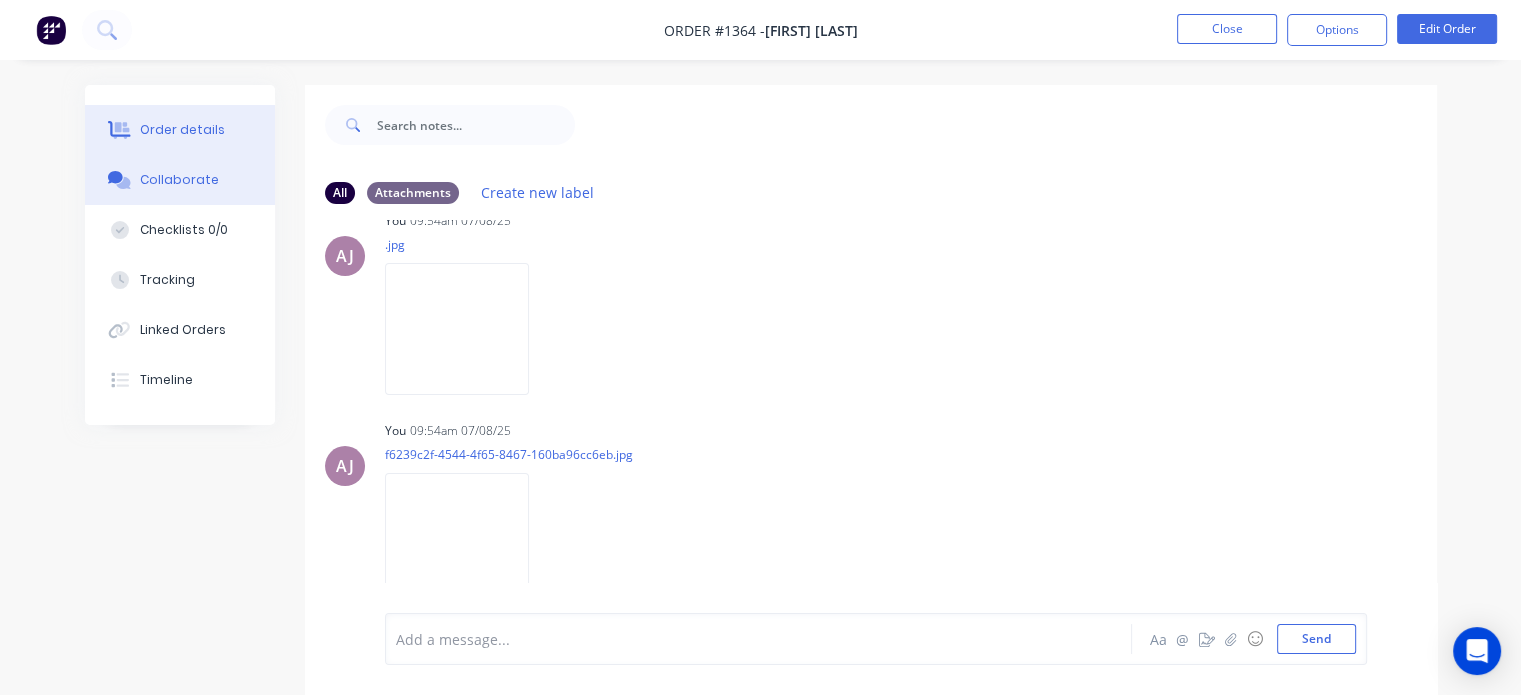 click on "Order details" at bounding box center (180, 130) 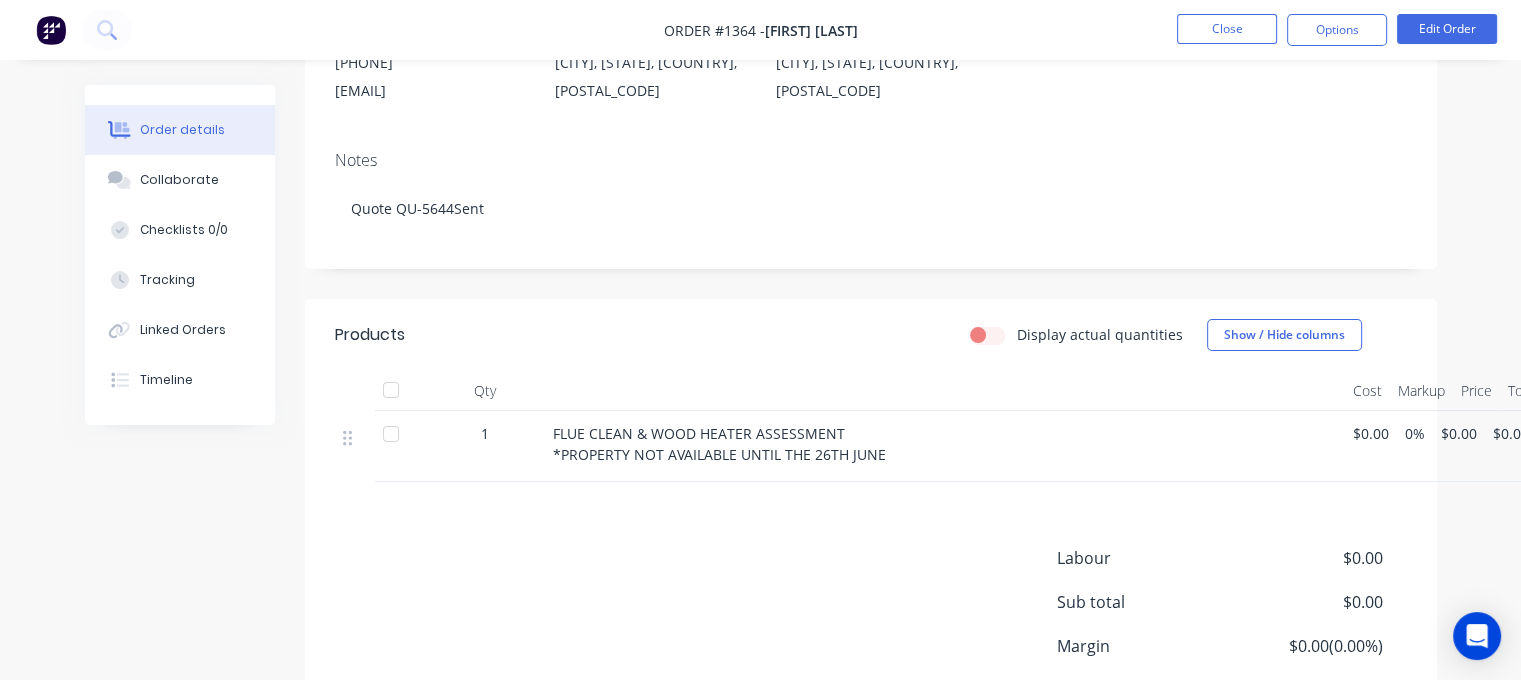 scroll, scrollTop: 300, scrollLeft: 0, axis: vertical 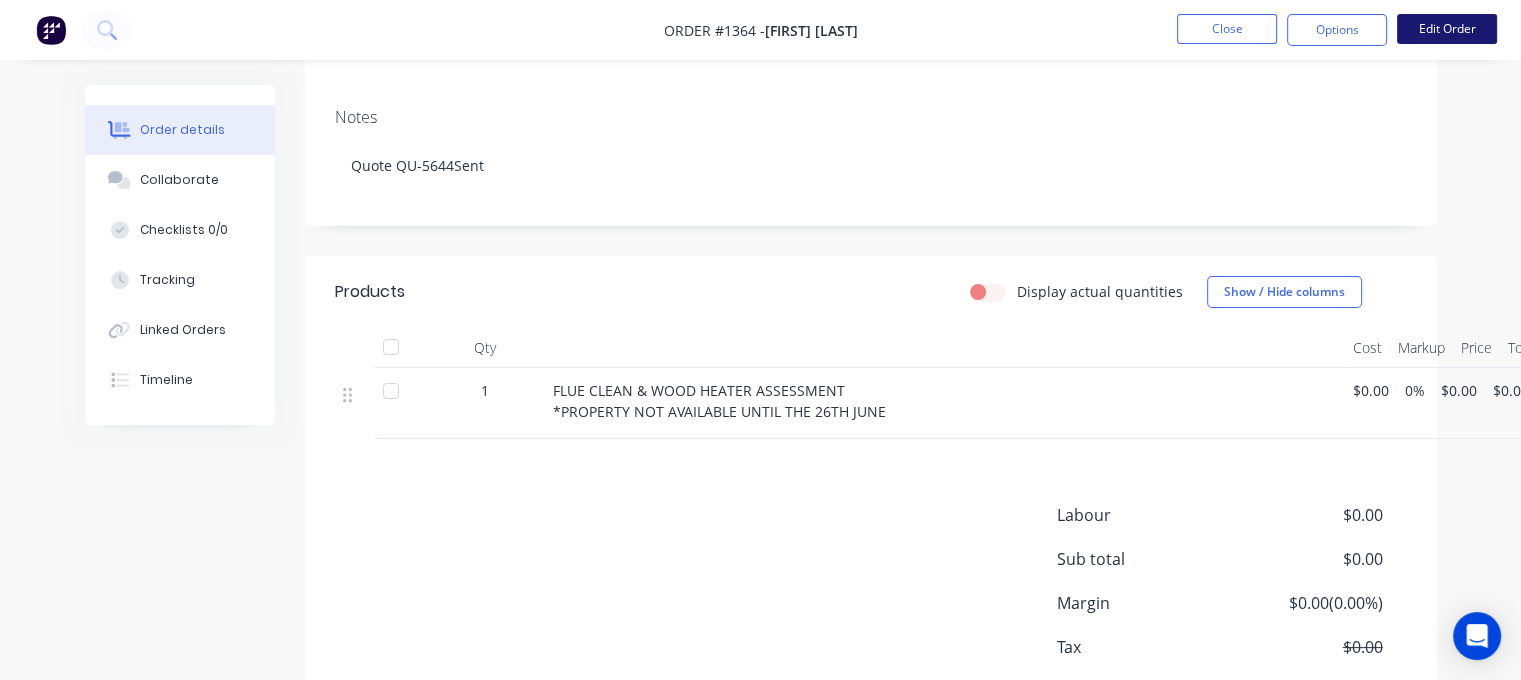 click on "Edit Order" at bounding box center (1447, 29) 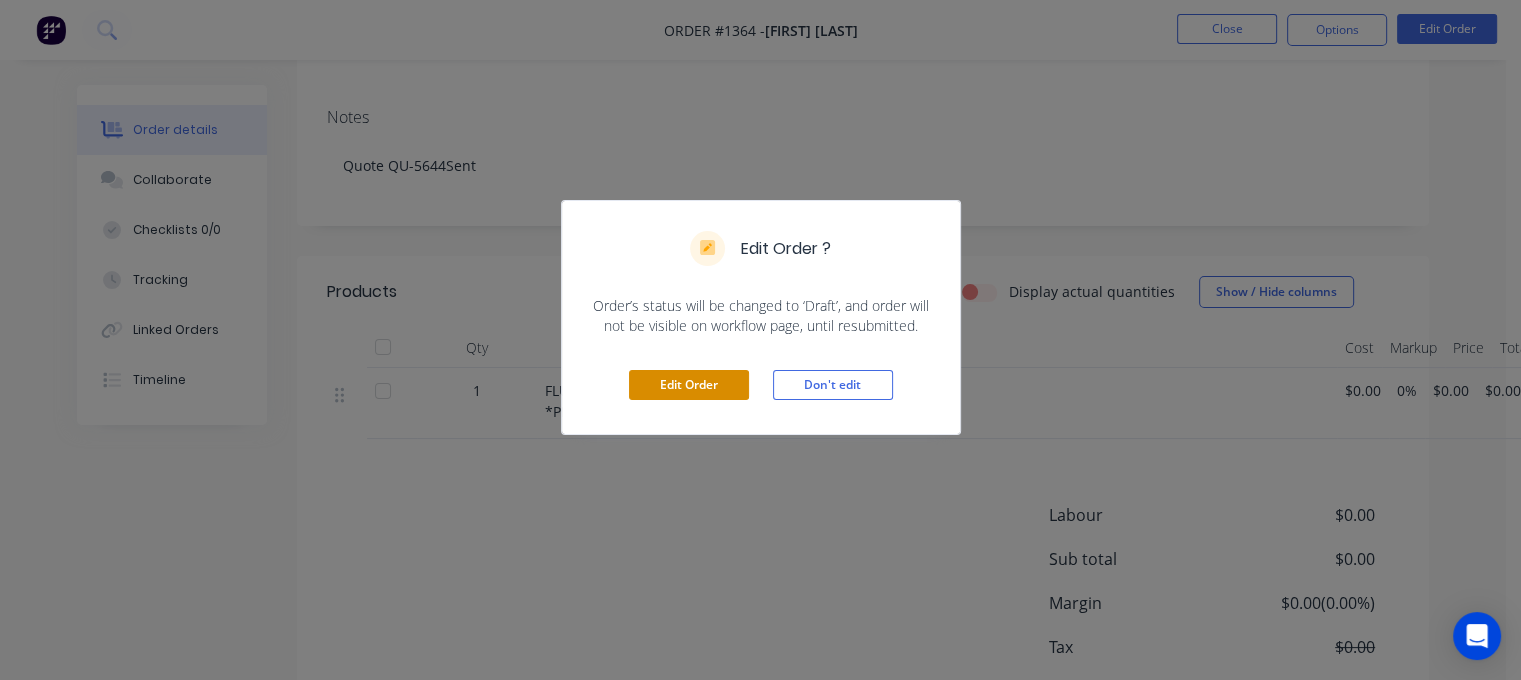 click on "Edit Order" at bounding box center [689, 385] 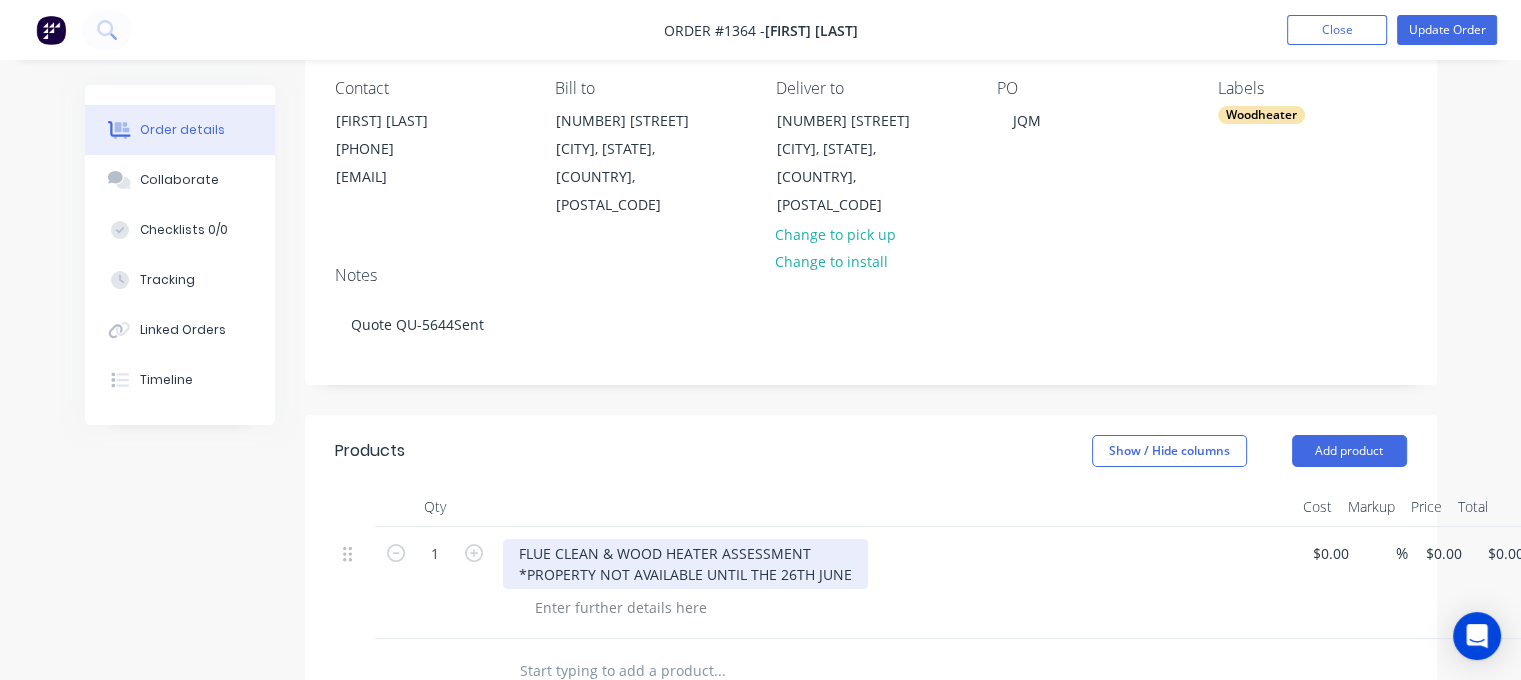 scroll, scrollTop: 200, scrollLeft: 0, axis: vertical 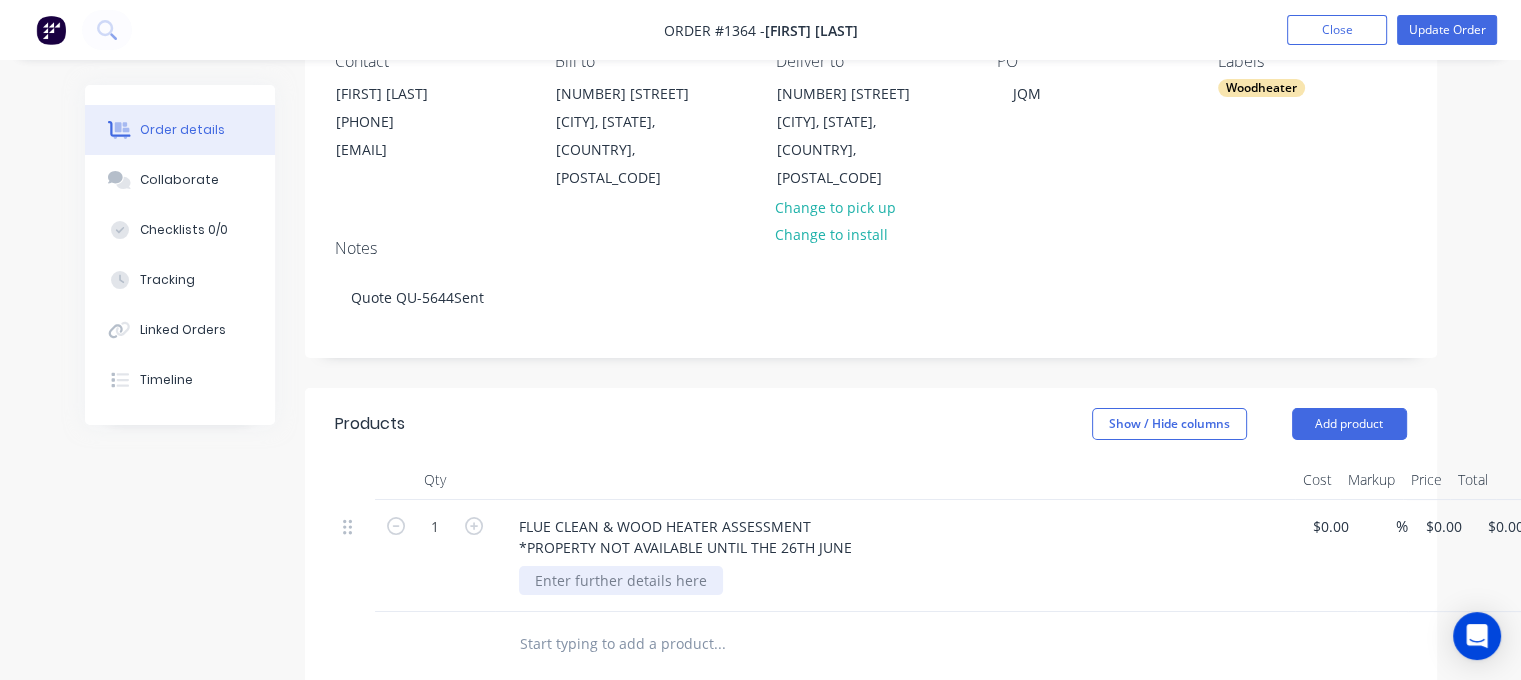click at bounding box center [621, 580] 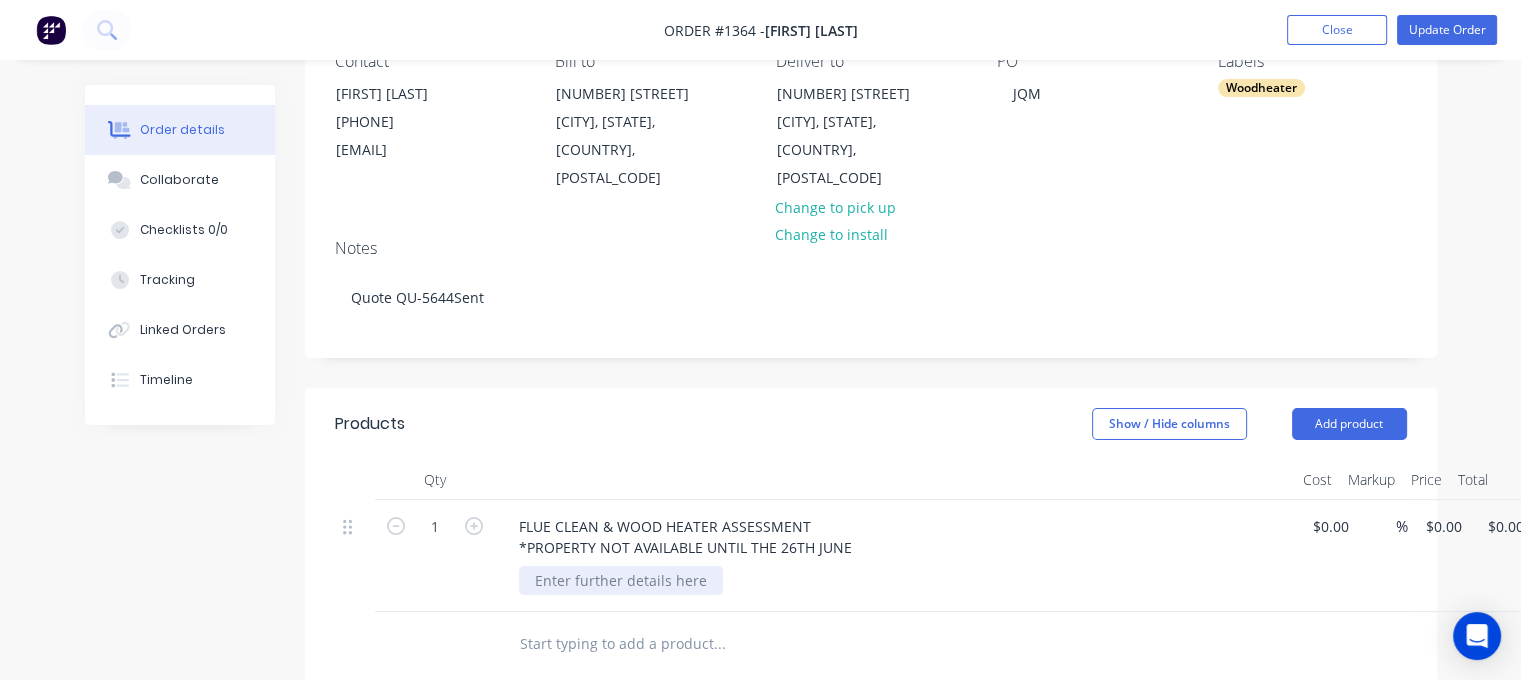 type 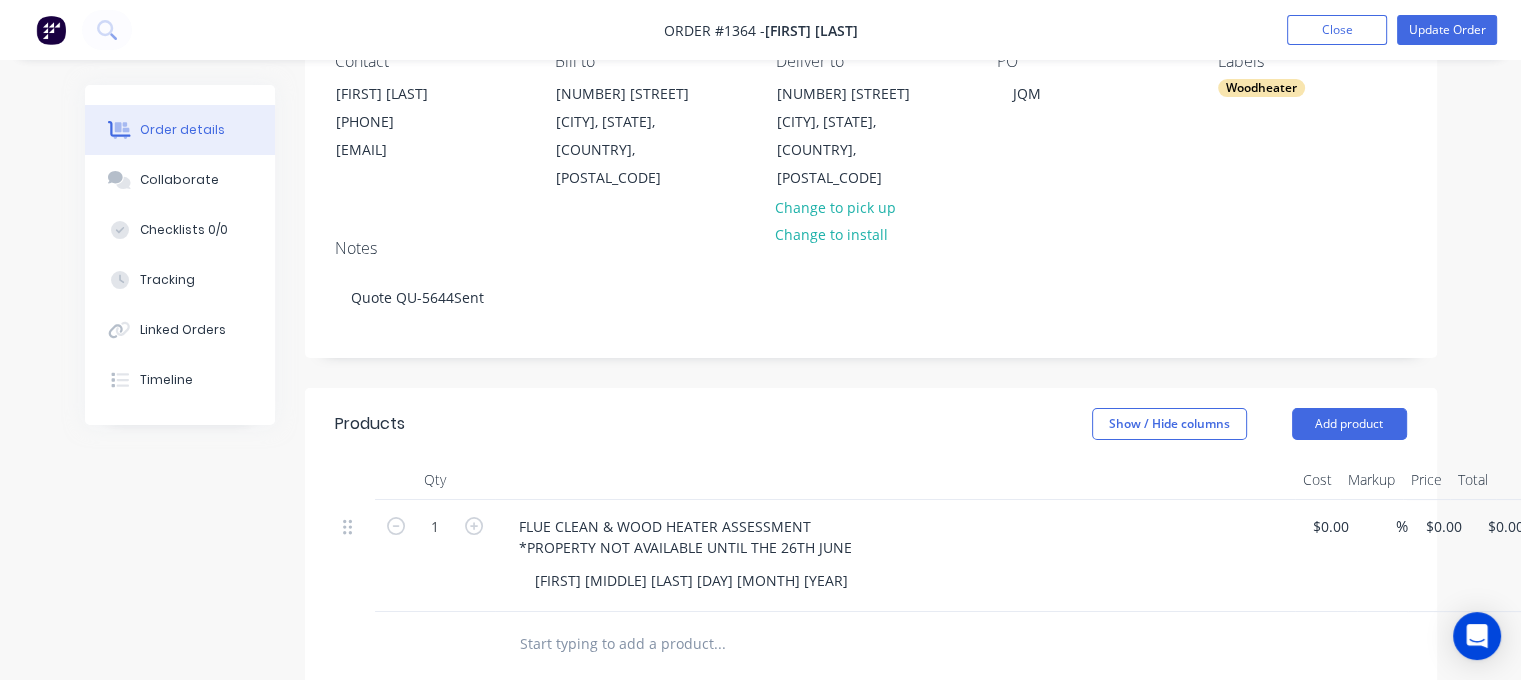 click on "Created by Admin Created [DATE] Required [DATE] Assigned to MJ Invoiced No Status Draft Contact [FIRST] [PHONE] [EMAIL] Bill to [NUMBER] [STREET]  [CITY], [STATE], [COUNTRY], [POSTAL_CODE] Deliver to [NUMBER] [STREET]  [CITY], [STATE], [COUNTRY], [POSTAL_CODE] Change to pick up Change to install PO JQM Labels Woodheater Notes Quote QU-5644Sent Products Show / Hide columns Add product     Qty Cost Markup Price Total 1 FLUE CLEAN & [PRODUCT] ASSESSMENT
*PROPERTY NOT AVAILABLE UNTIL THE [DATE] [FIRST] [LAST] [DAY] [DATE] $0.00 $0.00 % $0.00 $0.00 $0.00 $0.00   add delivery fee add markup add discount Labour $0.00 Sub total $0.00 Margin $0.00  ( 0.00 %) Tax $0.00 Total $0.00" at bounding box center [871, 521] 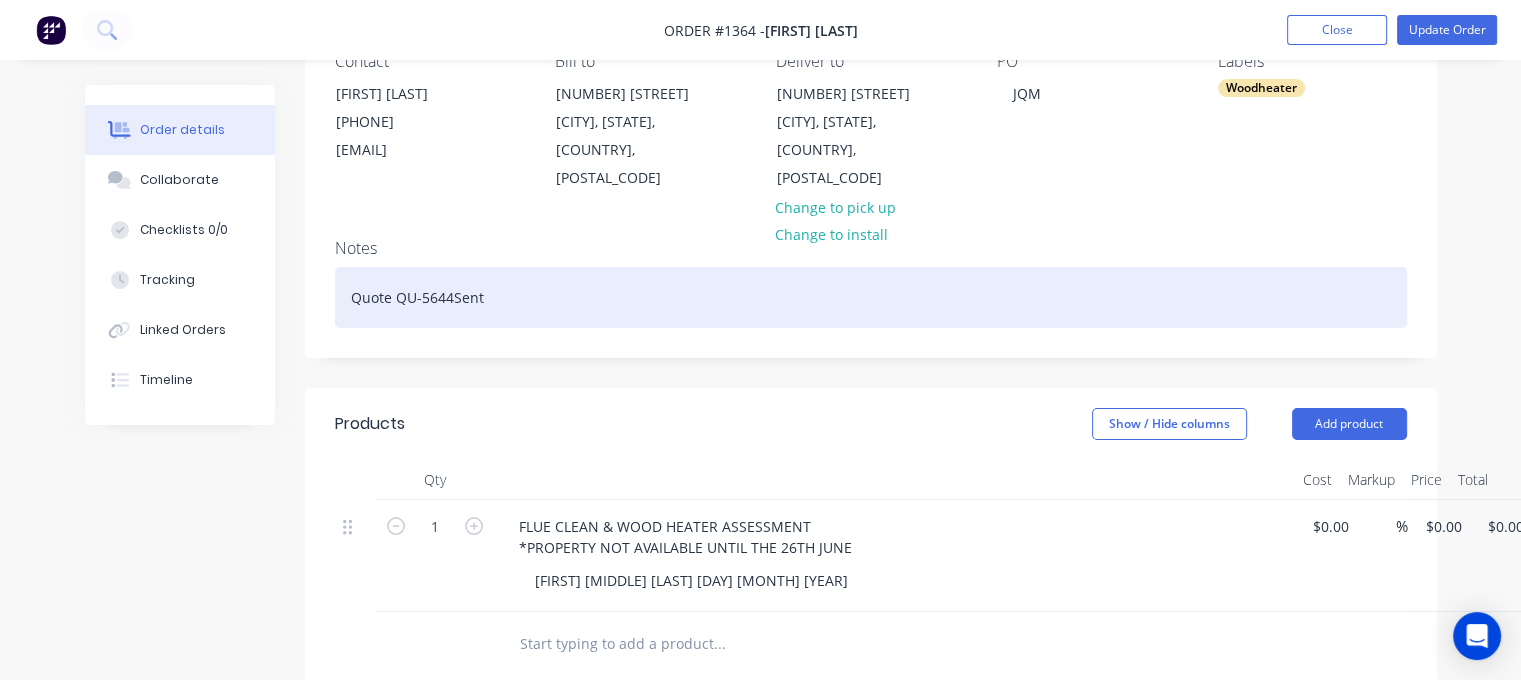 click on "Quote QU-5644Sent" at bounding box center (871, 297) 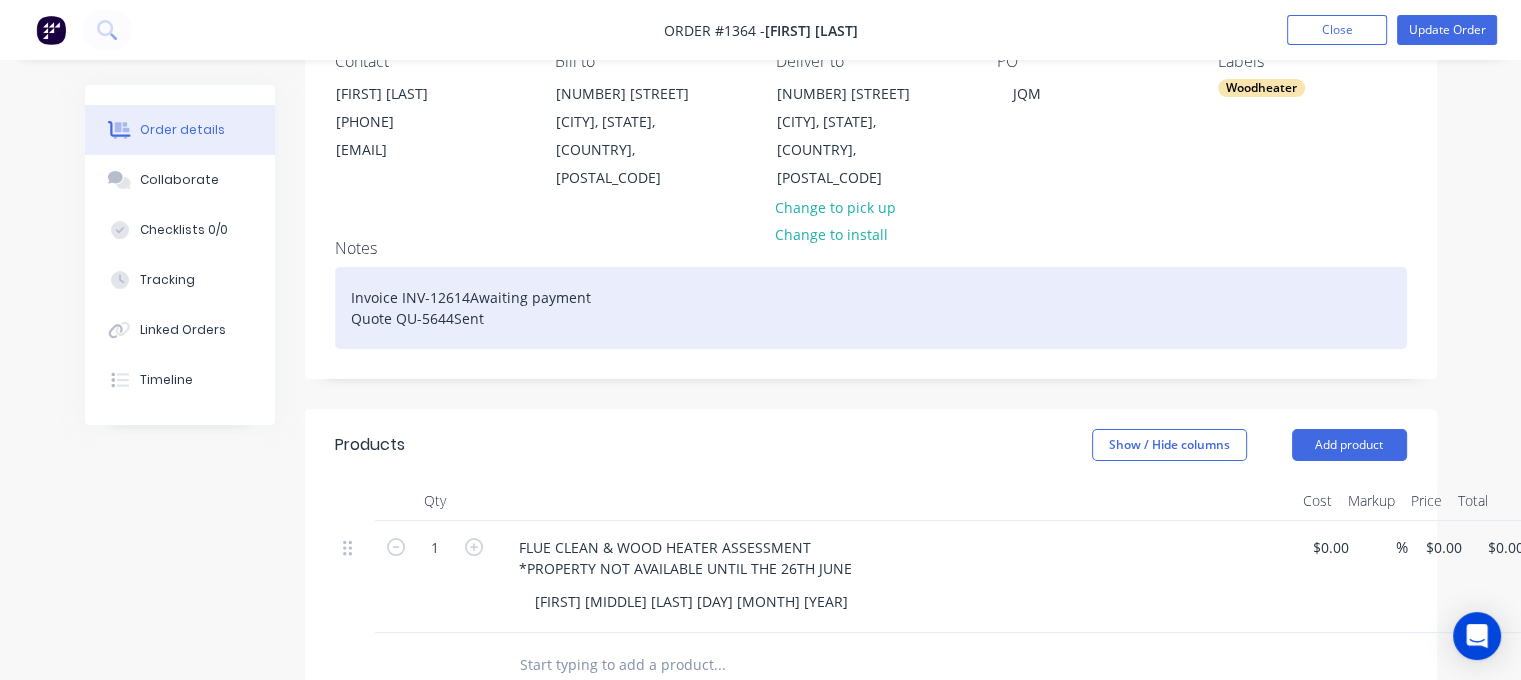 click on "Invoice INV-[NUMBER]Awaiting payment
Quote QU-[NUMBER]Sent" at bounding box center (871, 308) 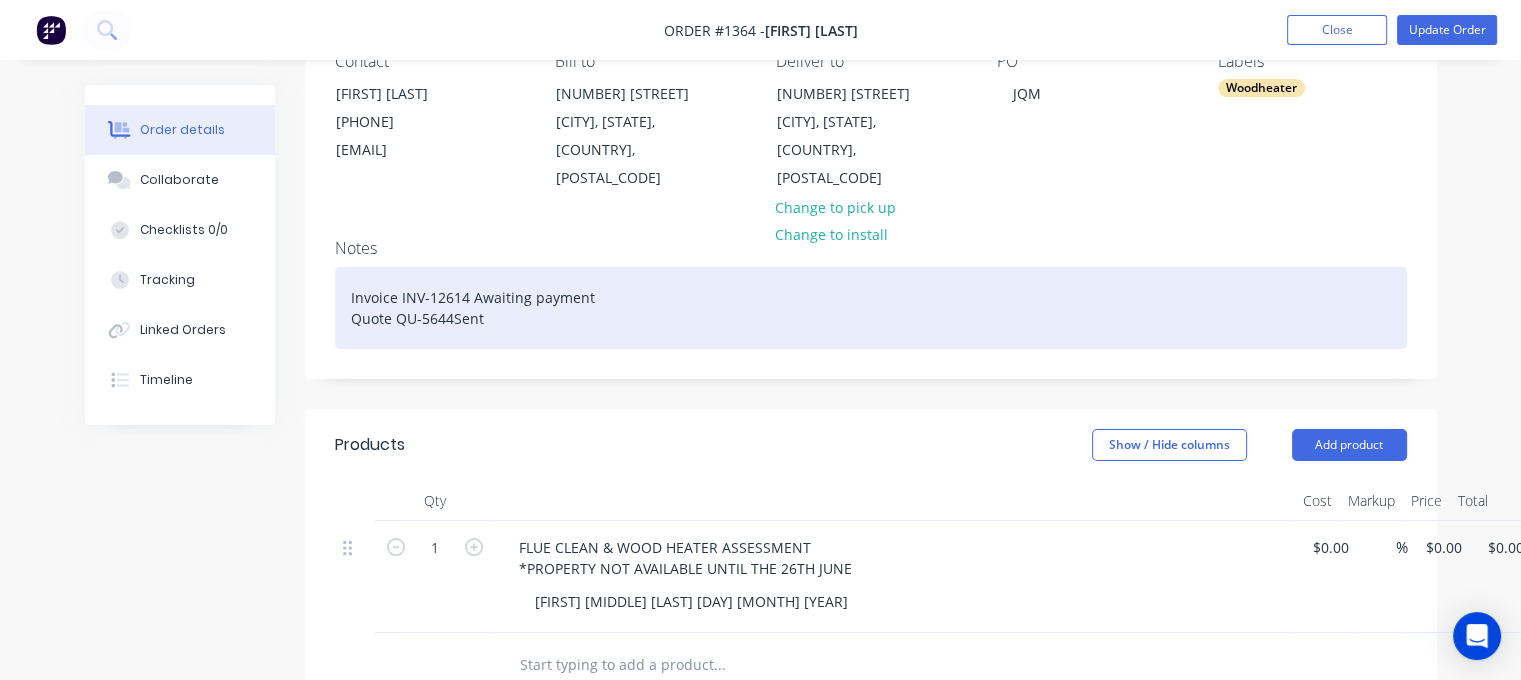 click on "Invoice INV-[NUMBER] Awaiting payment
Quote QU-[NUMBER]Sent" at bounding box center (871, 308) 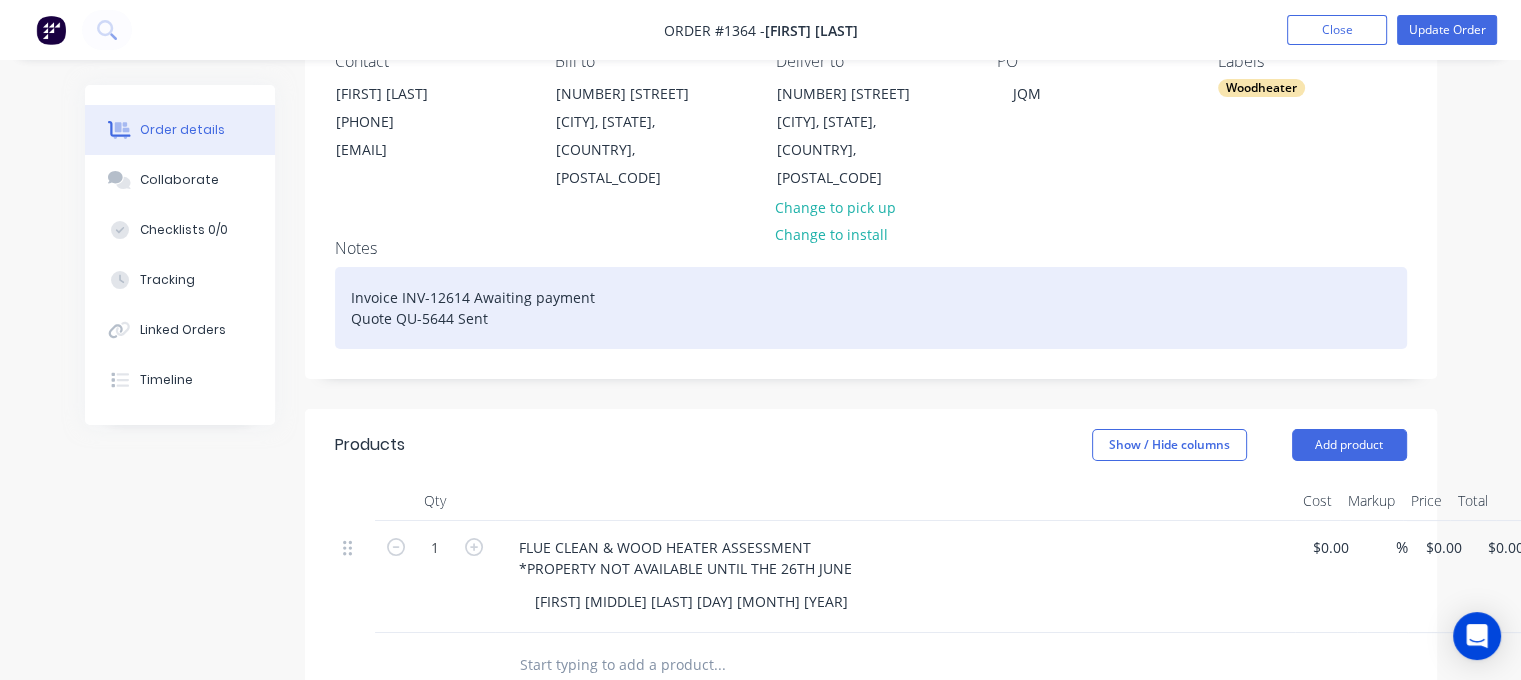 scroll, scrollTop: 0, scrollLeft: 0, axis: both 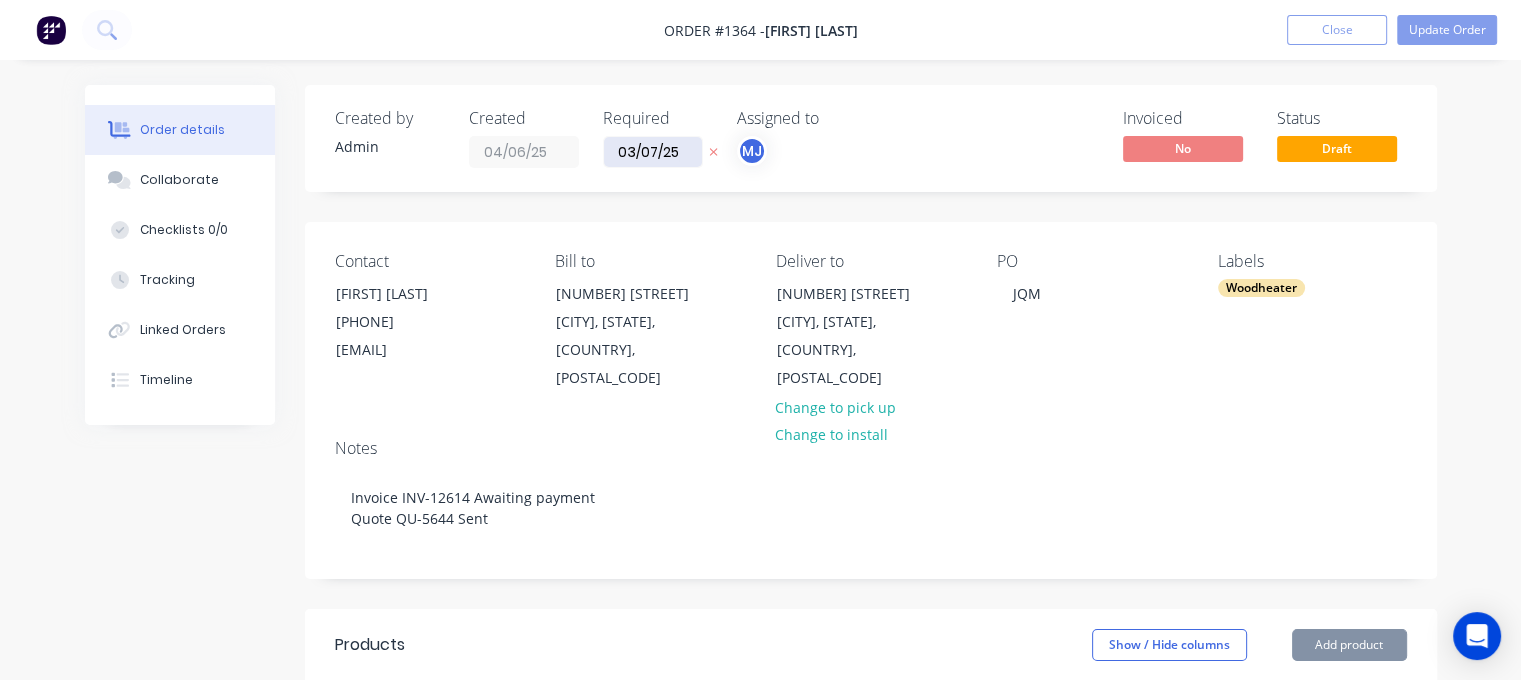 click on "03/07/25" at bounding box center (653, 152) 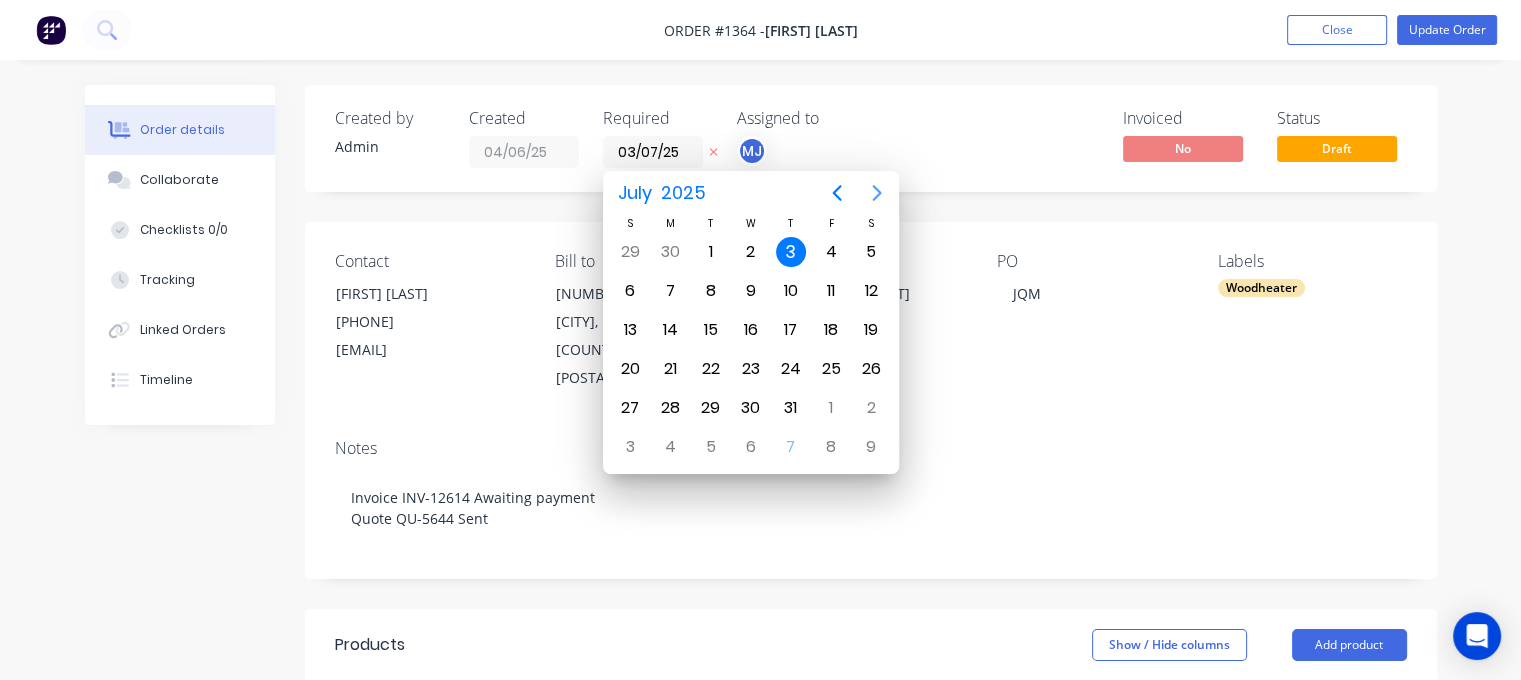 click 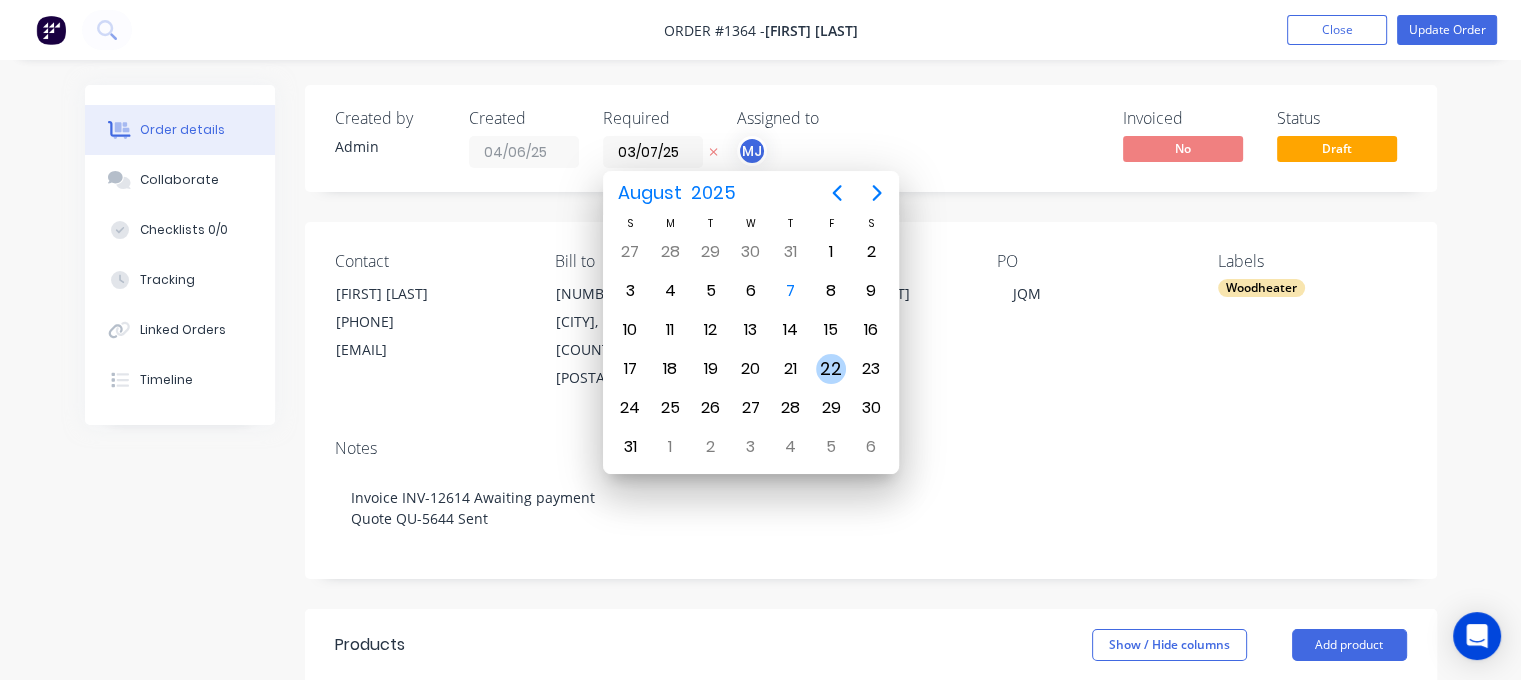 click on "22" at bounding box center [831, 369] 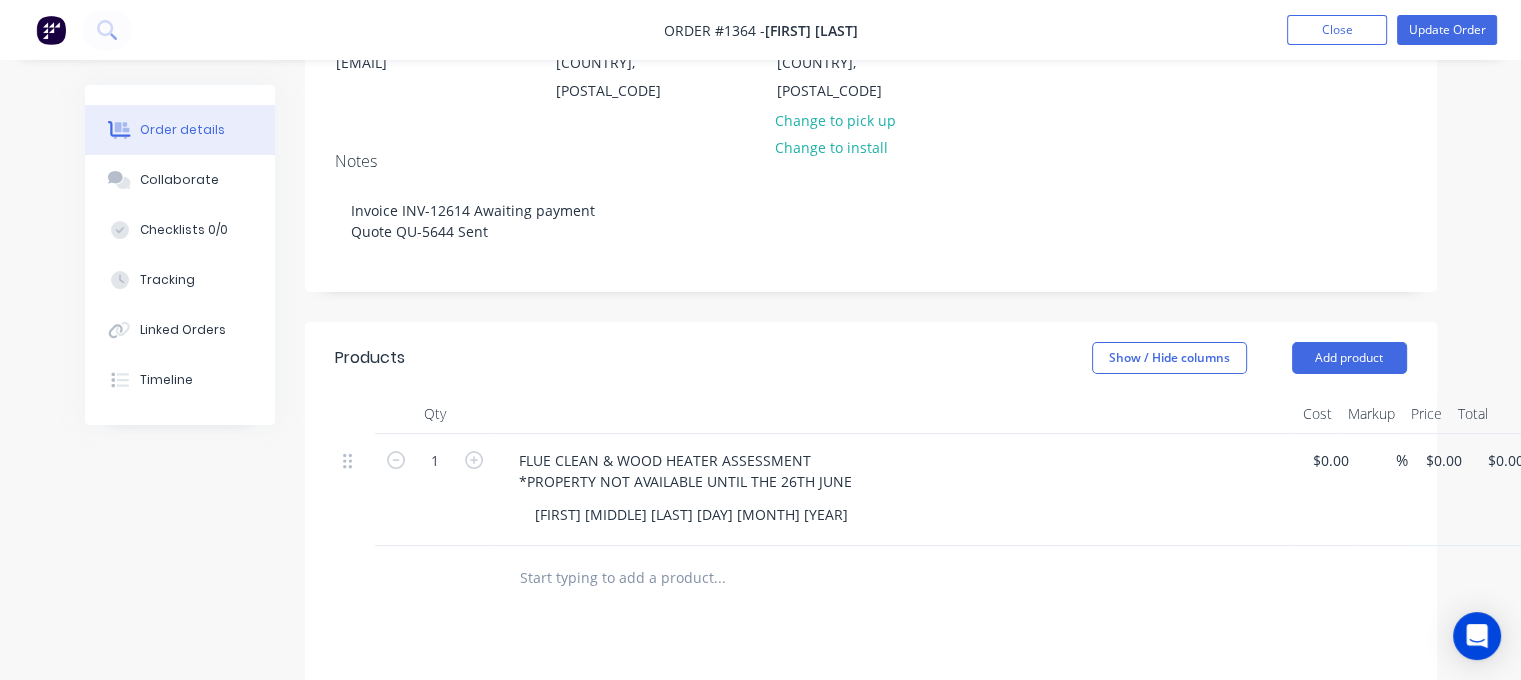 scroll, scrollTop: 300, scrollLeft: 0, axis: vertical 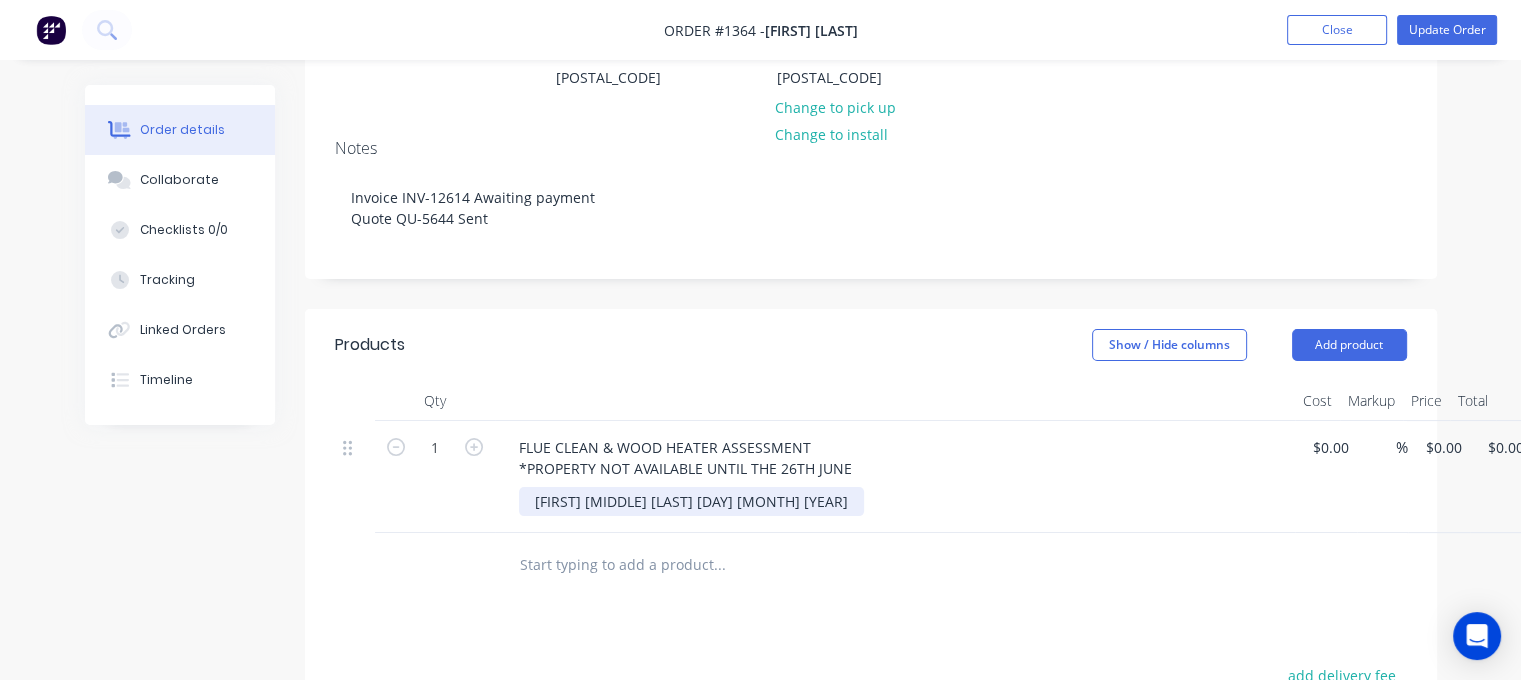 click on "[FIRST] [MIDDLE] [LAST] [DAY] [MONTH] [YEAR]" at bounding box center [691, 501] 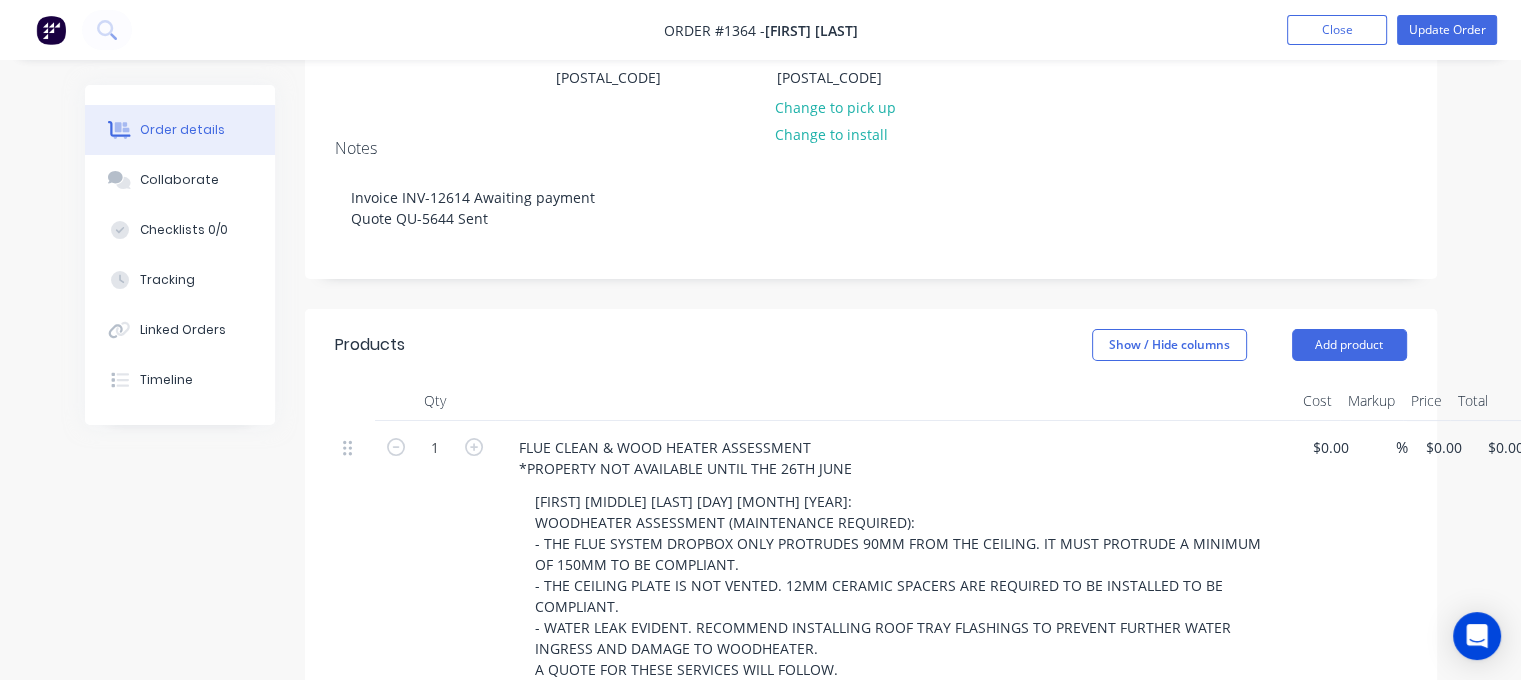 click on "Created by Admin Created [DATE] [YEAR] Required [DATE] [YEAR] Assigned to MJ Invoiced No Status Draft Contact [FIRST] [LAST] [PHONE] [EMAIL] Bill to [NUMBER] [STREET]  [CITY], [STATE], [COUNTRY], [POSTAL_CODE] Deliver to [NUMBER] [STREET]  [CITY], [STATE], [COUNTRY], [POSTAL_CODE] Change to pick up Change to install PO JQM Labels Woodheater Notes Invoice INV-12614 Awaiting payment
Quote QU-5644 Sent Products Show / Hide columns Add product     Qty Cost Markup Price Total 1 FLUE CLEAN & WOOD HEATER ASSESSMENT
*PROPERTY NOT AVAILABLE UNTIL THE 26TH JUNE [FIRST] [MIDDLE] [LAST] [DAY] [MONTH] [YEAR]:
WOODHEATER ASSESSMENT (MAINTENANCE REQUIRED):
- THE FLUE SYSTEM DROPBOX ONLY PROTRUDES 90MM FROM THE CEILING. IT MUST PROTRUDE A MINIMUM OF 150MM TO BE COMPLIANT.
- THE CEILING PLATE IS NOT VENTED. 12MM CERAMIC SPACERS ARE REQUIRED TO BE INSTALLED TO BE COMPLIANT.
- WATER LEAK EVIDENT. RECOMMEND INSTALLING ROOF TRAY FLASHINGS TO PREVENT FURTHER WATER INGRESS AND DAMAGE TO WOODHEATER.
A QUOTE FOR THESE SERVICES WILL FOLLOW." at bounding box center (871, 515) 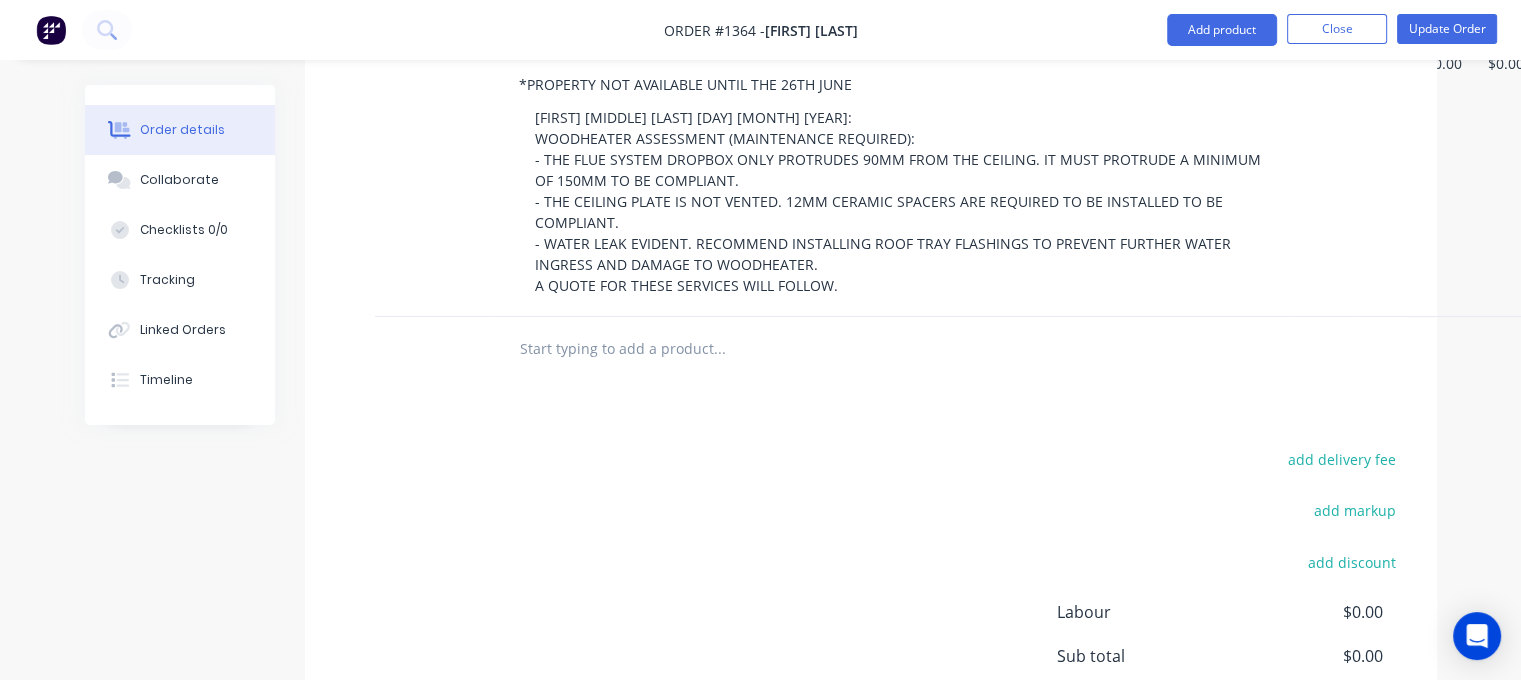 scroll, scrollTop: 700, scrollLeft: 0, axis: vertical 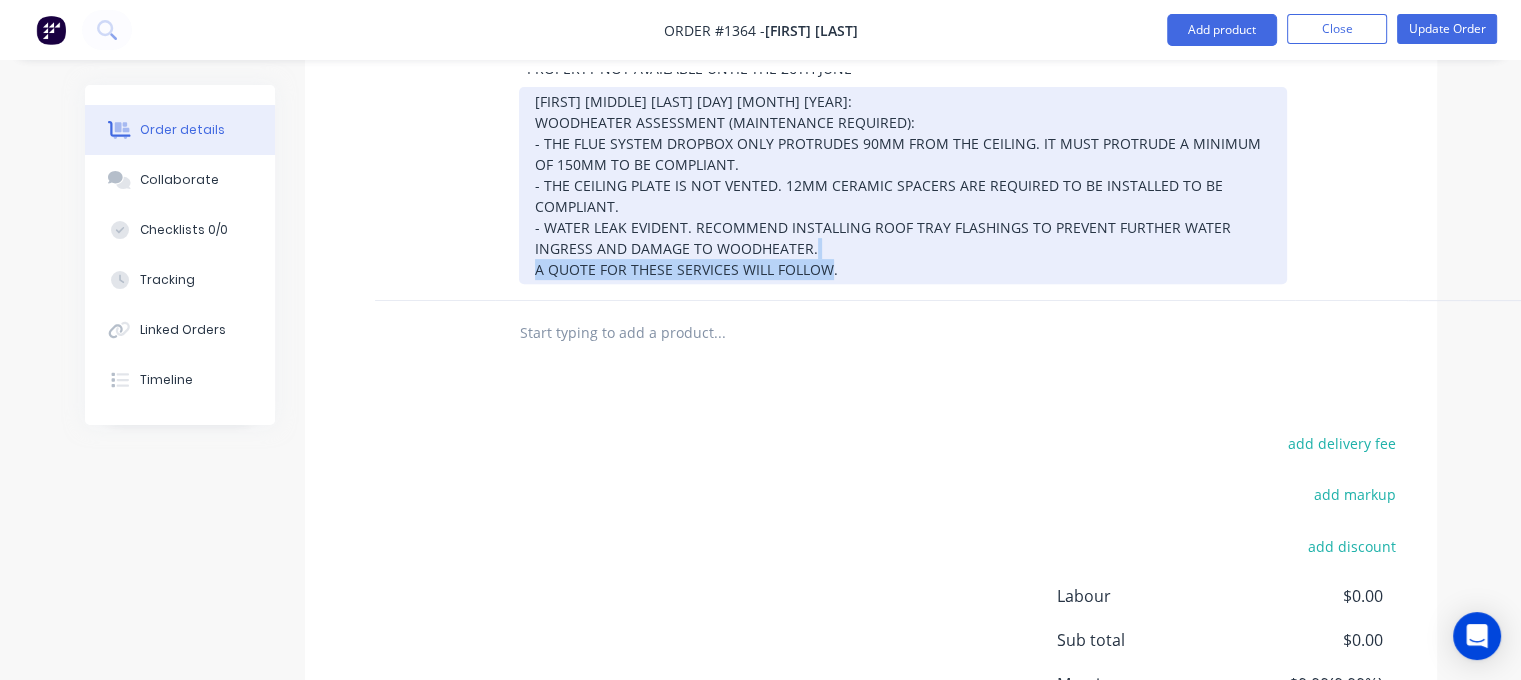 drag, startPoint x: 840, startPoint y: 242, endPoint x: 519, endPoint y: 278, distance: 323.0124 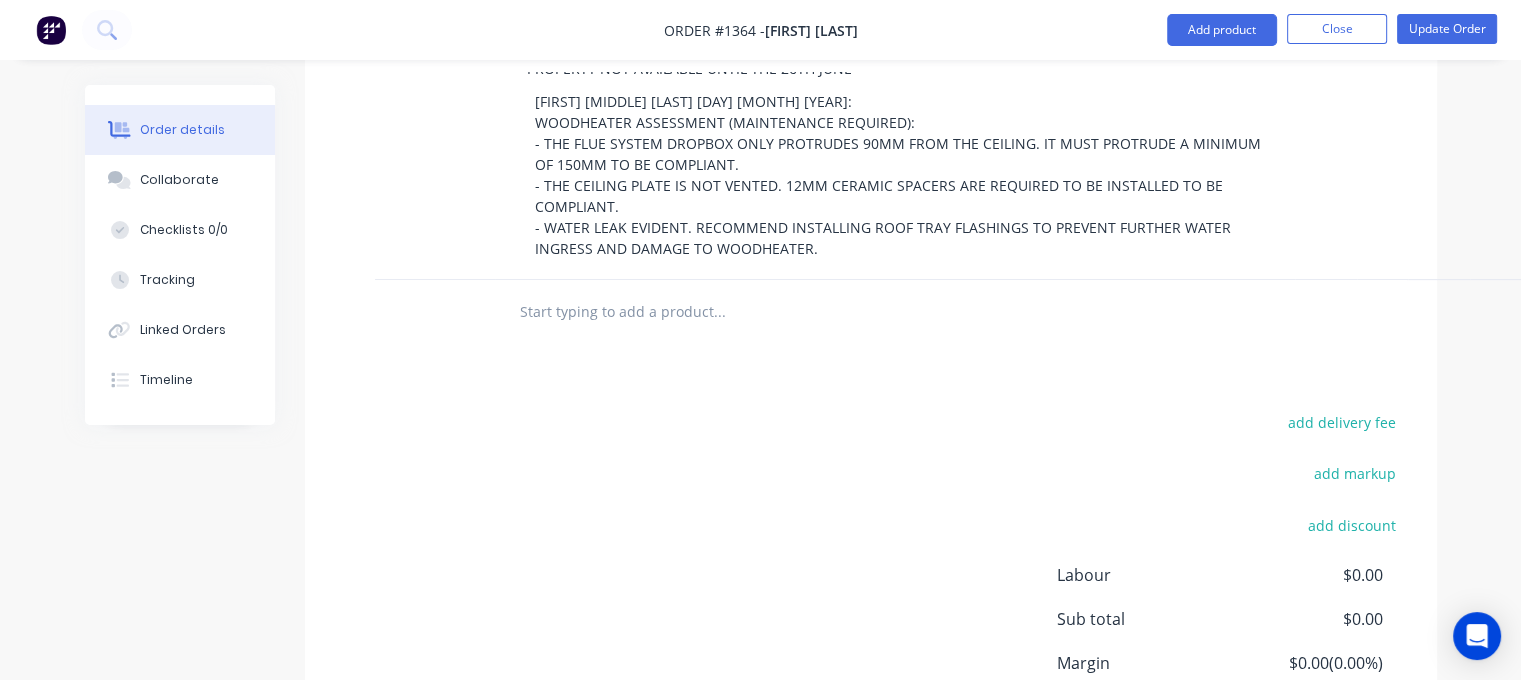 click on "add delivery fee add markup add discount Labour $0.00 Sub total $0.00 Margin $0.00  ( 0.00 %) Tax $0.00 Total $0.00" at bounding box center [871, 602] 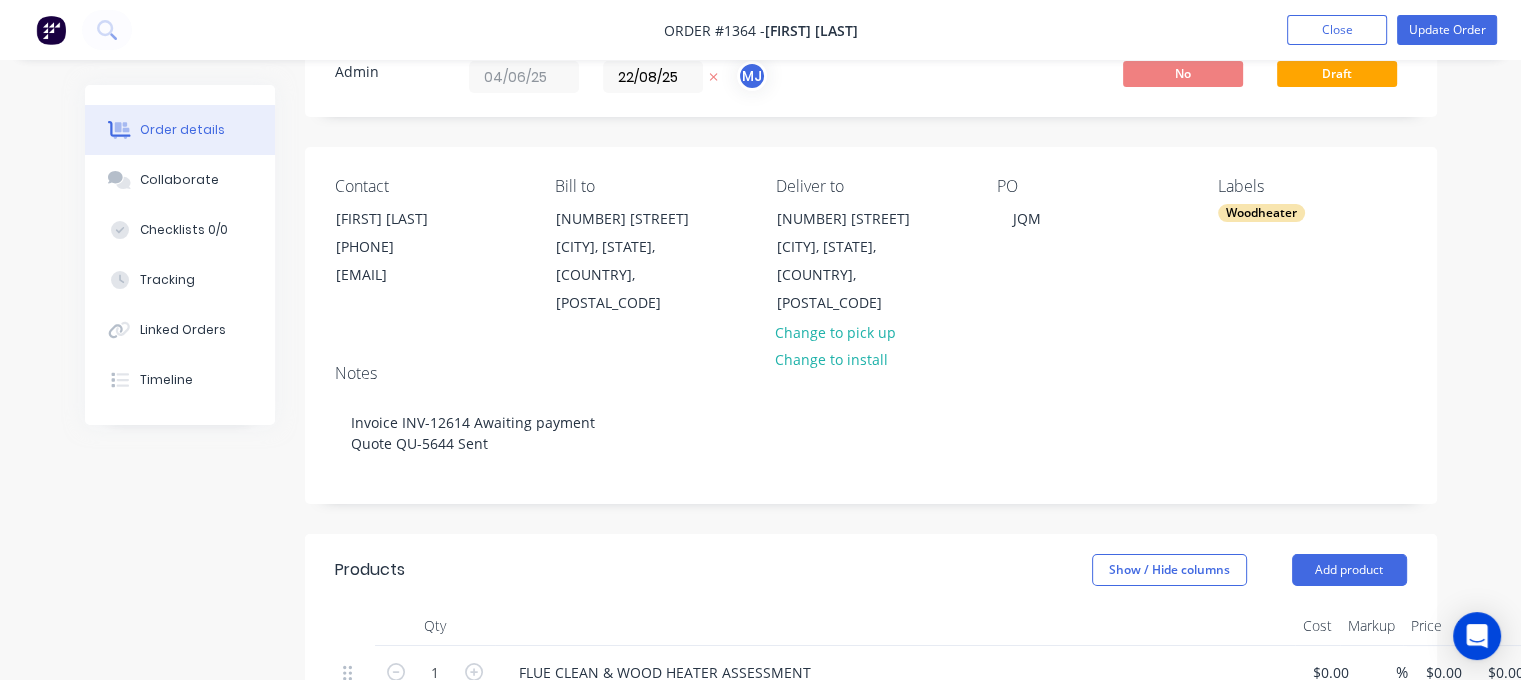 scroll, scrollTop: 0, scrollLeft: 0, axis: both 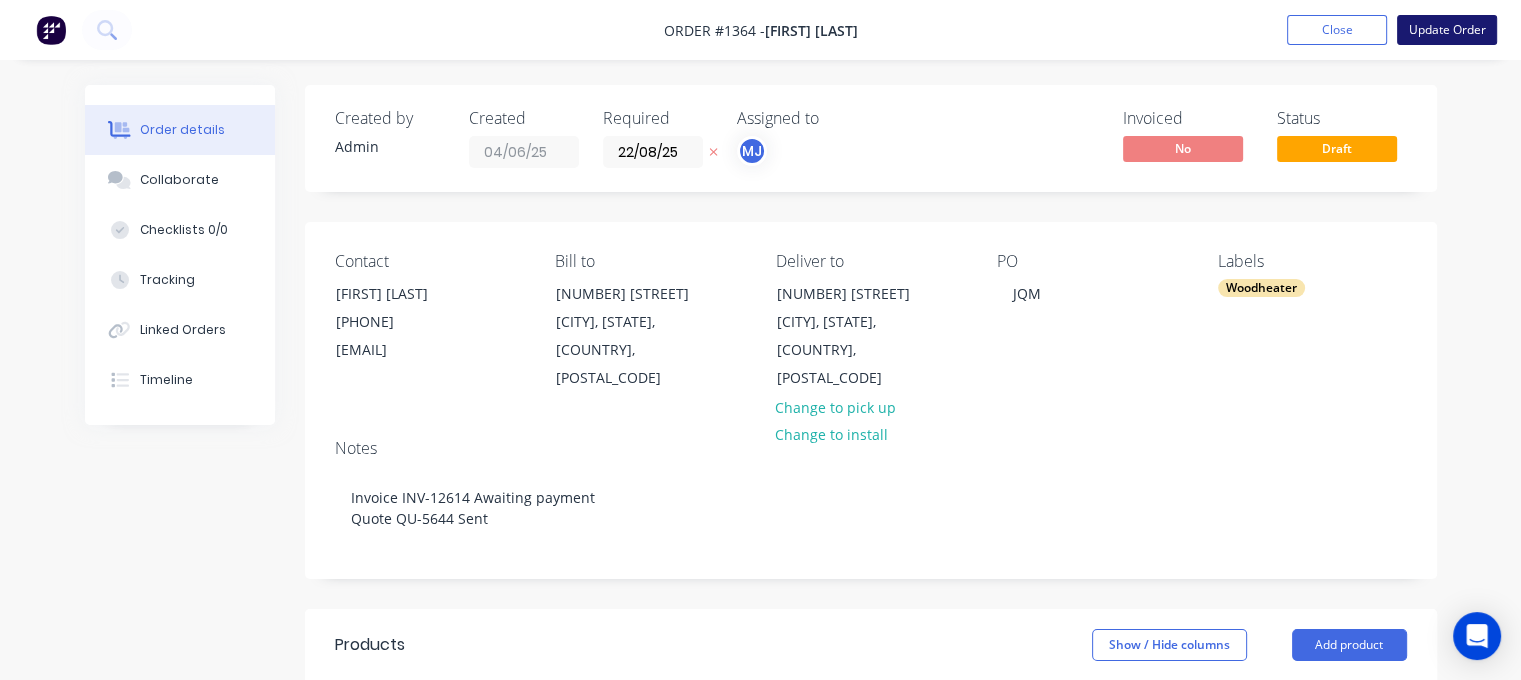click on "Update Order" at bounding box center (1447, 30) 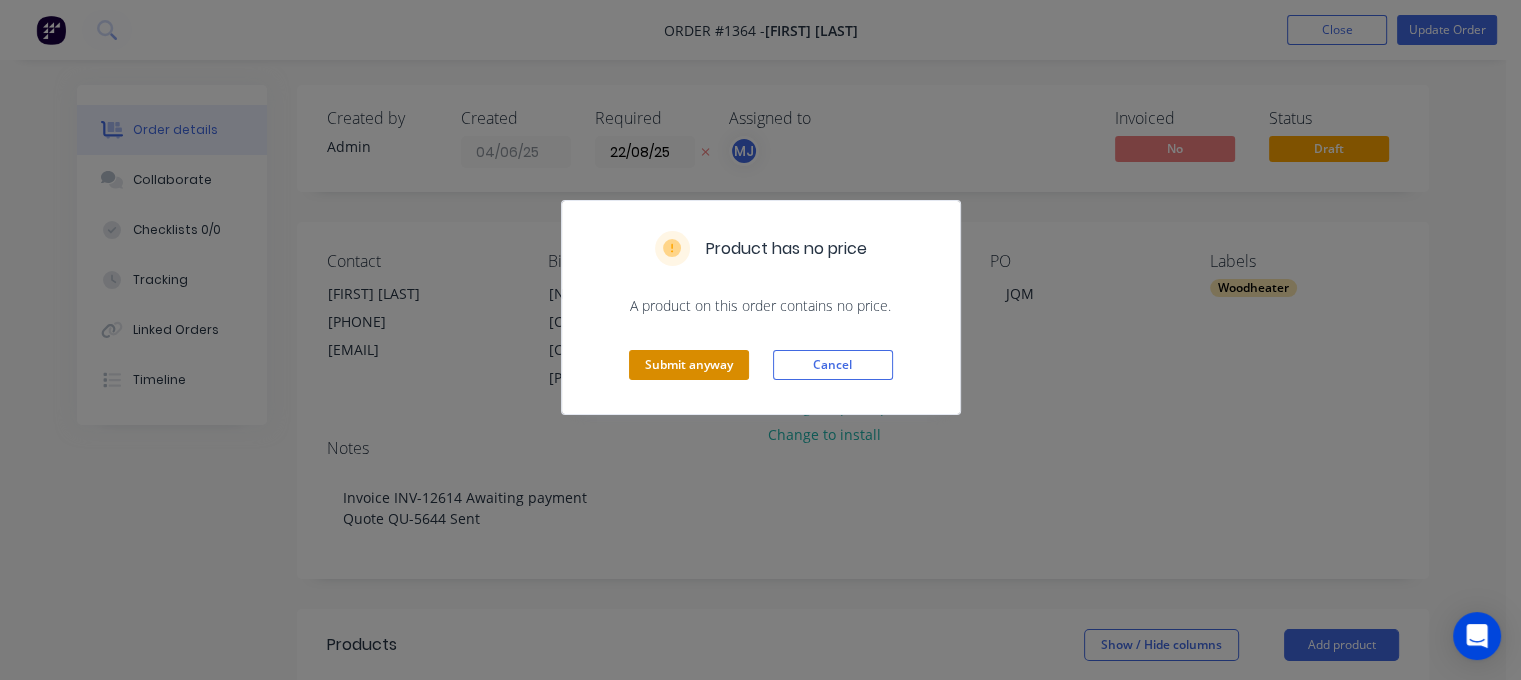 click on "Submit anyway" at bounding box center (689, 365) 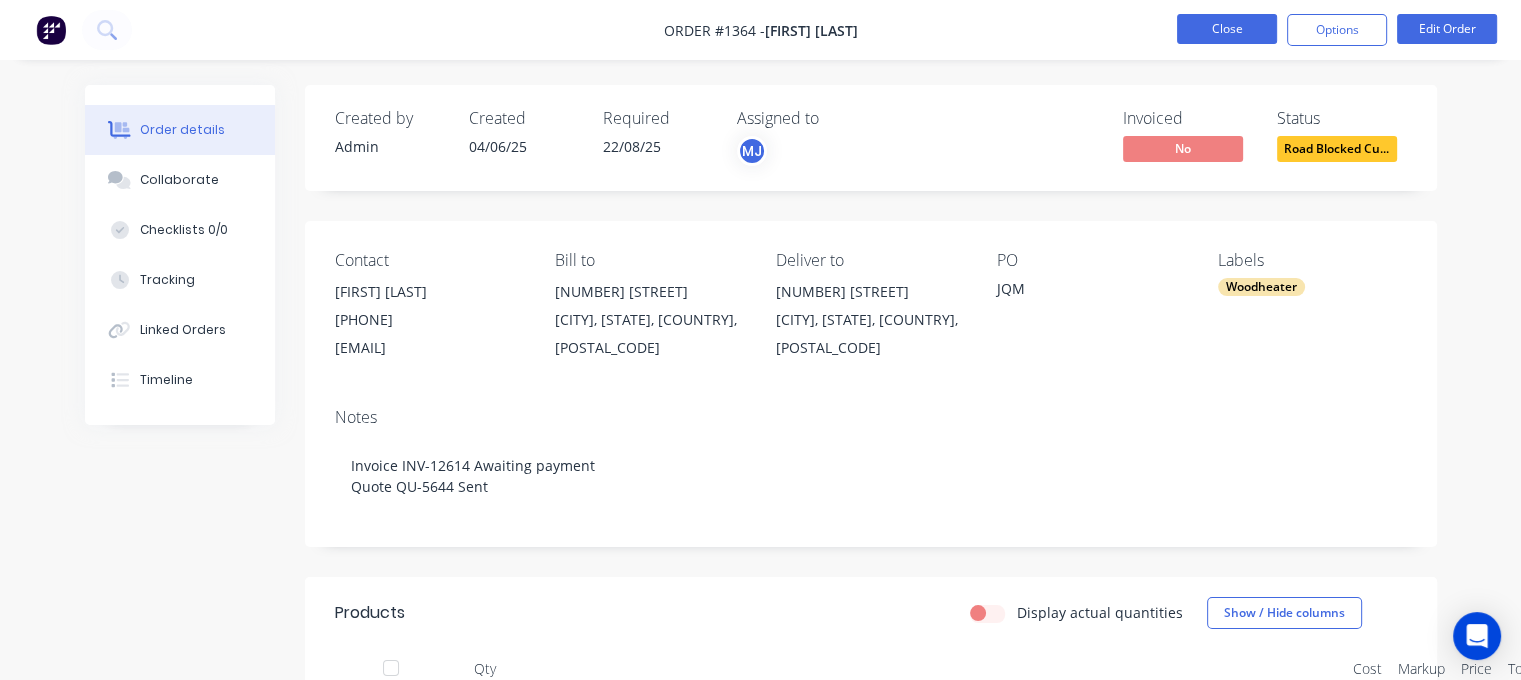 click on "Close" at bounding box center (1227, 29) 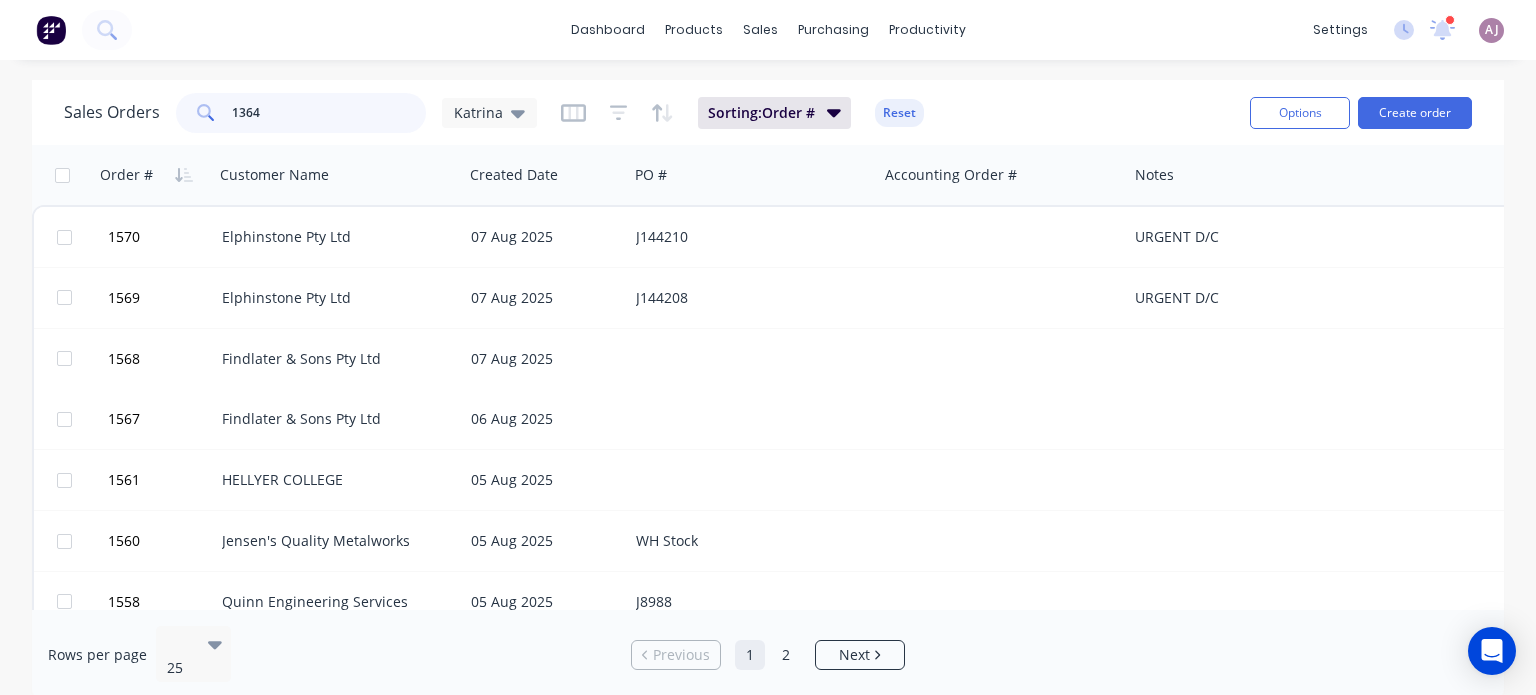click on "1364" at bounding box center (329, 113) 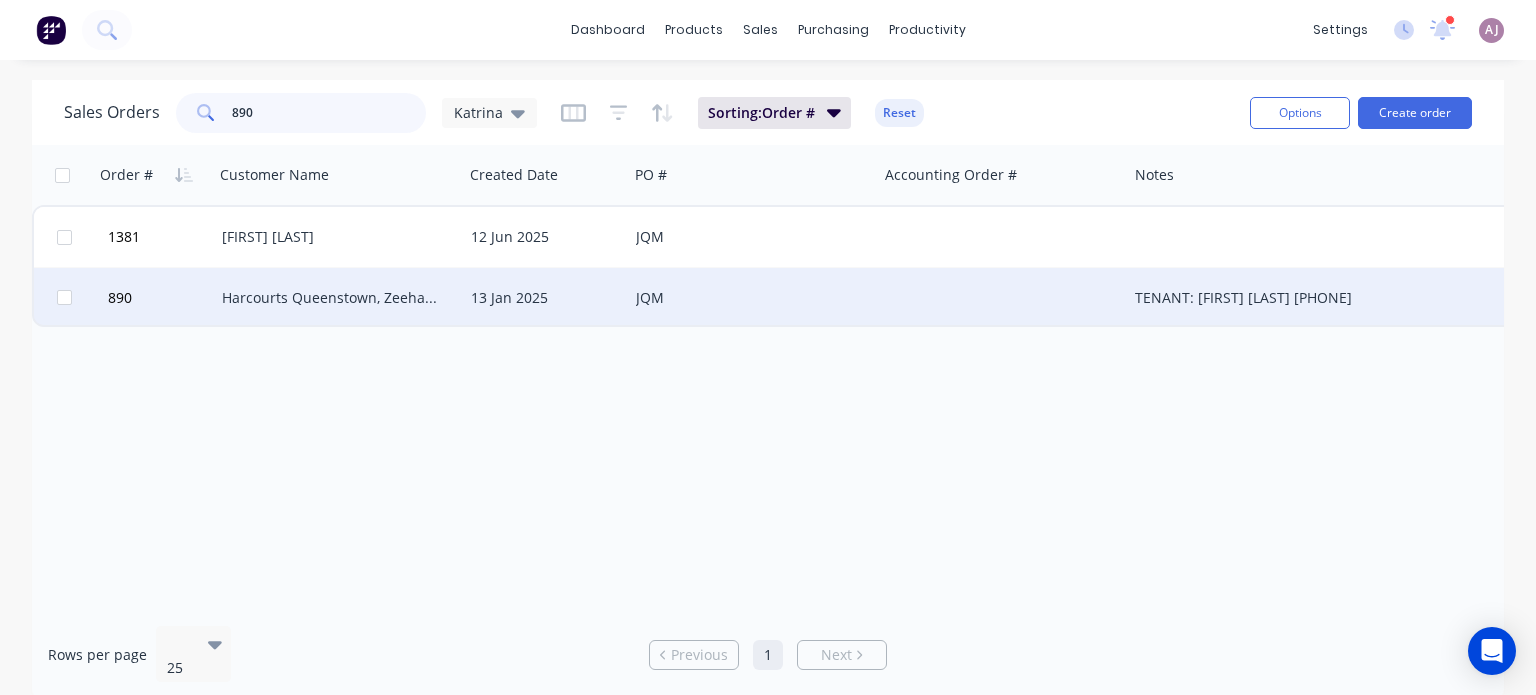 type on "890" 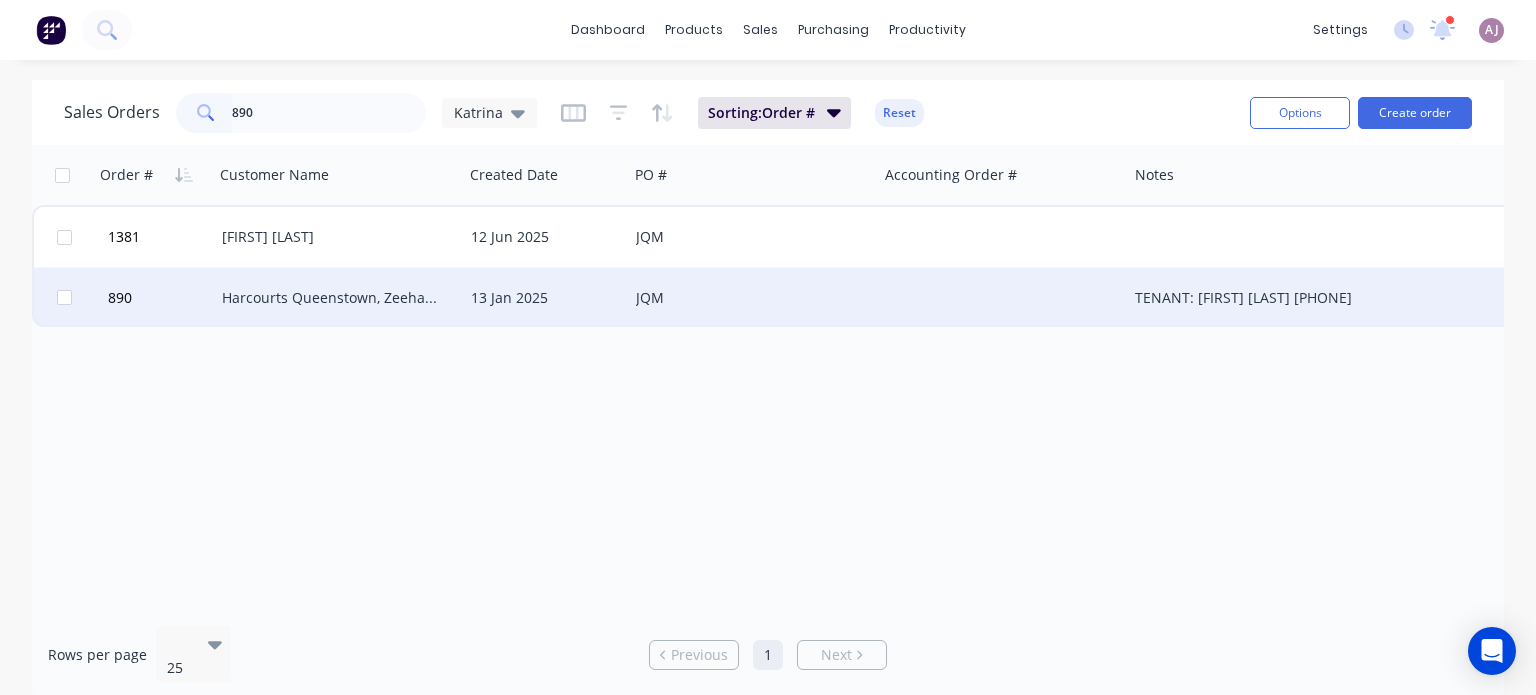 click on "Harcourts Queenstown, Zeehan & Strahan" at bounding box center (338, 298) 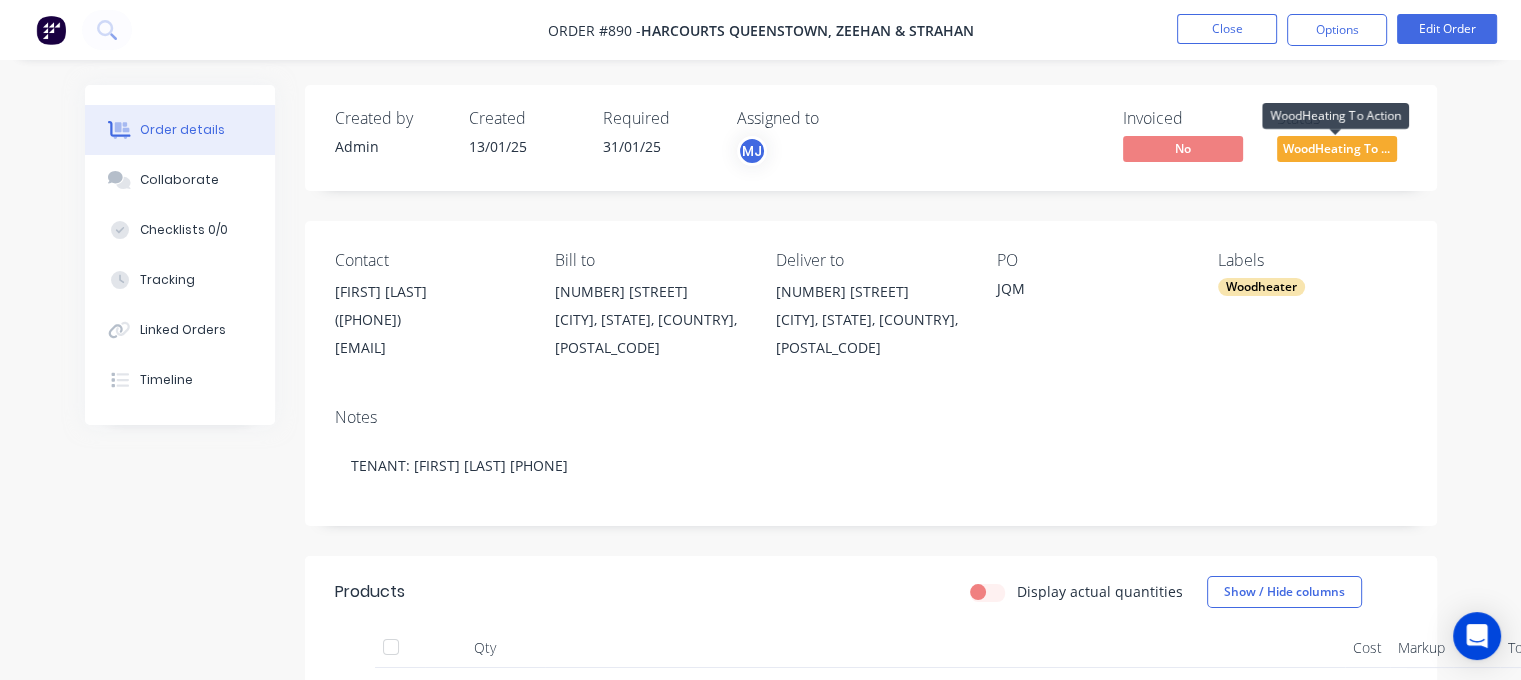 click on "WoodHeating To ..." at bounding box center [1337, 148] 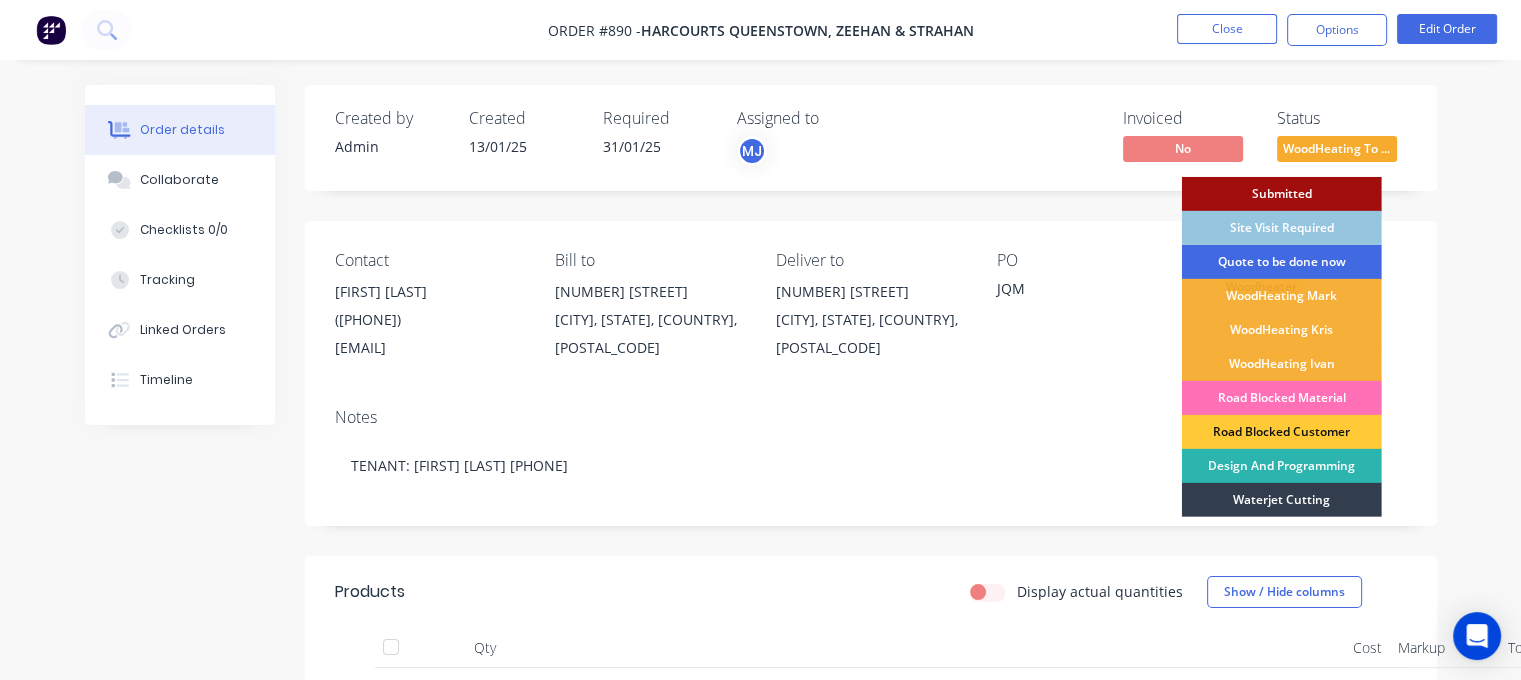 click on "Quote to be done now" at bounding box center (1282, 262) 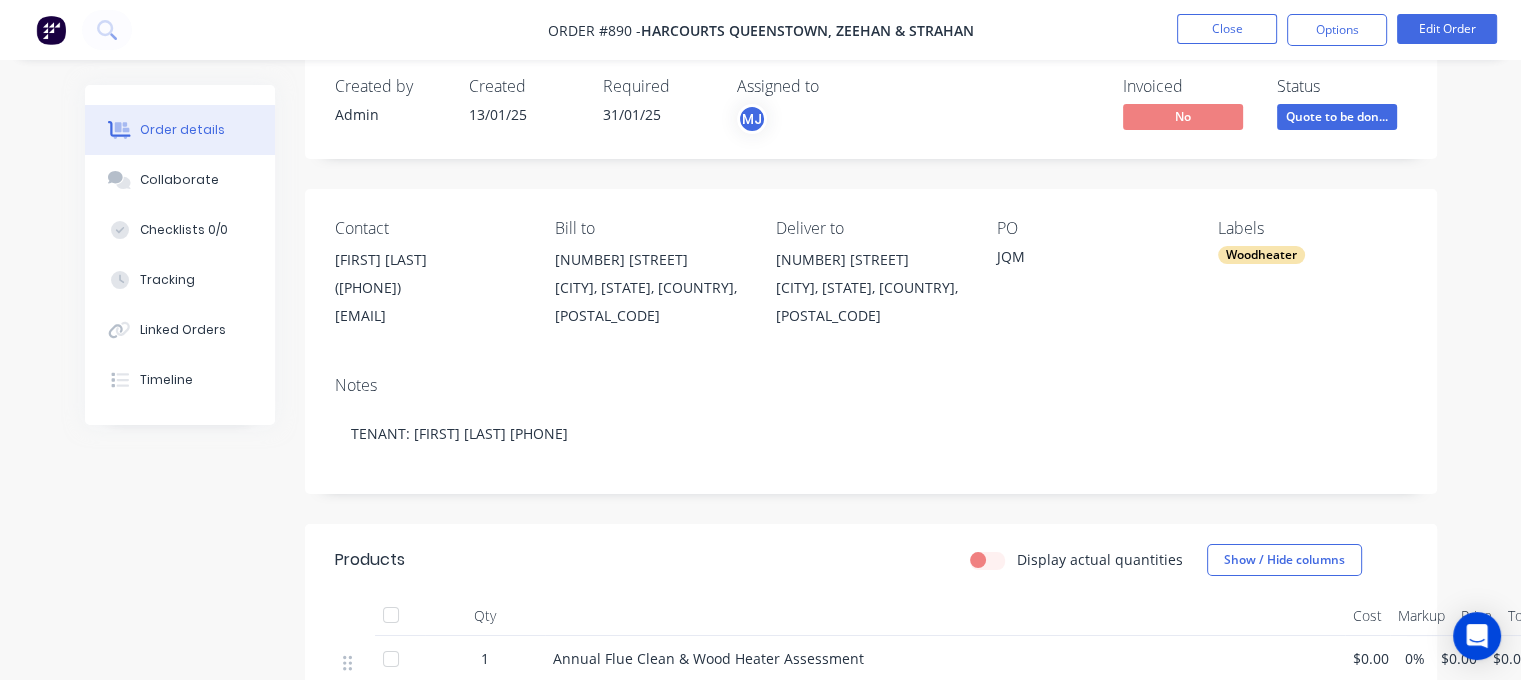 scroll, scrollTop: 0, scrollLeft: 0, axis: both 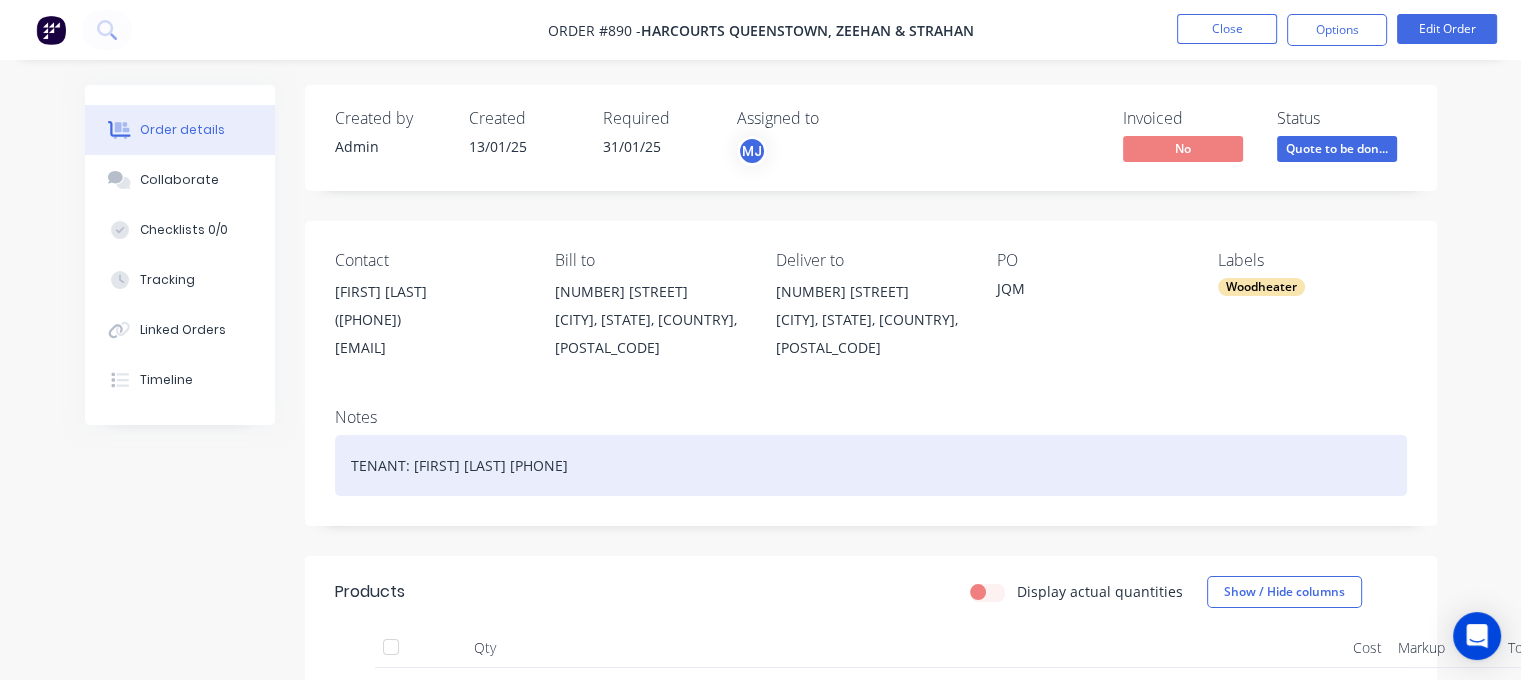 drag, startPoint x: 673, startPoint y: 463, endPoint x: 340, endPoint y: 495, distance: 334.534 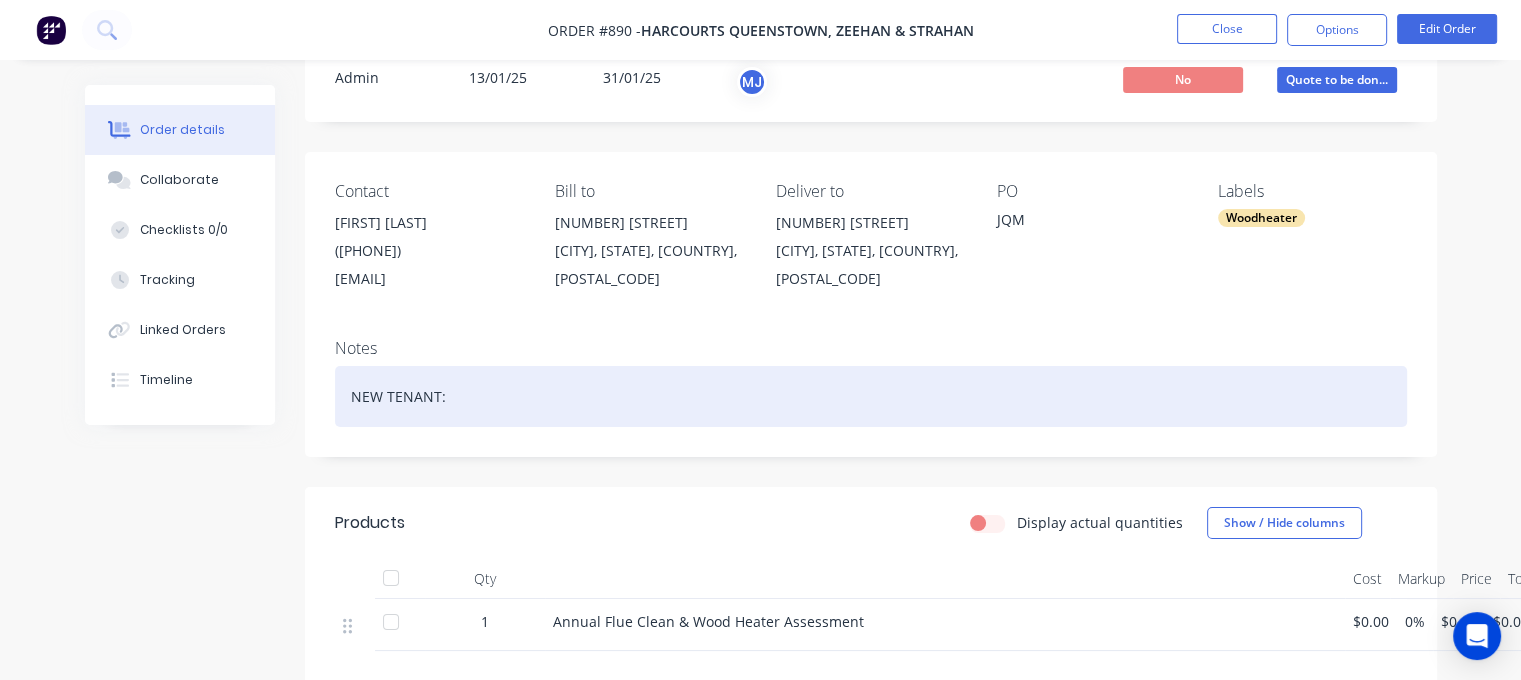 scroll, scrollTop: 0, scrollLeft: 0, axis: both 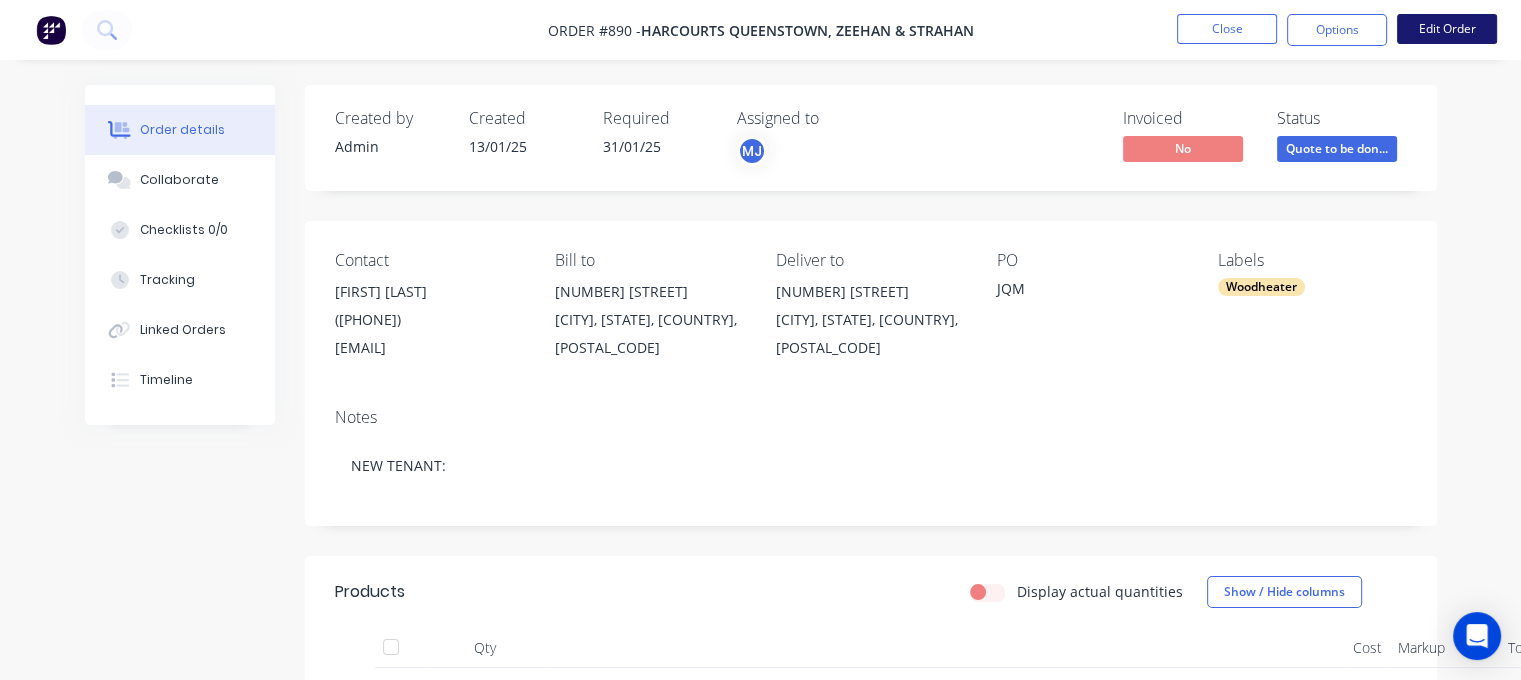 click on "Edit Order" at bounding box center [1447, 29] 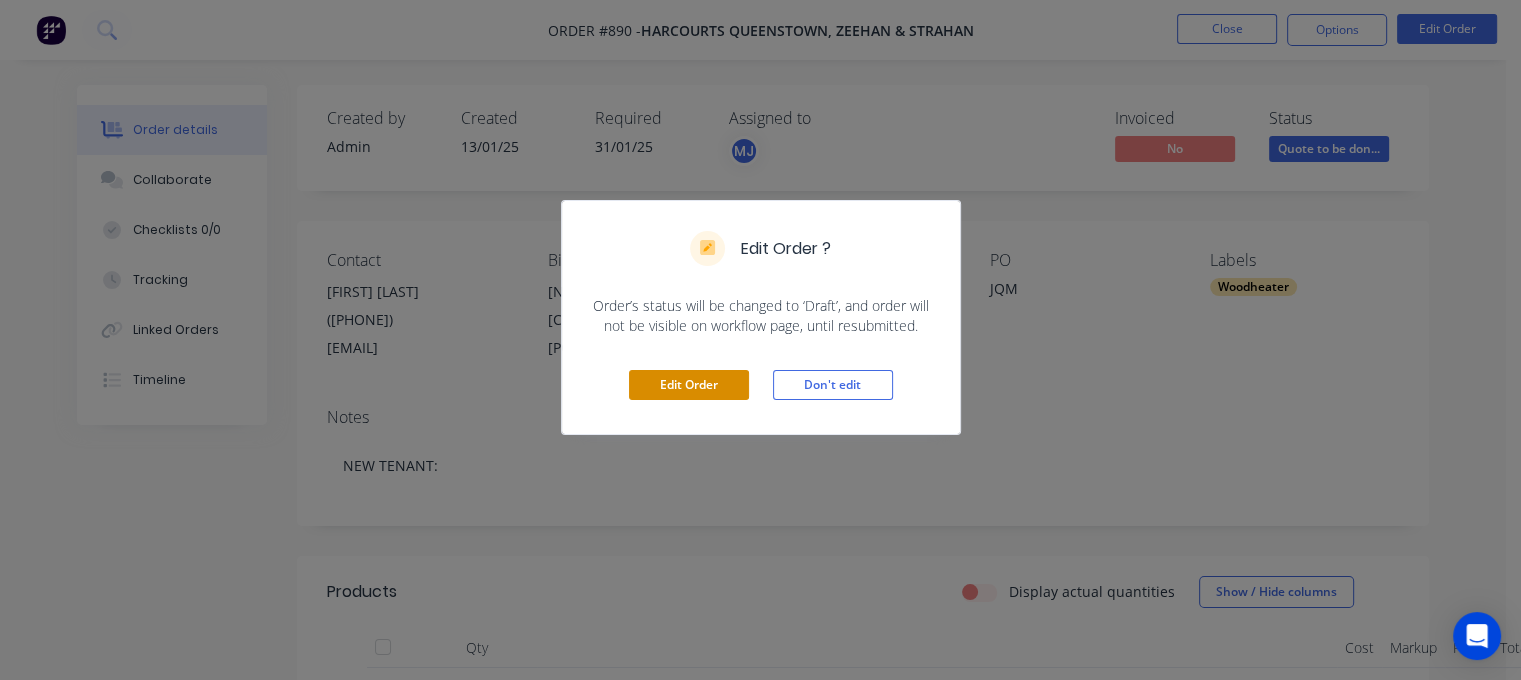 click on "Edit Order" at bounding box center [689, 385] 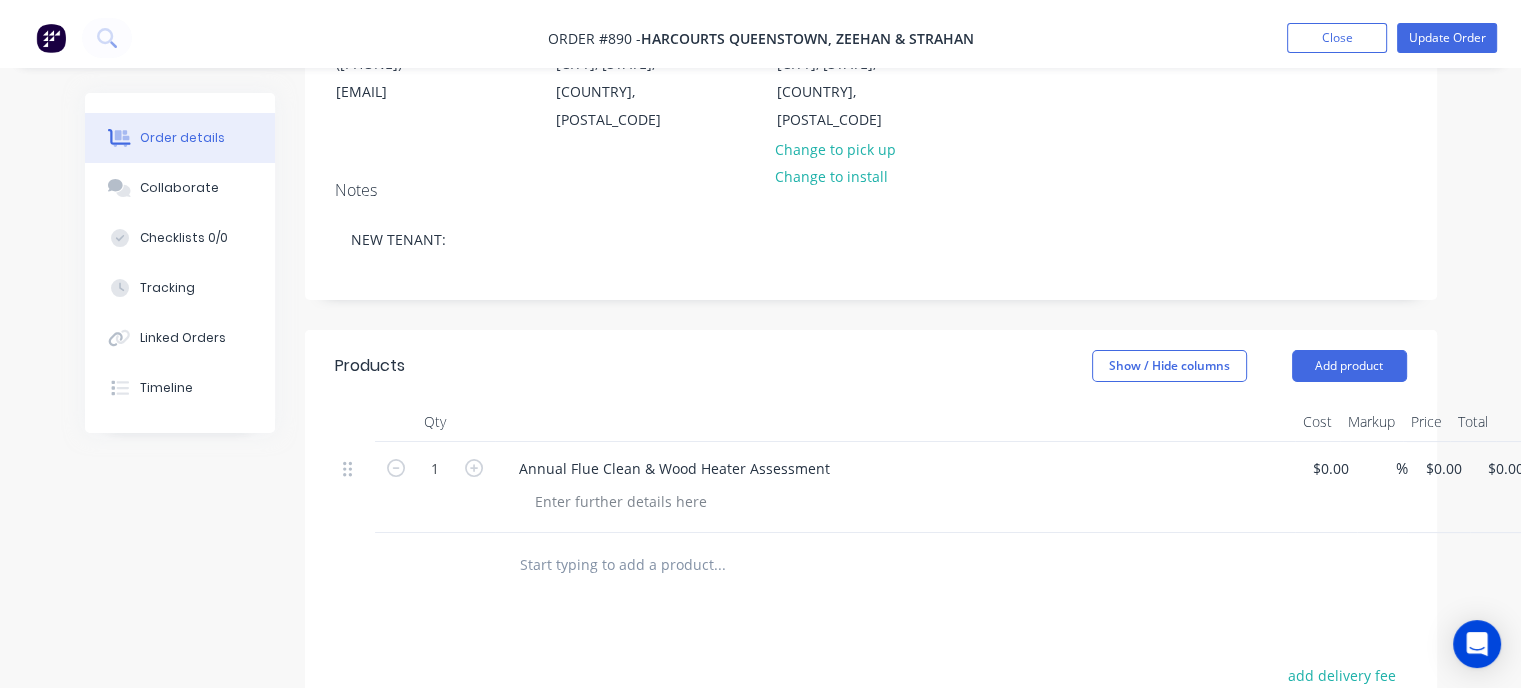scroll, scrollTop: 0, scrollLeft: 0, axis: both 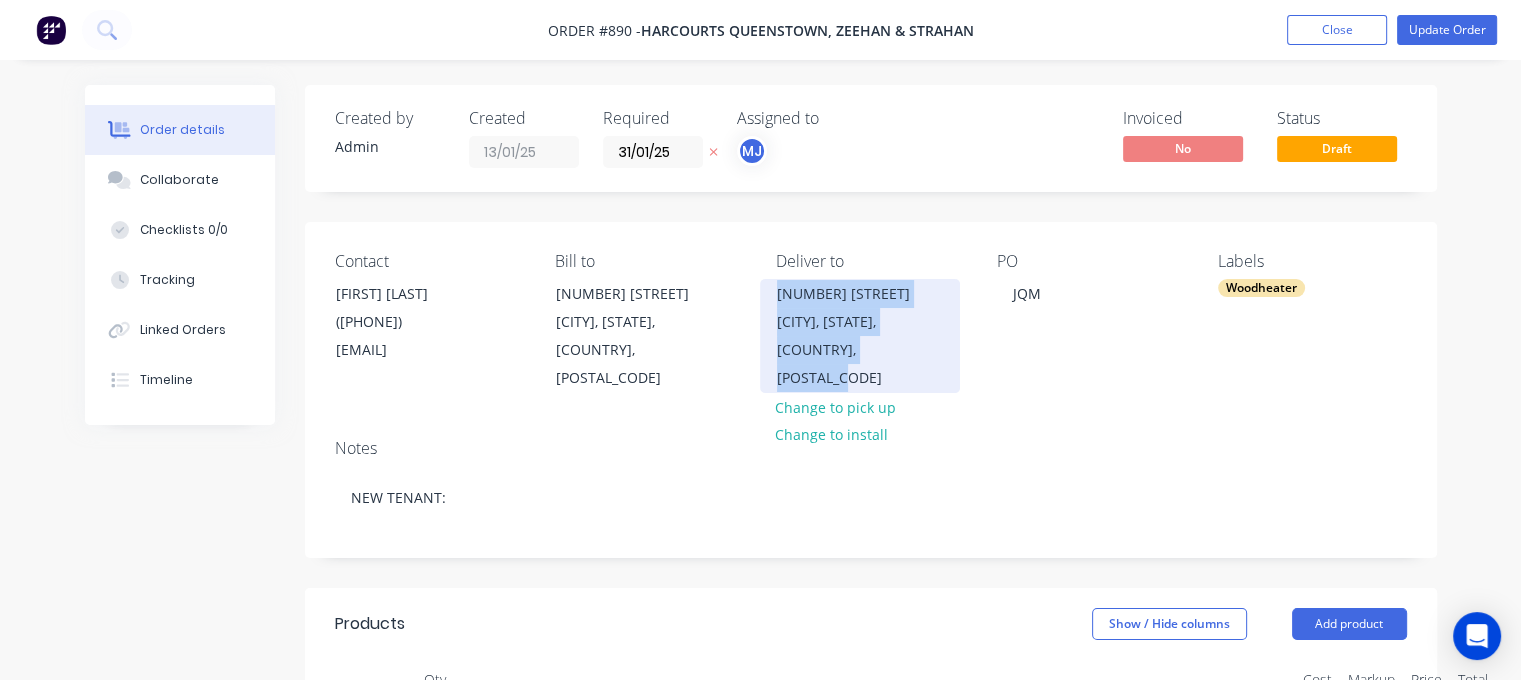 drag, startPoint x: 782, startPoint y: 294, endPoint x: 883, endPoint y: 343, distance: 112.25863 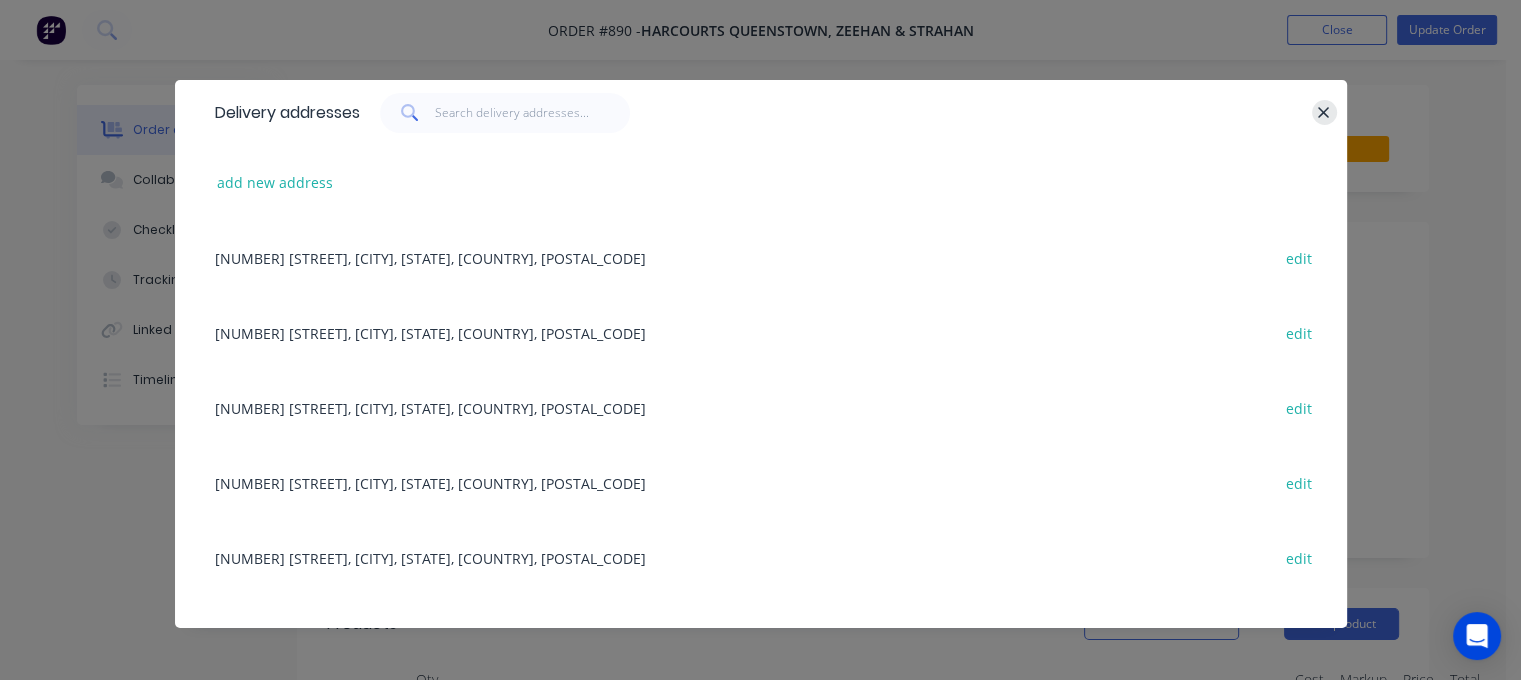 click at bounding box center (1324, 112) 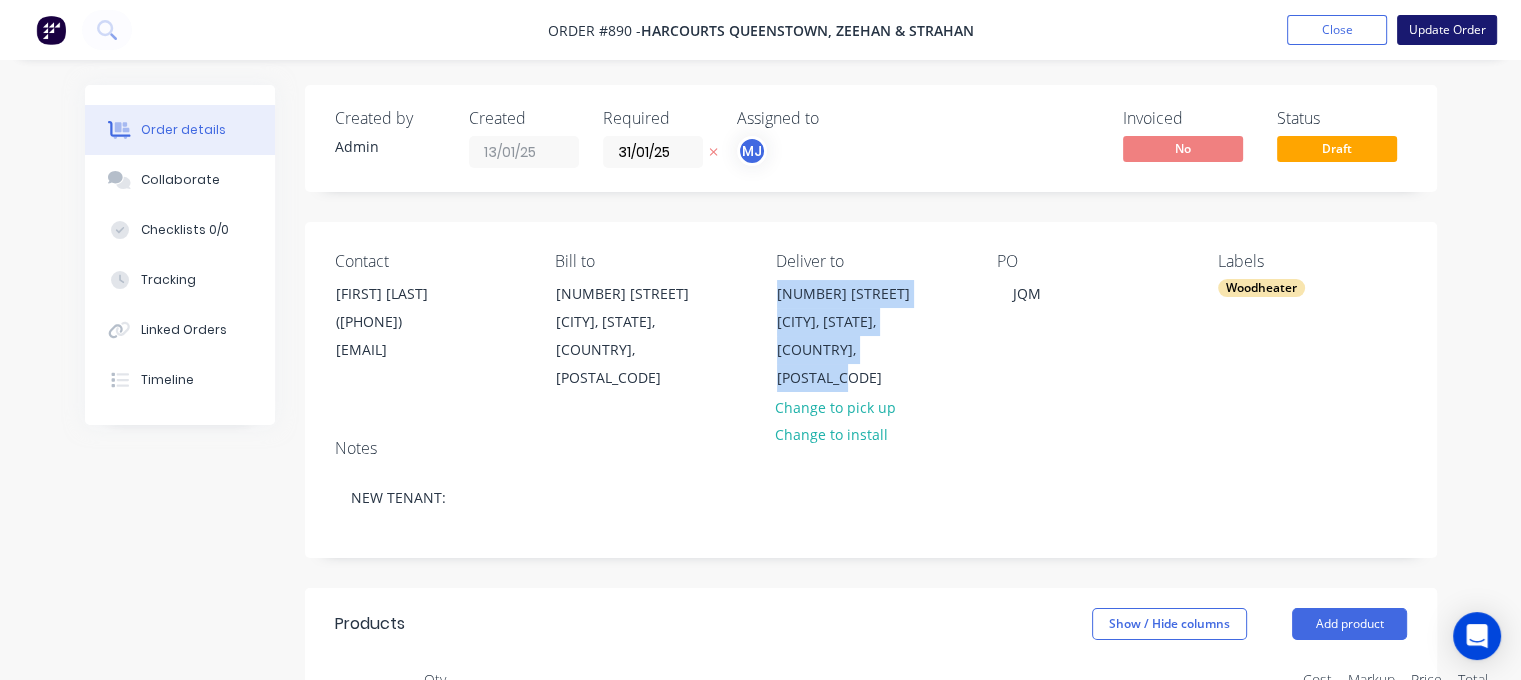 click on "Update Order" at bounding box center (1447, 30) 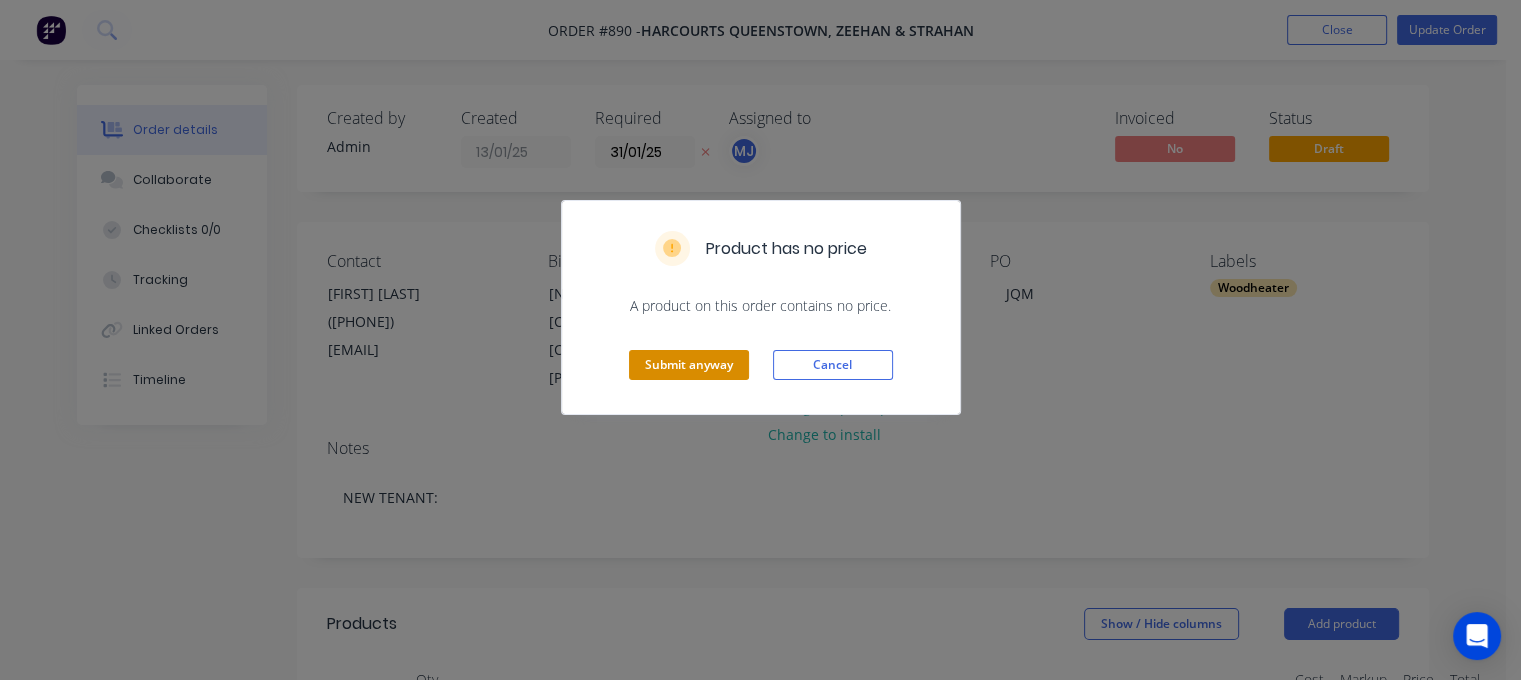click on "Submit anyway" at bounding box center [689, 365] 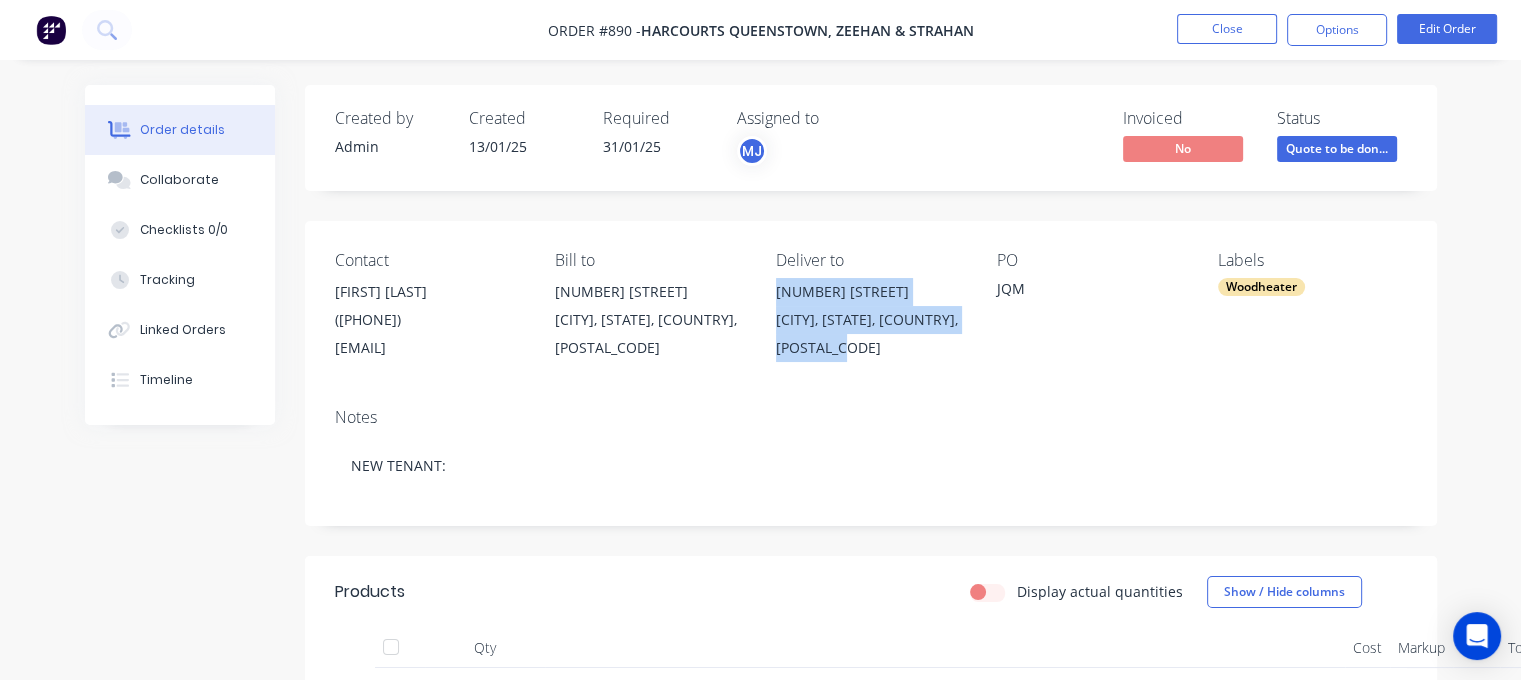 drag, startPoint x: 792, startPoint y: 295, endPoint x: 911, endPoint y: 346, distance: 129.46814 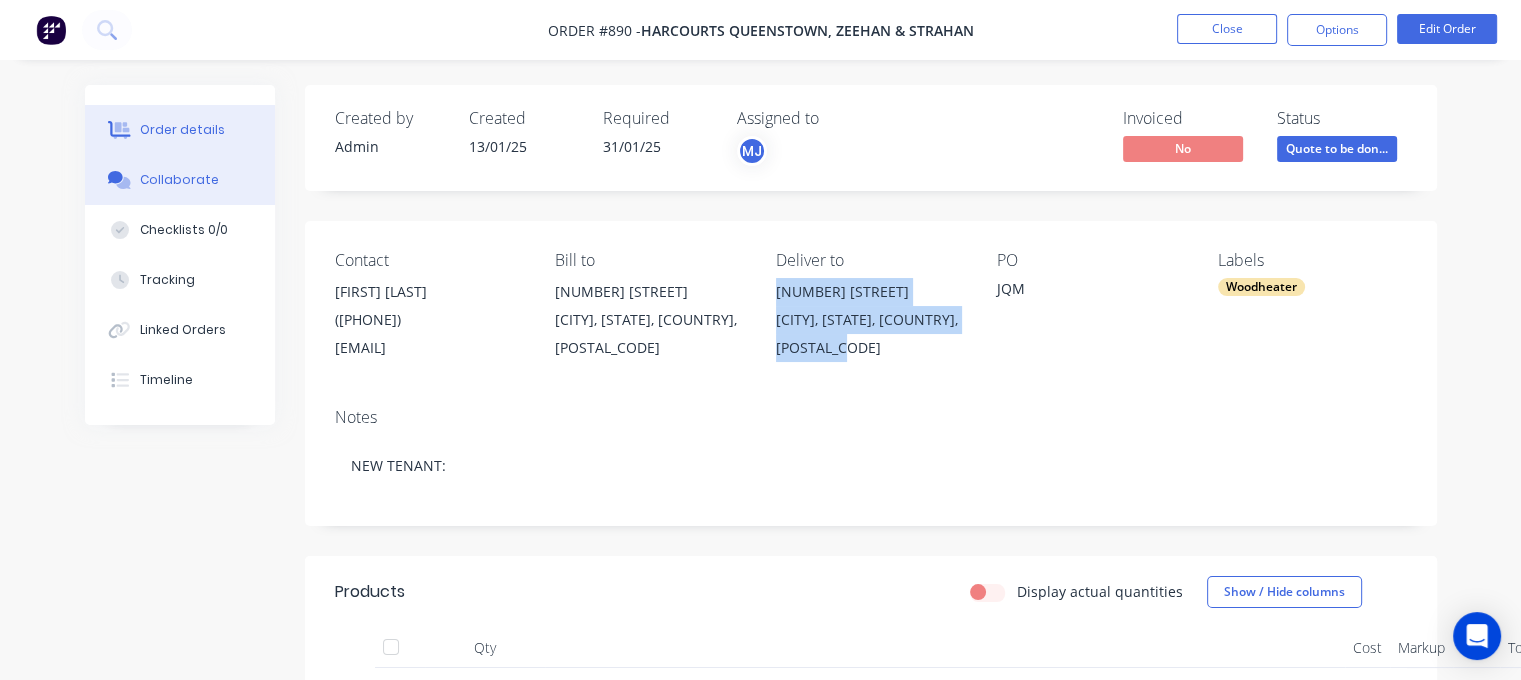 click on "Collaborate" at bounding box center [179, 180] 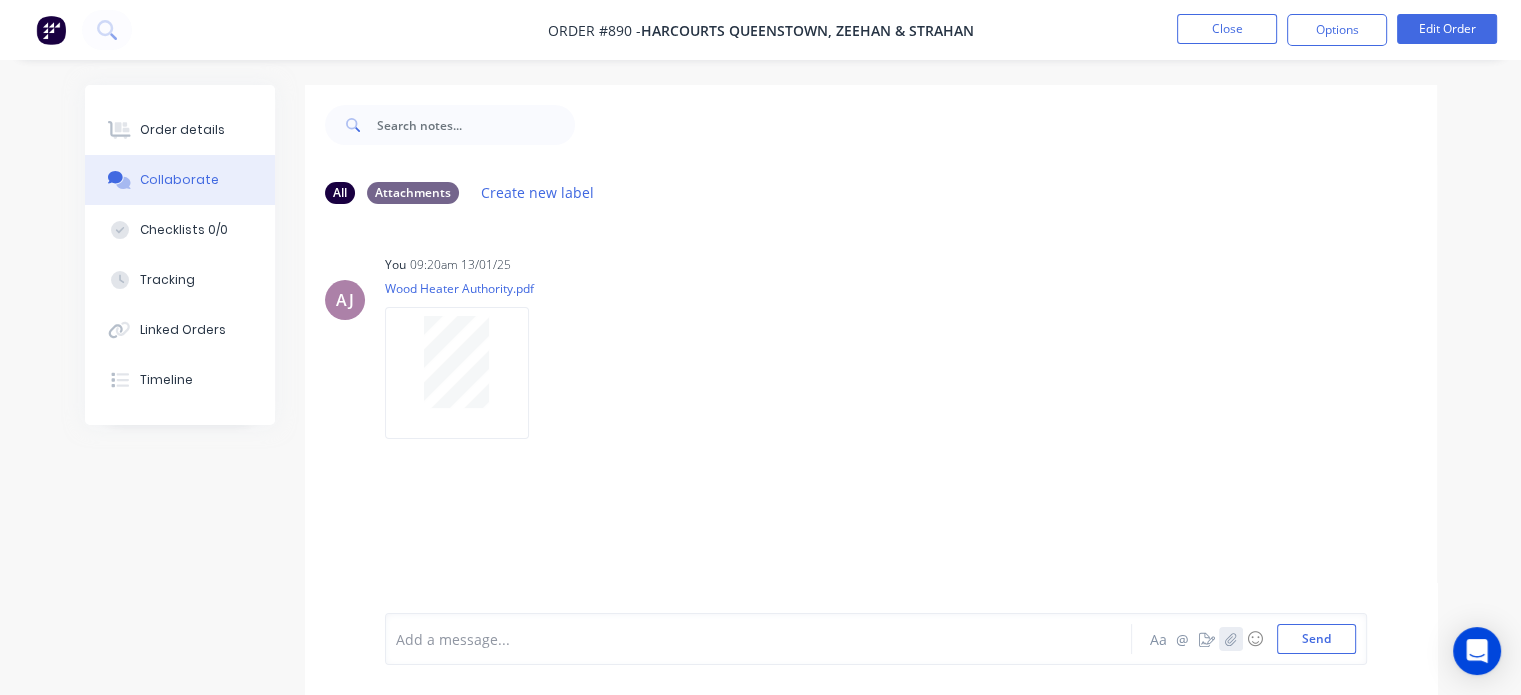 click 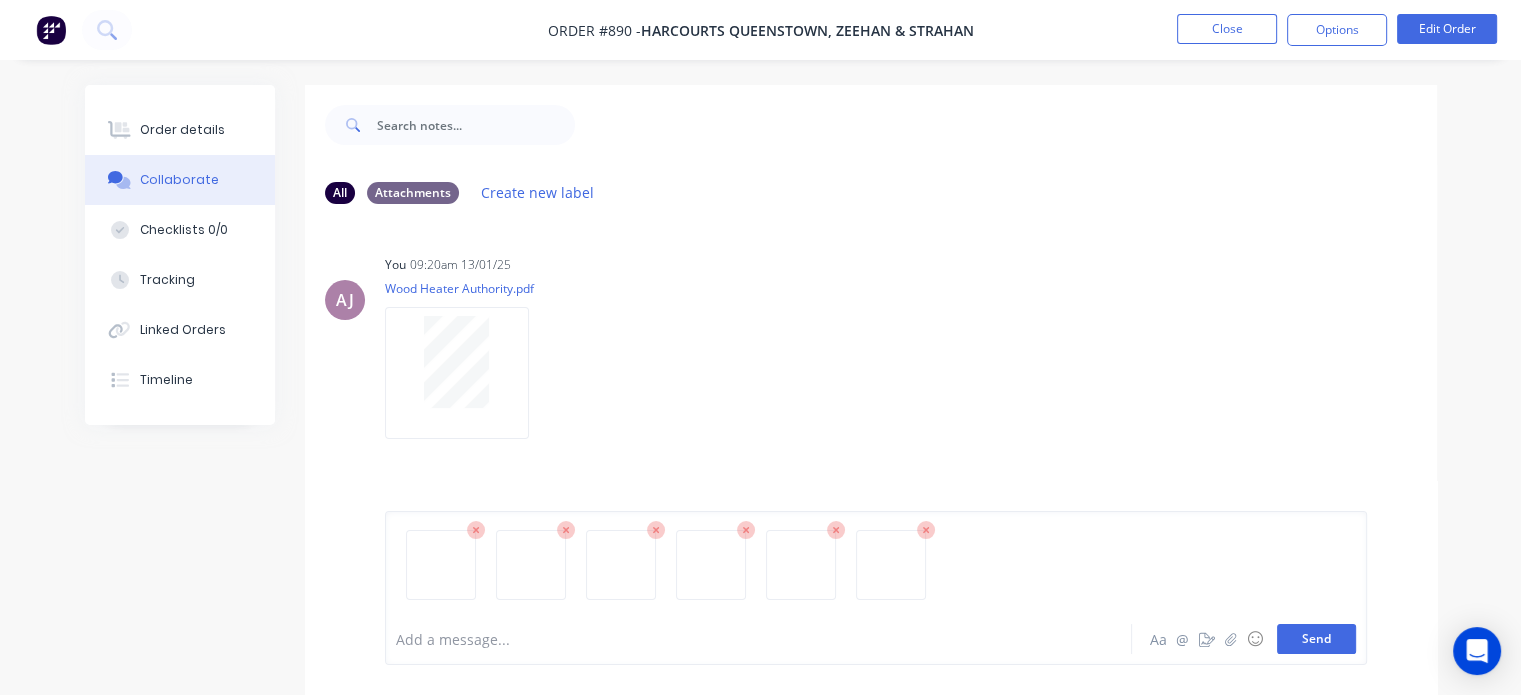 click on "Send" at bounding box center [1316, 639] 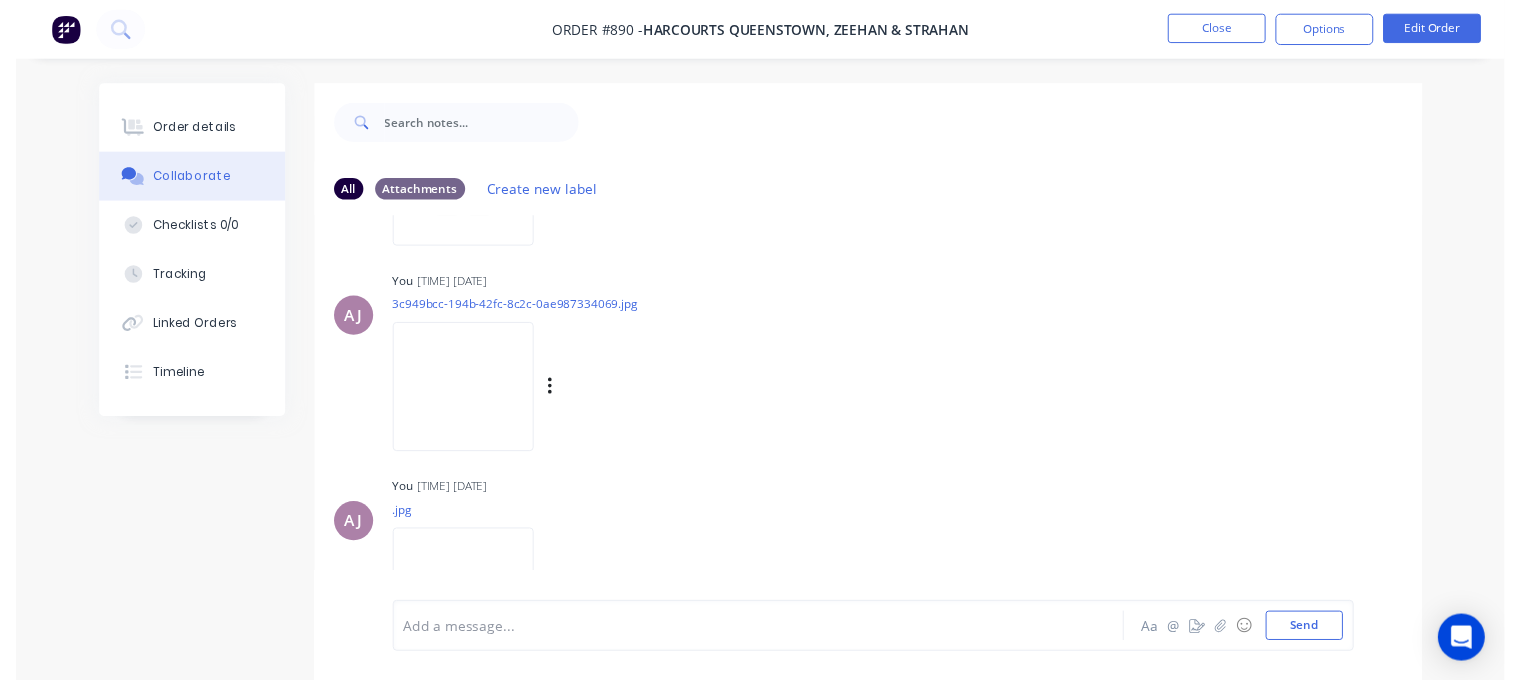 scroll, scrollTop: 95, scrollLeft: 0, axis: vertical 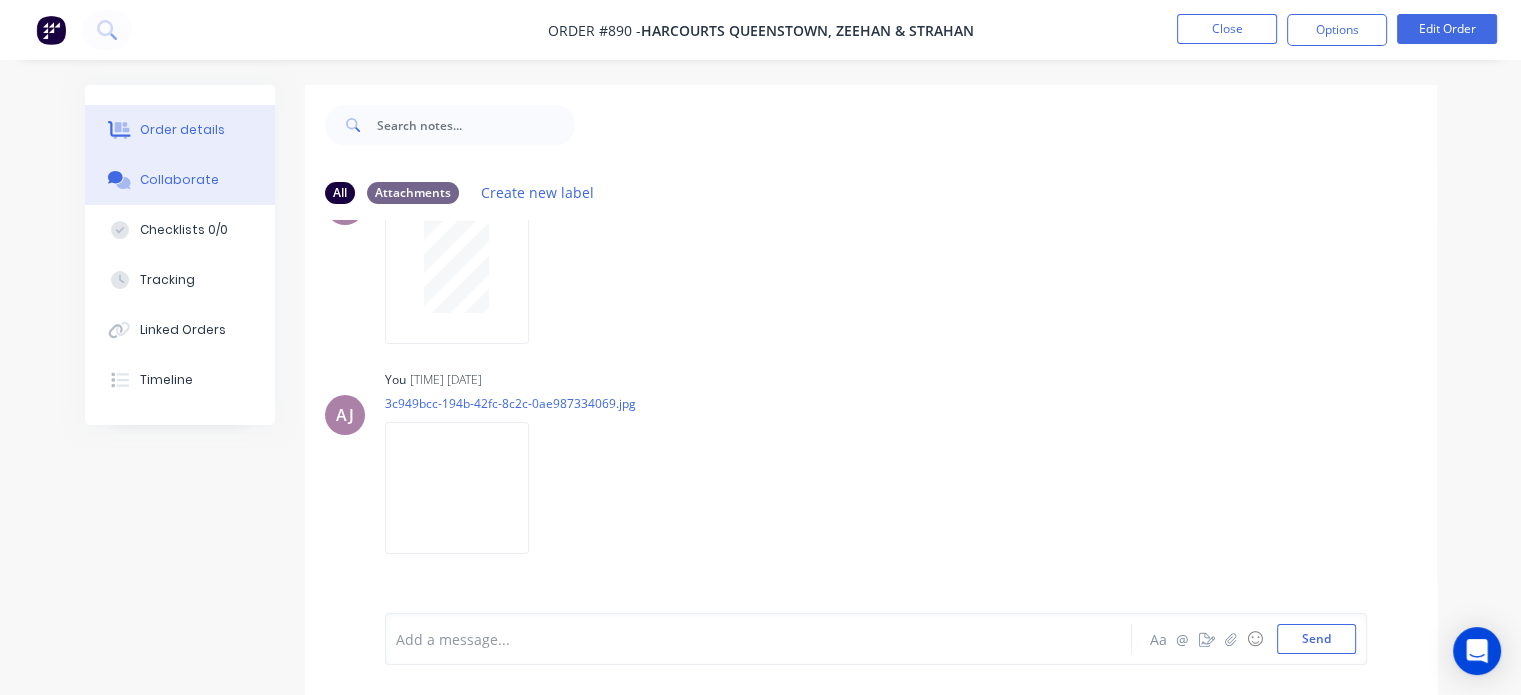 click on "Order details" at bounding box center (182, 130) 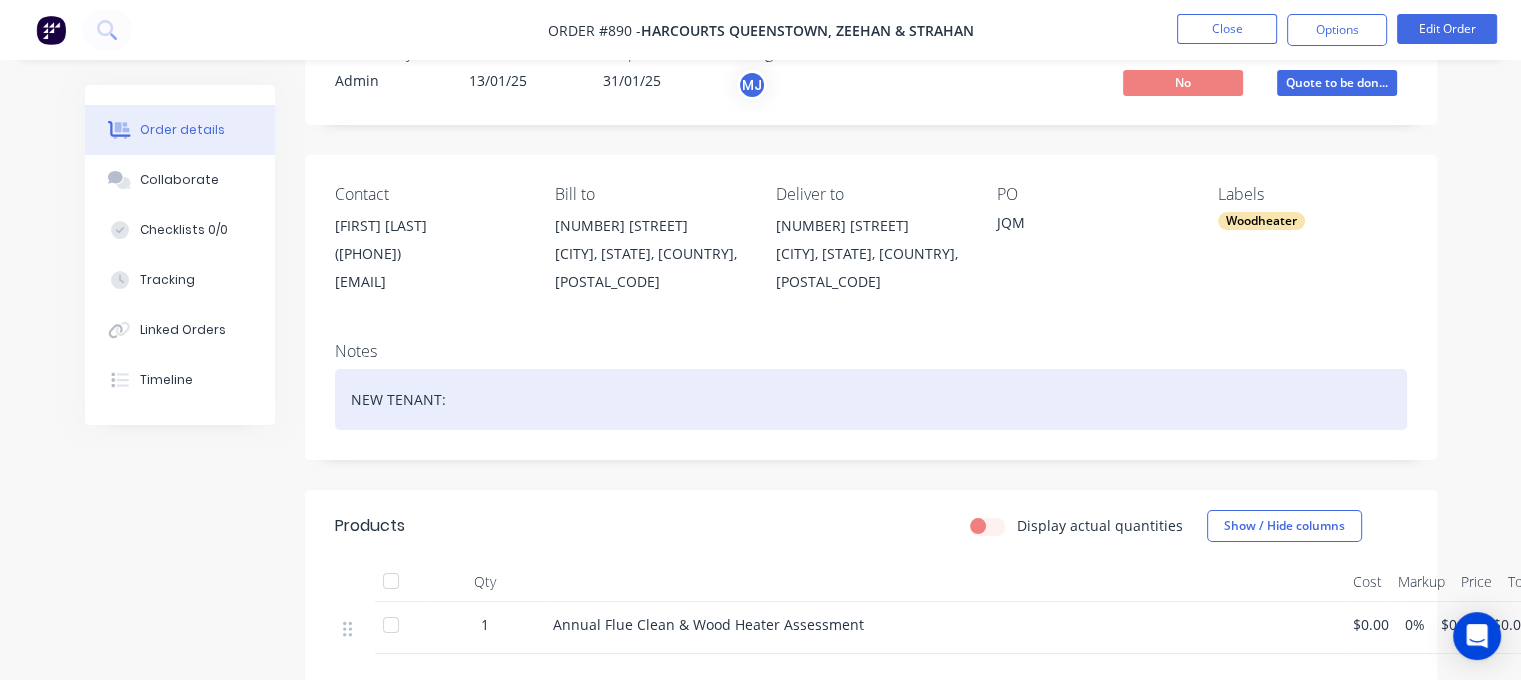 scroll, scrollTop: 300, scrollLeft: 0, axis: vertical 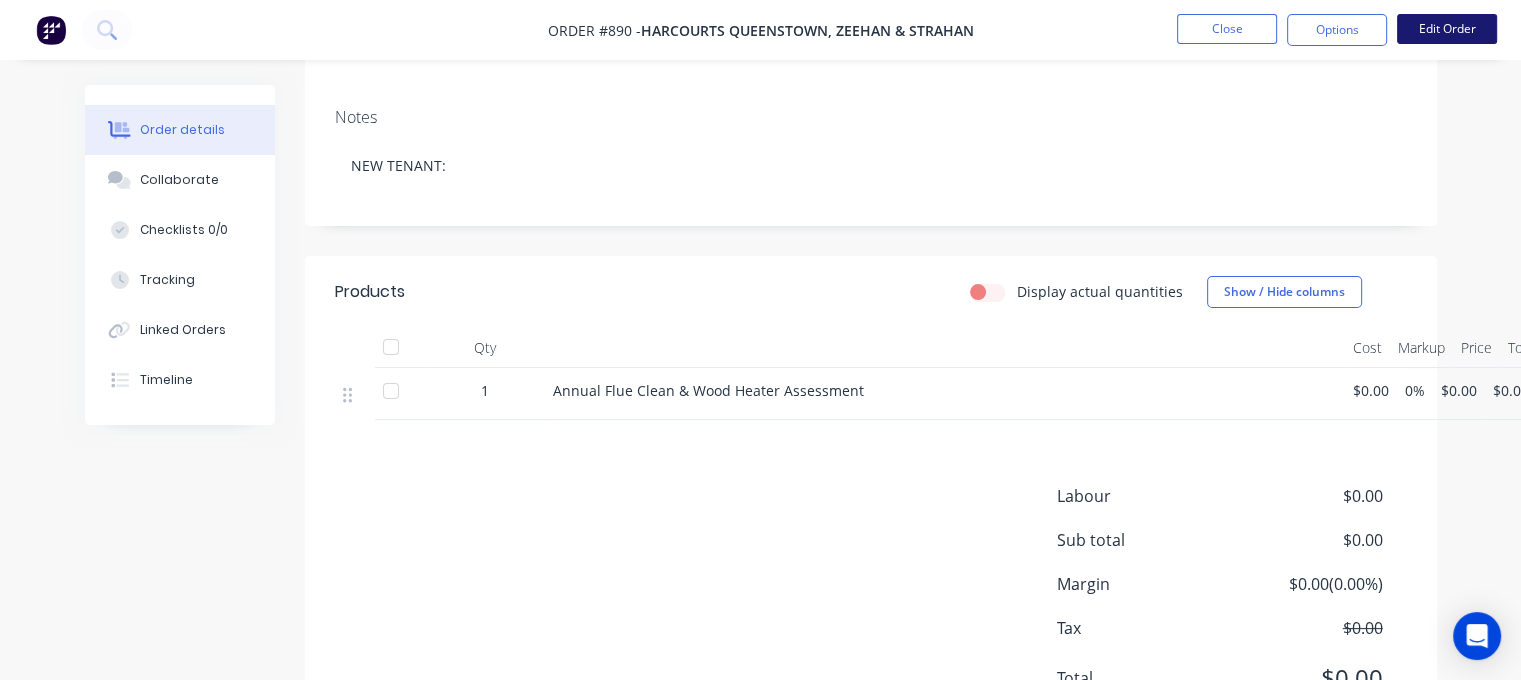 click on "Edit Order" at bounding box center (1447, 29) 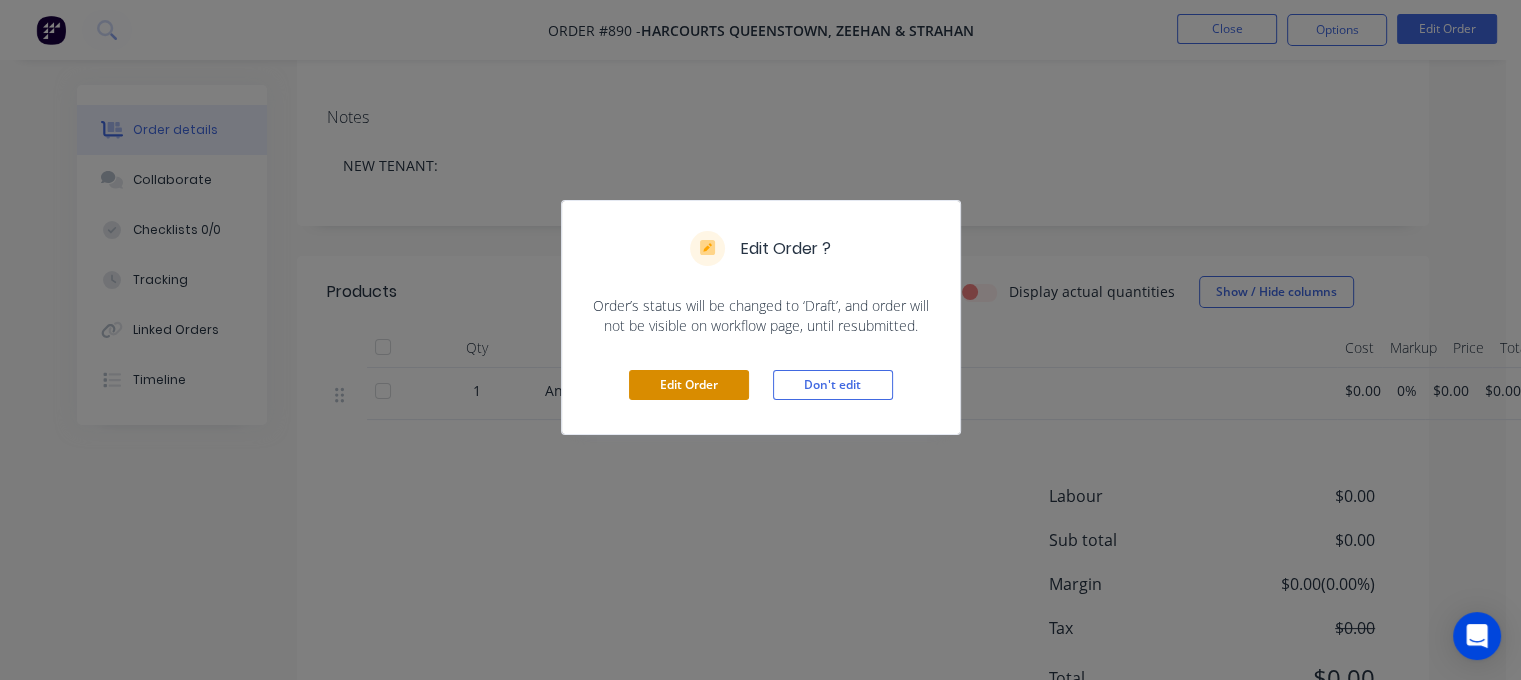 click on "Edit Order" at bounding box center [689, 385] 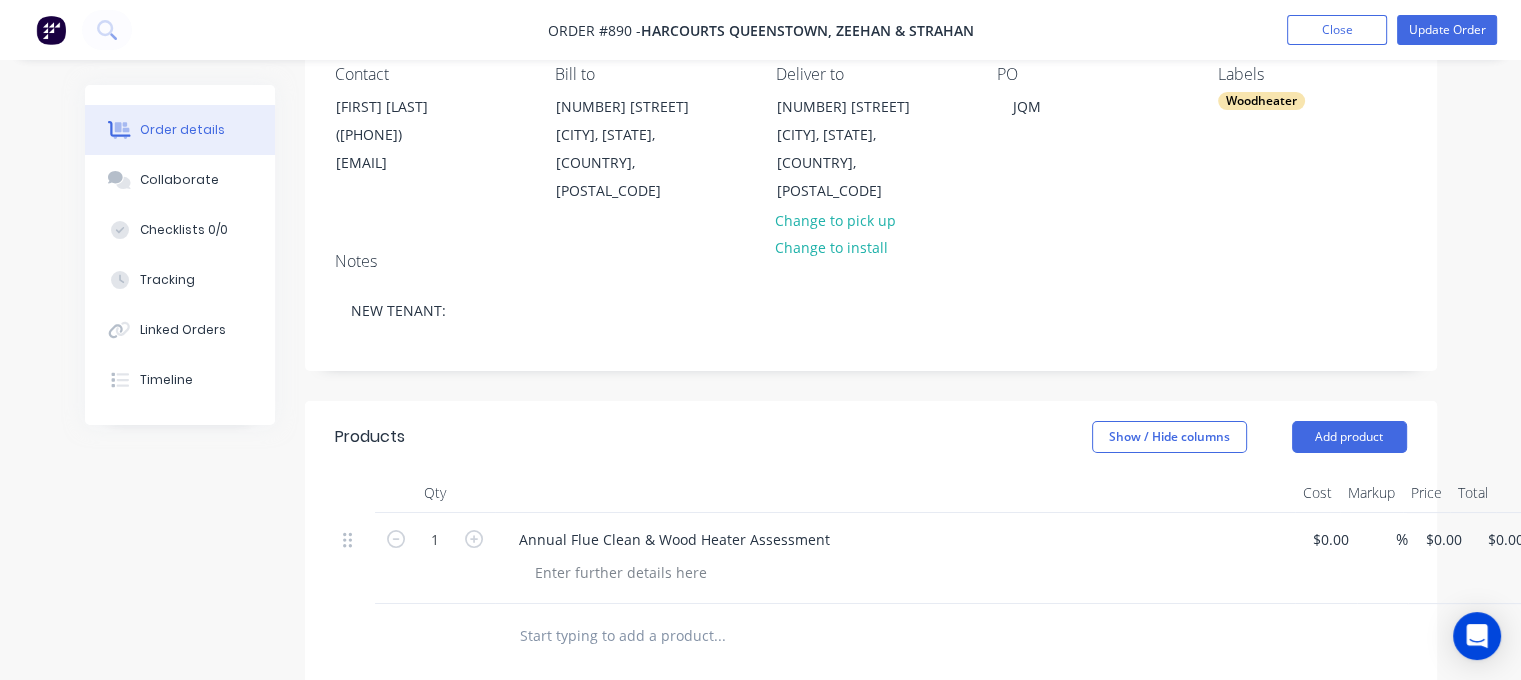 scroll, scrollTop: 200, scrollLeft: 0, axis: vertical 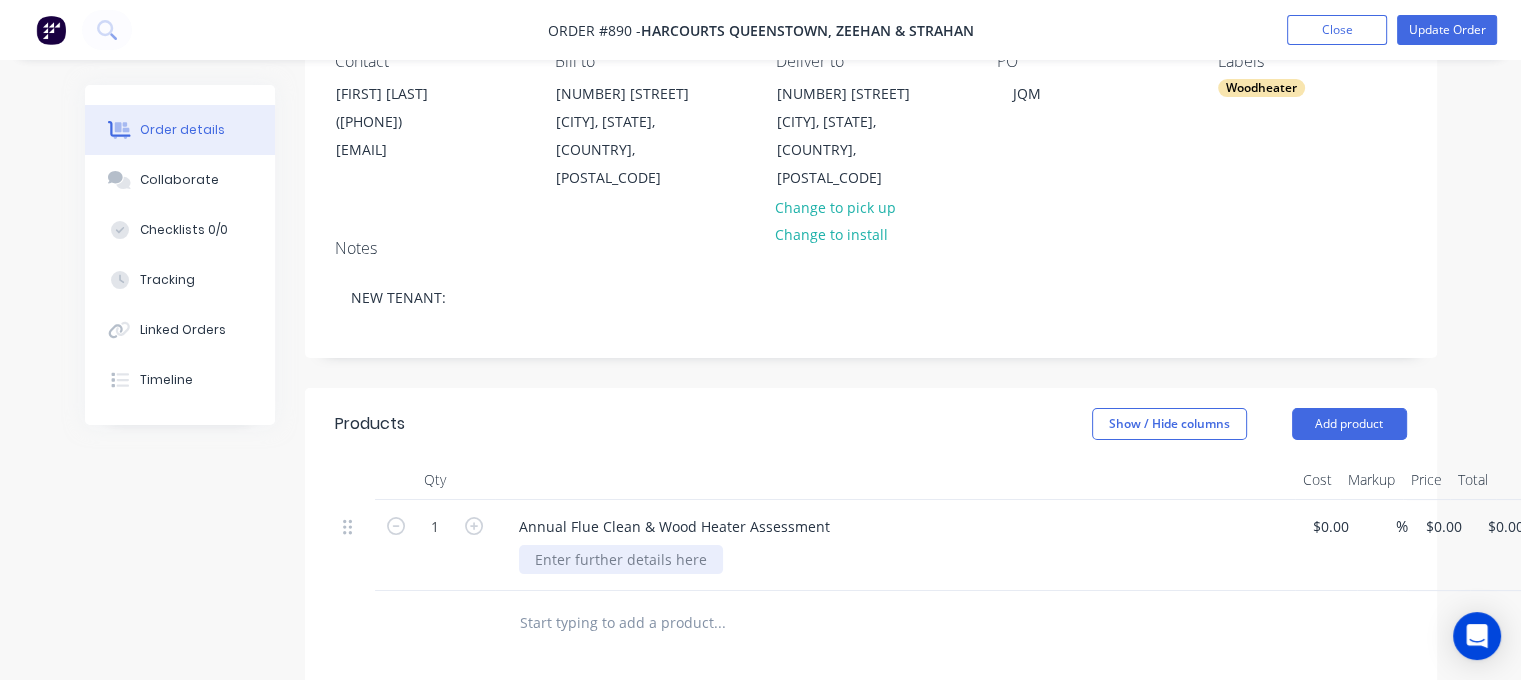 click at bounding box center [621, 559] 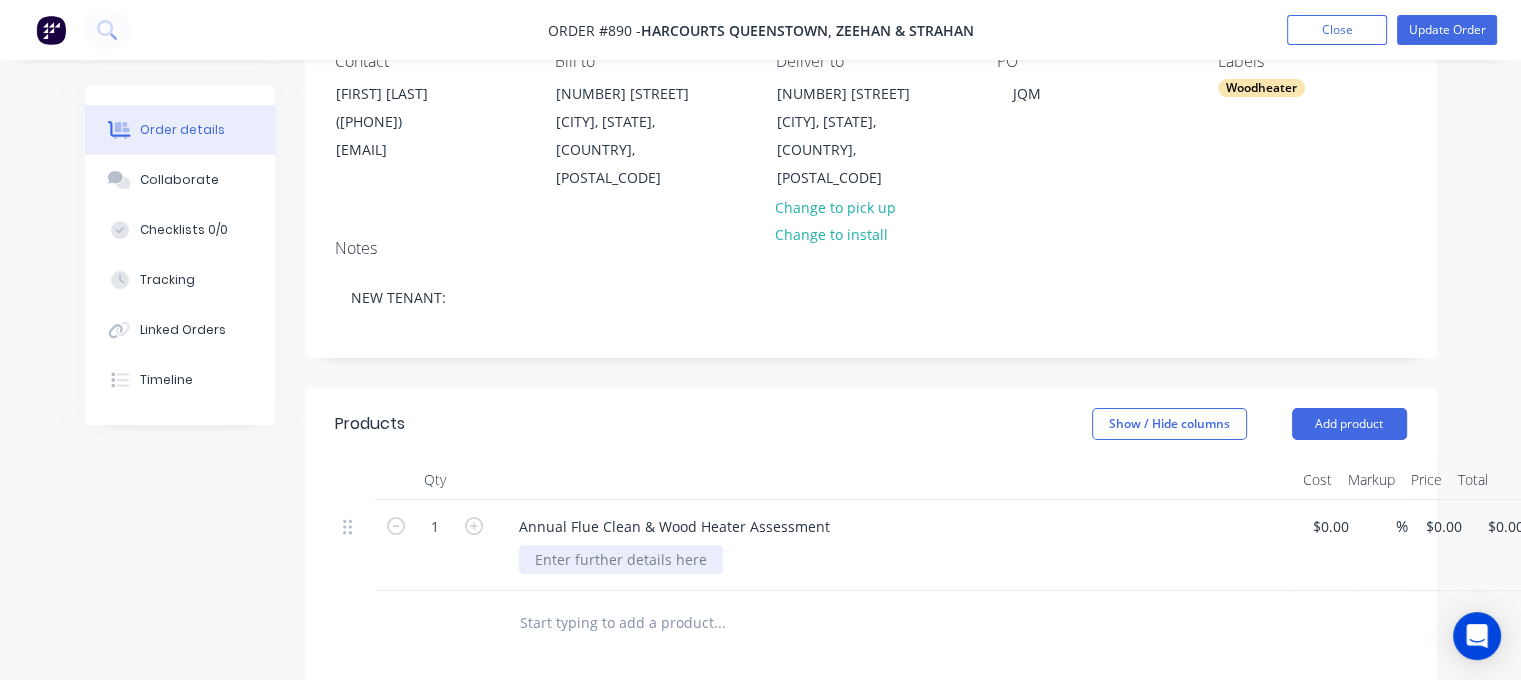 type 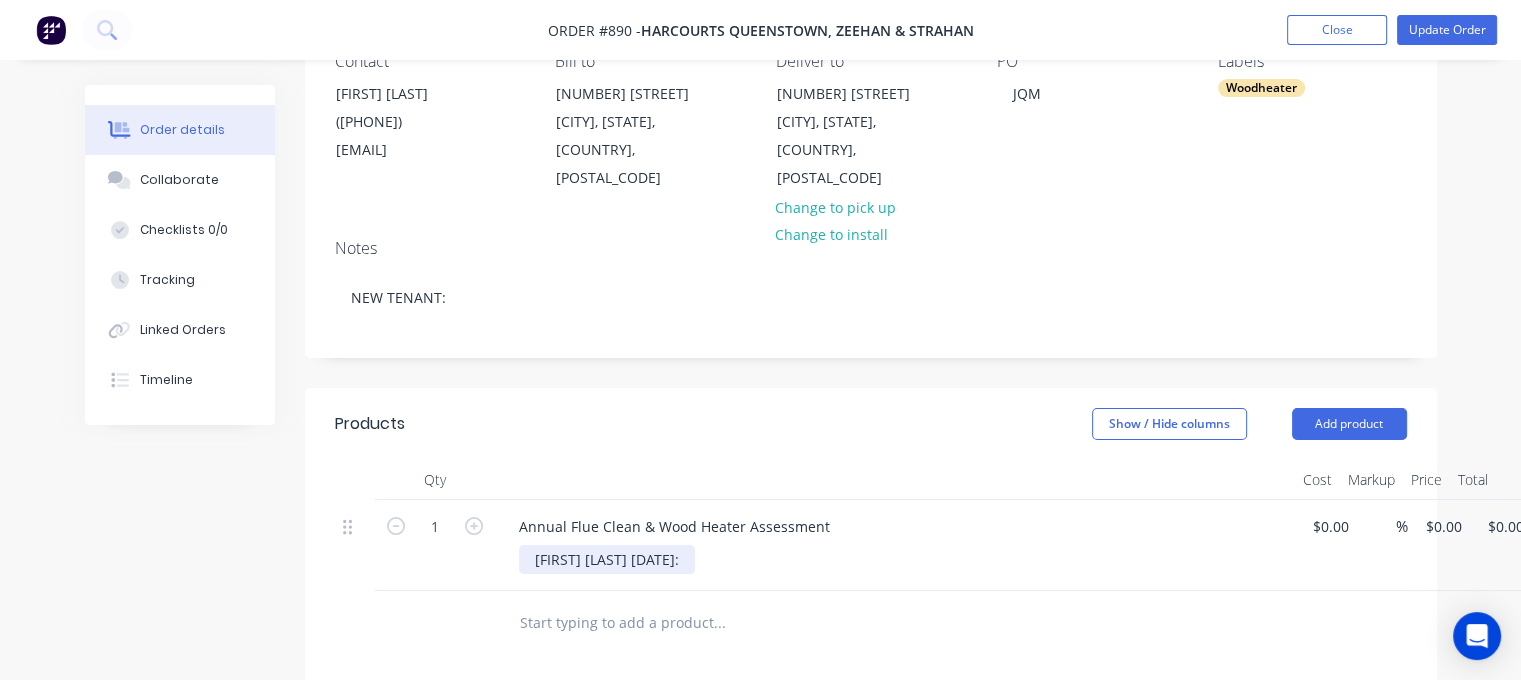 click on "[FIRST] [LAST] [DATE]:" at bounding box center [607, 559] 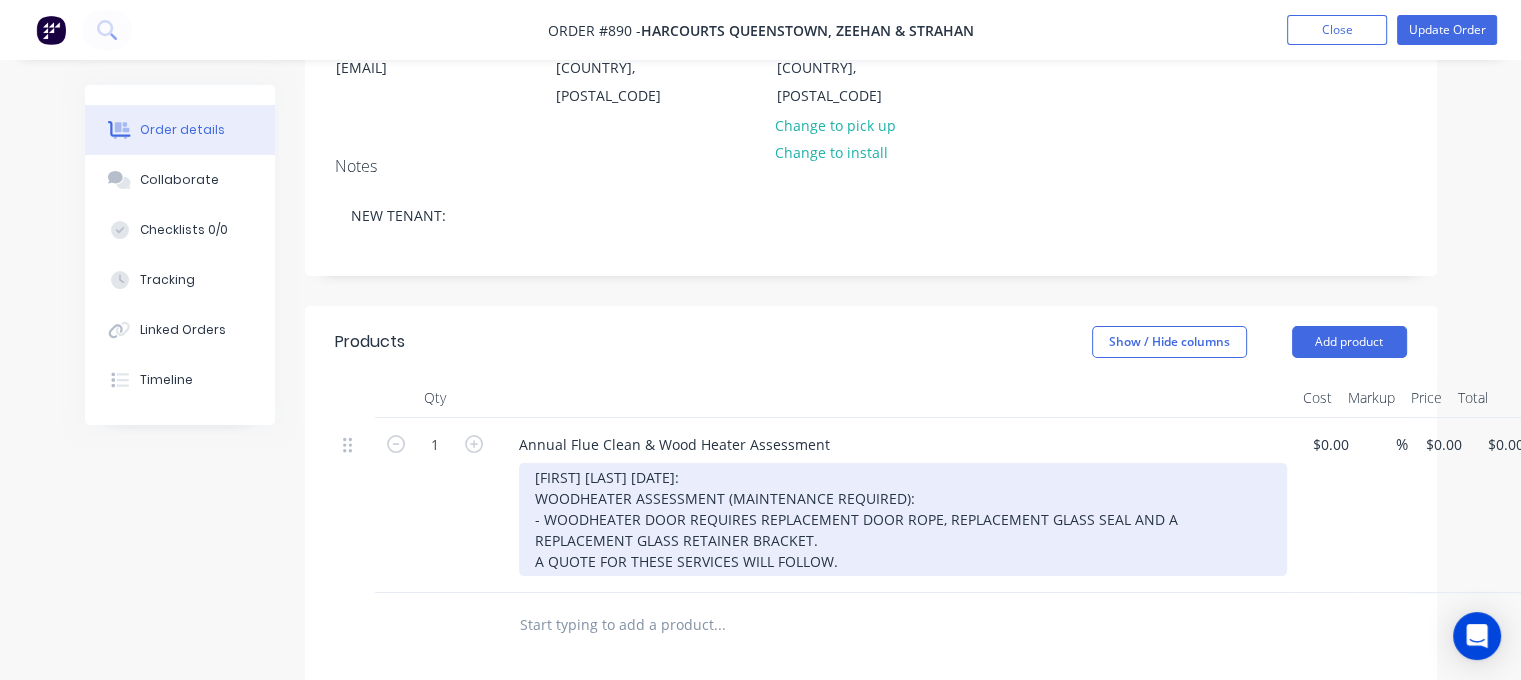 scroll, scrollTop: 0, scrollLeft: 0, axis: both 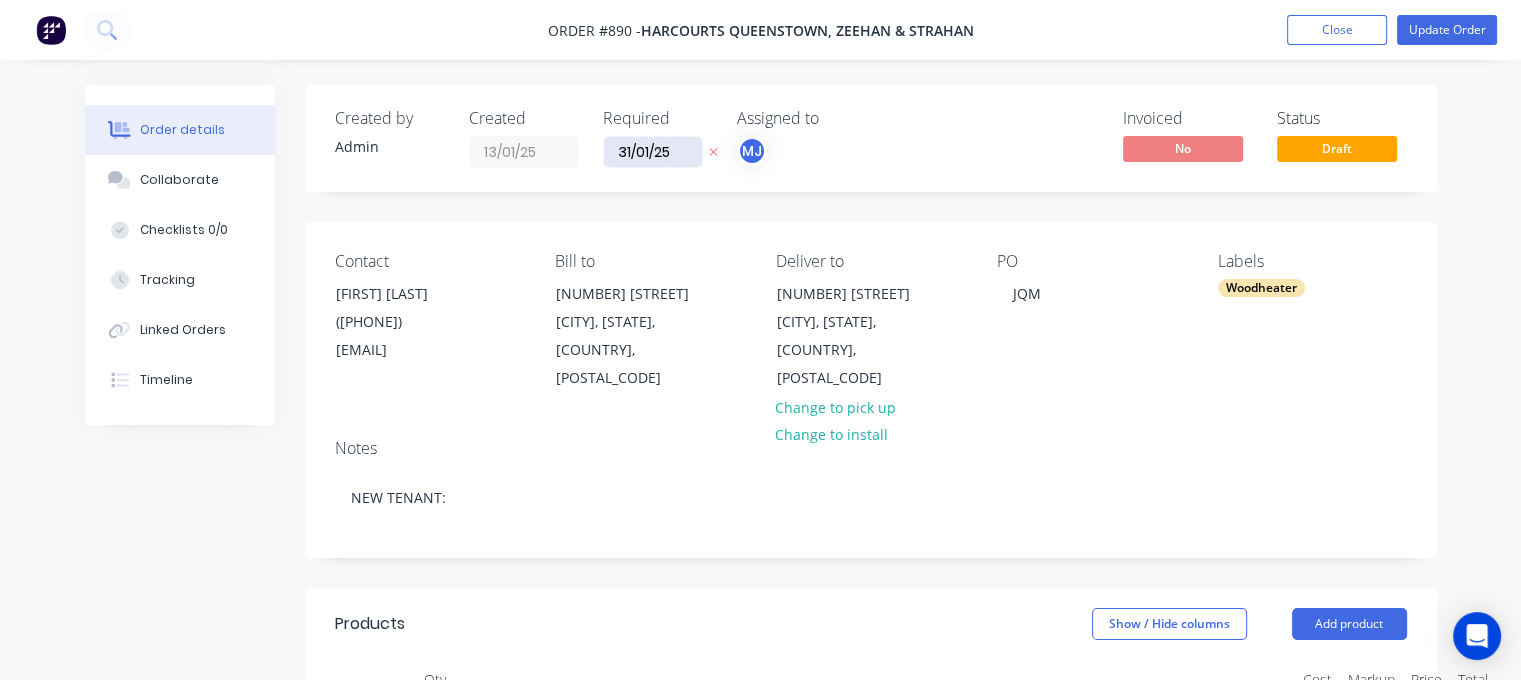 click on "31/01/25" at bounding box center [653, 152] 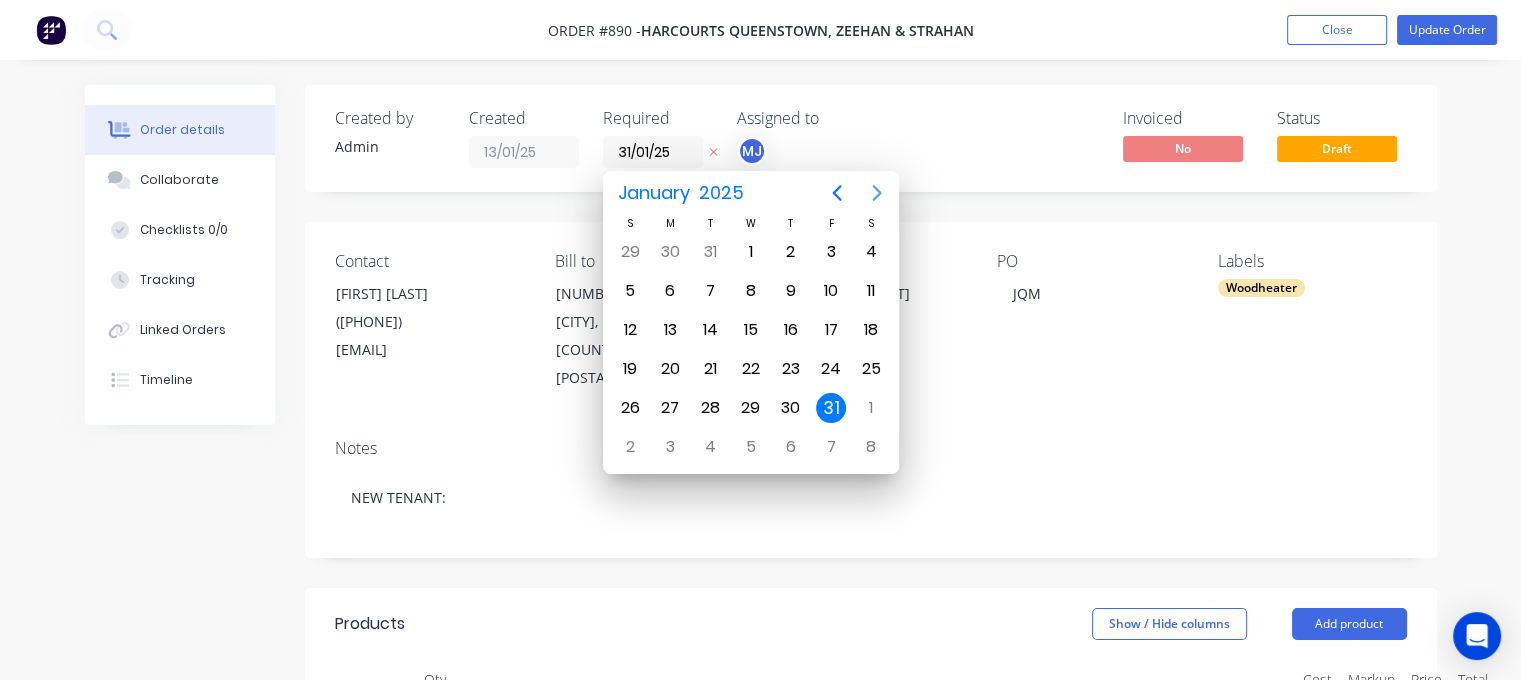 click 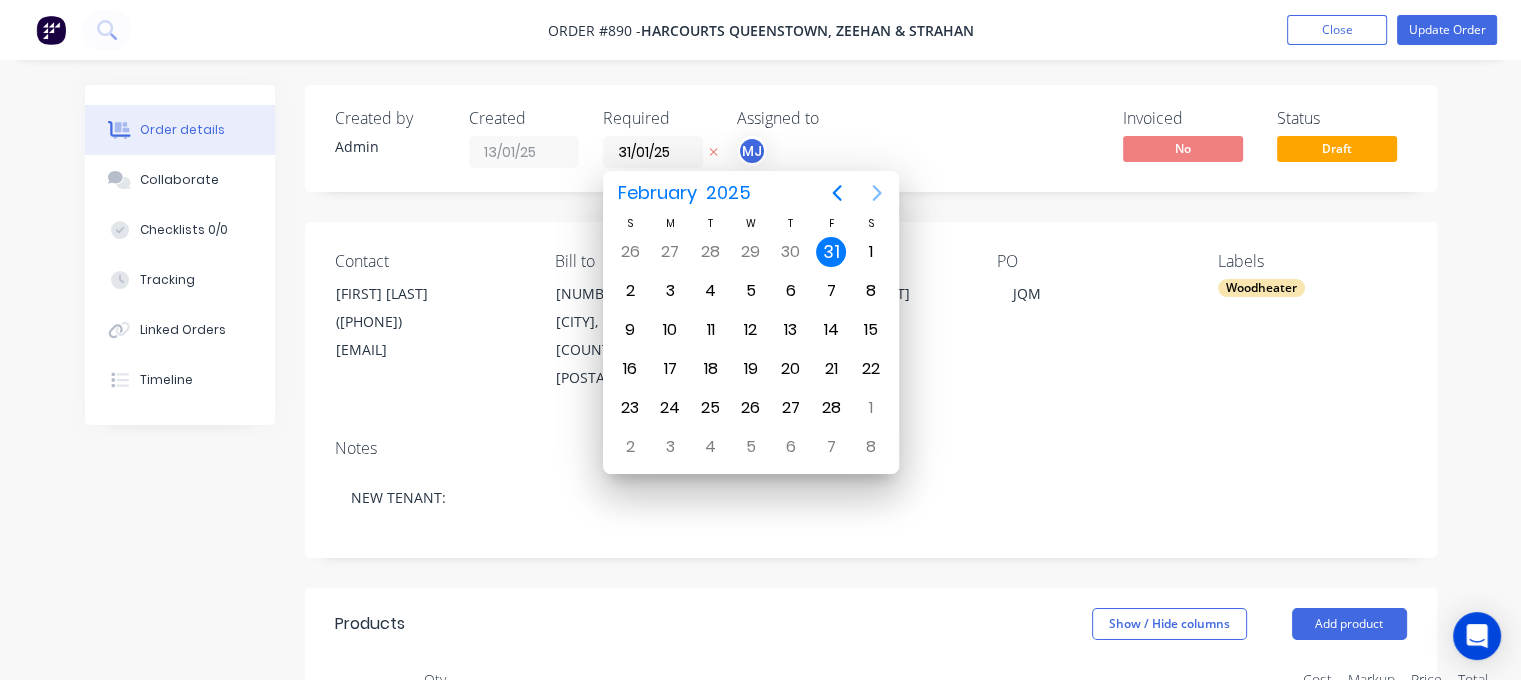 click 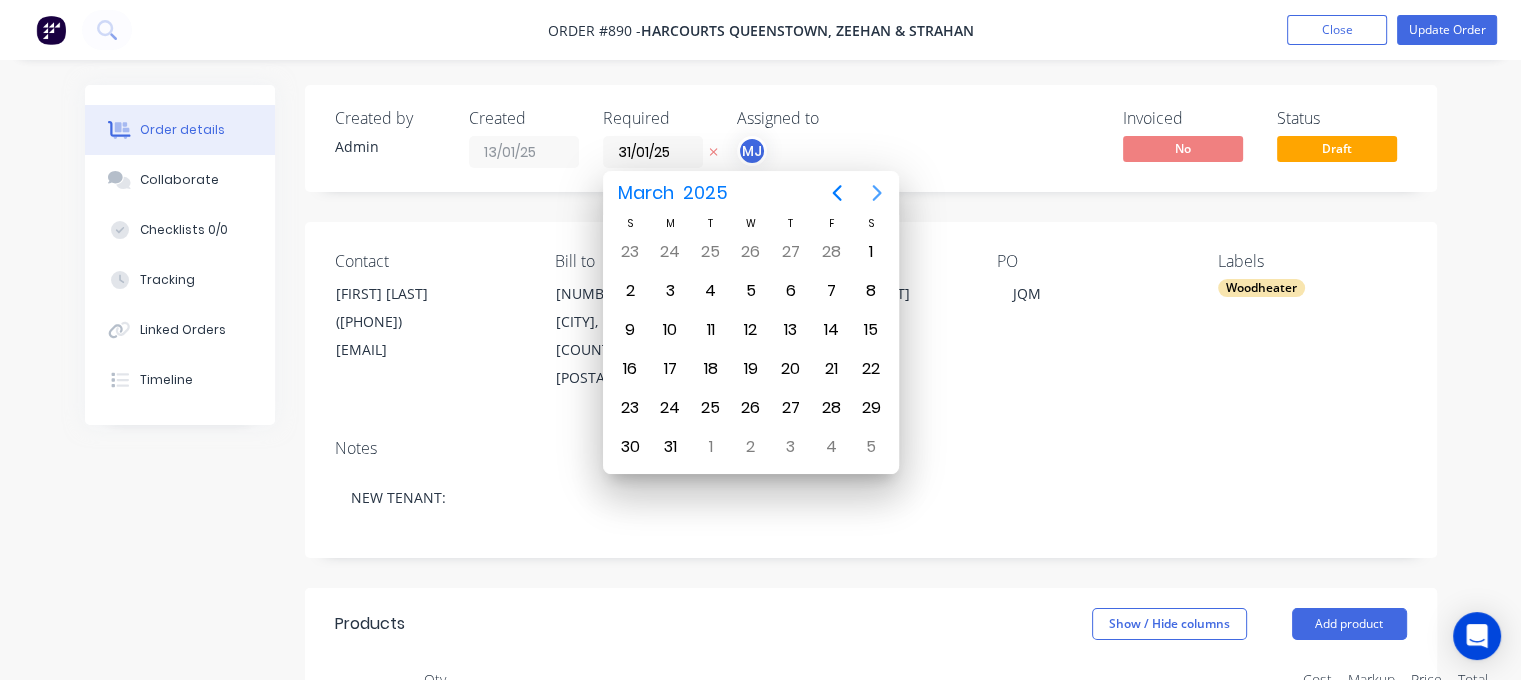 click 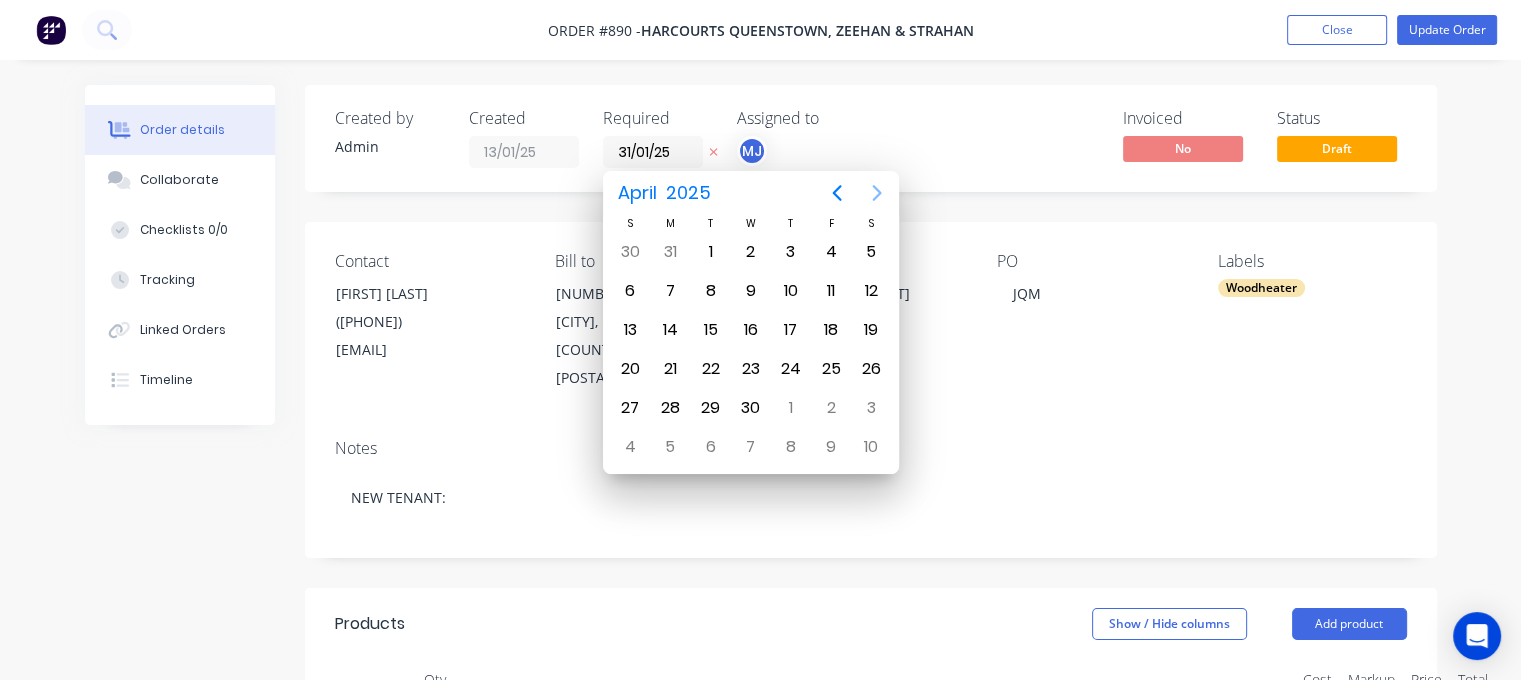 click 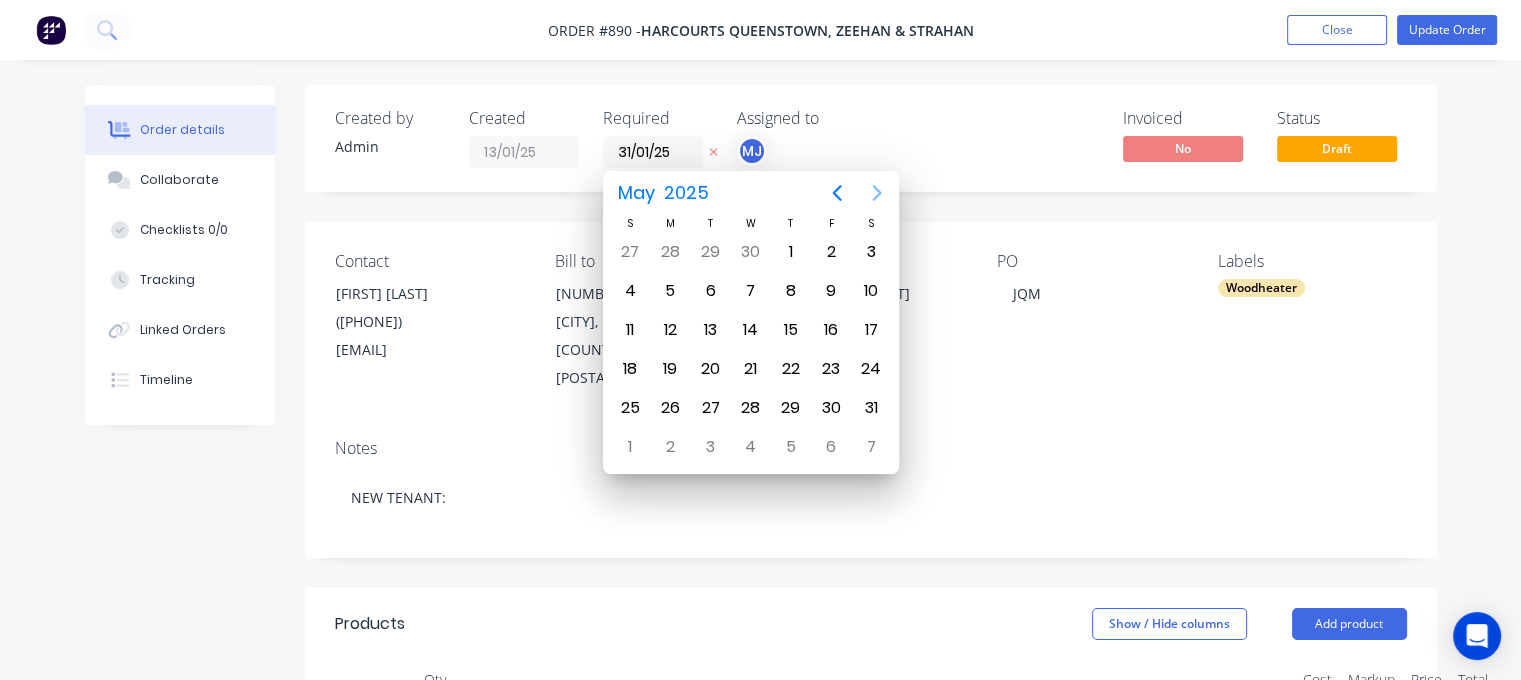 click 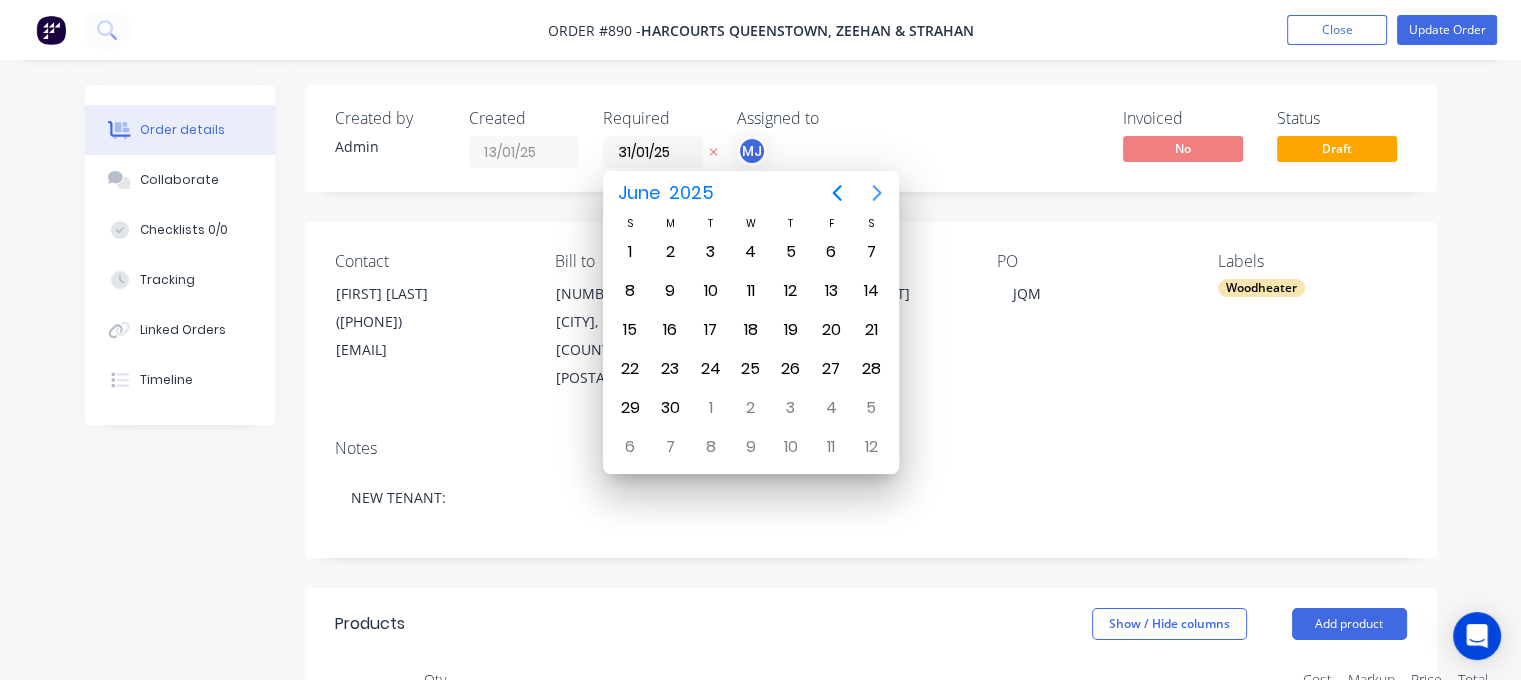 click 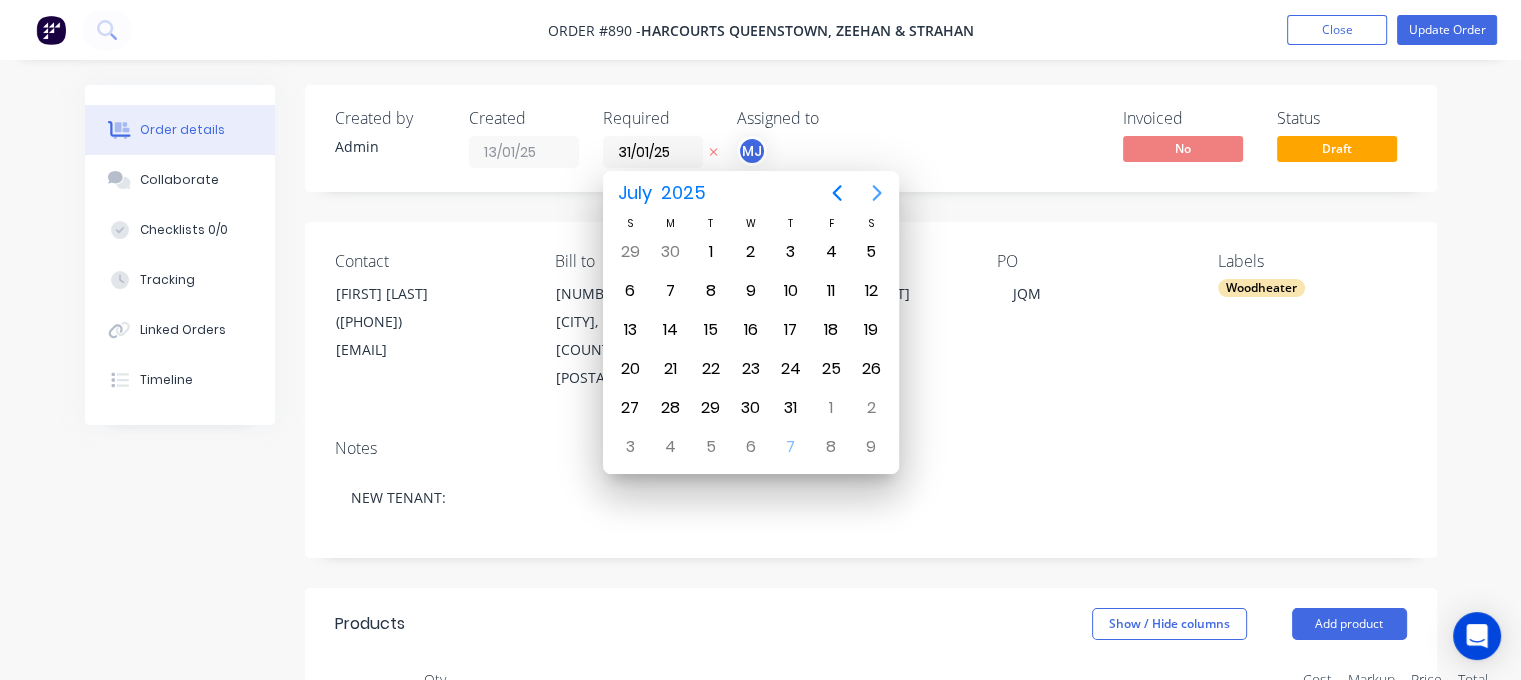 click 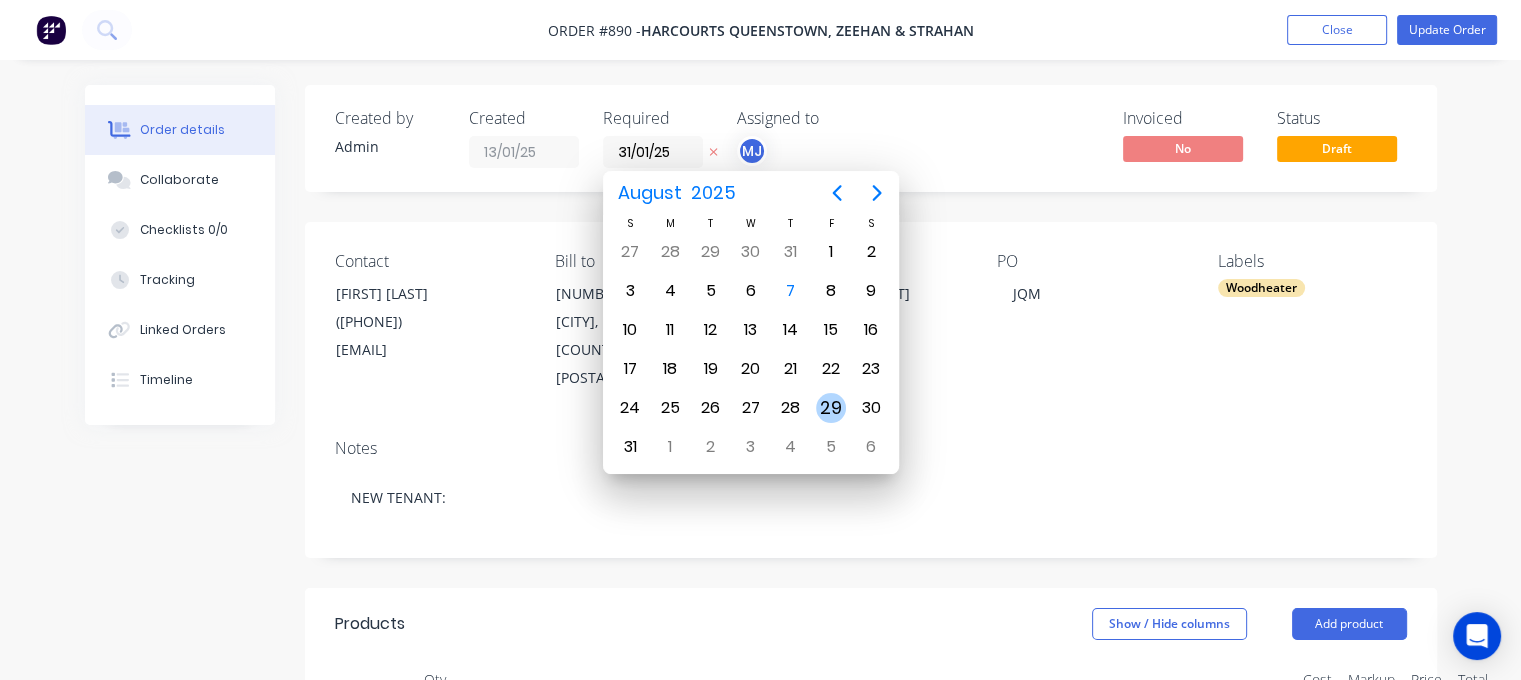 drag, startPoint x: 841, startPoint y: 402, endPoint x: 854, endPoint y: 387, distance: 19.849434 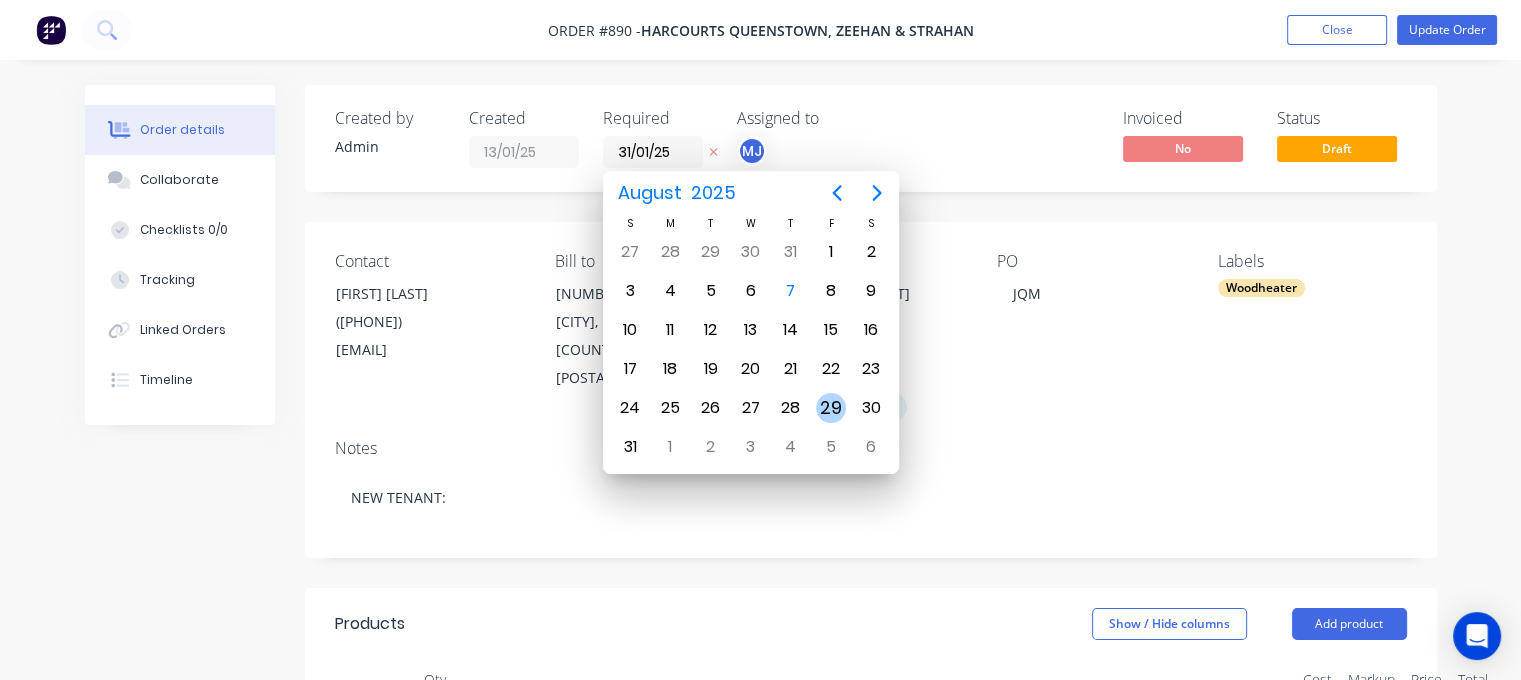 click on "29" at bounding box center [831, 408] 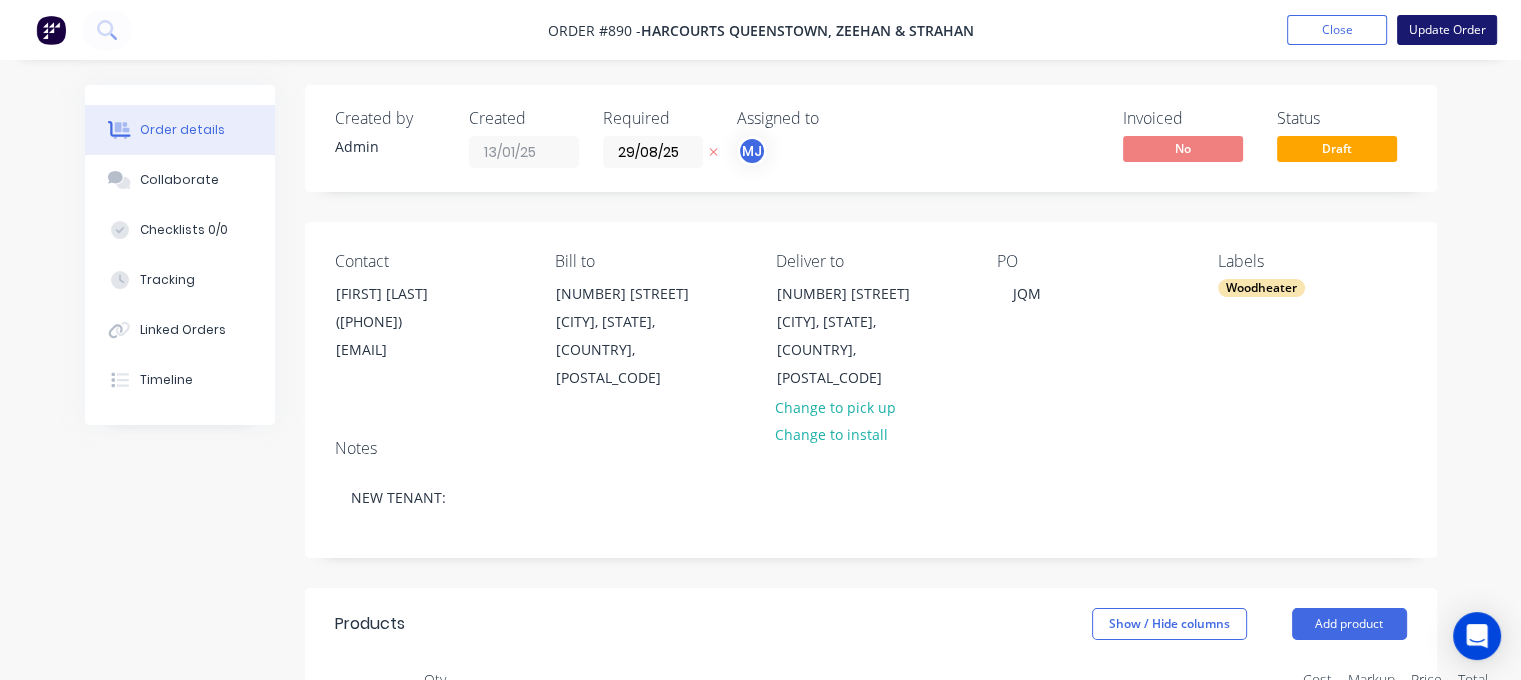 click on "Update Order" at bounding box center (1447, 30) 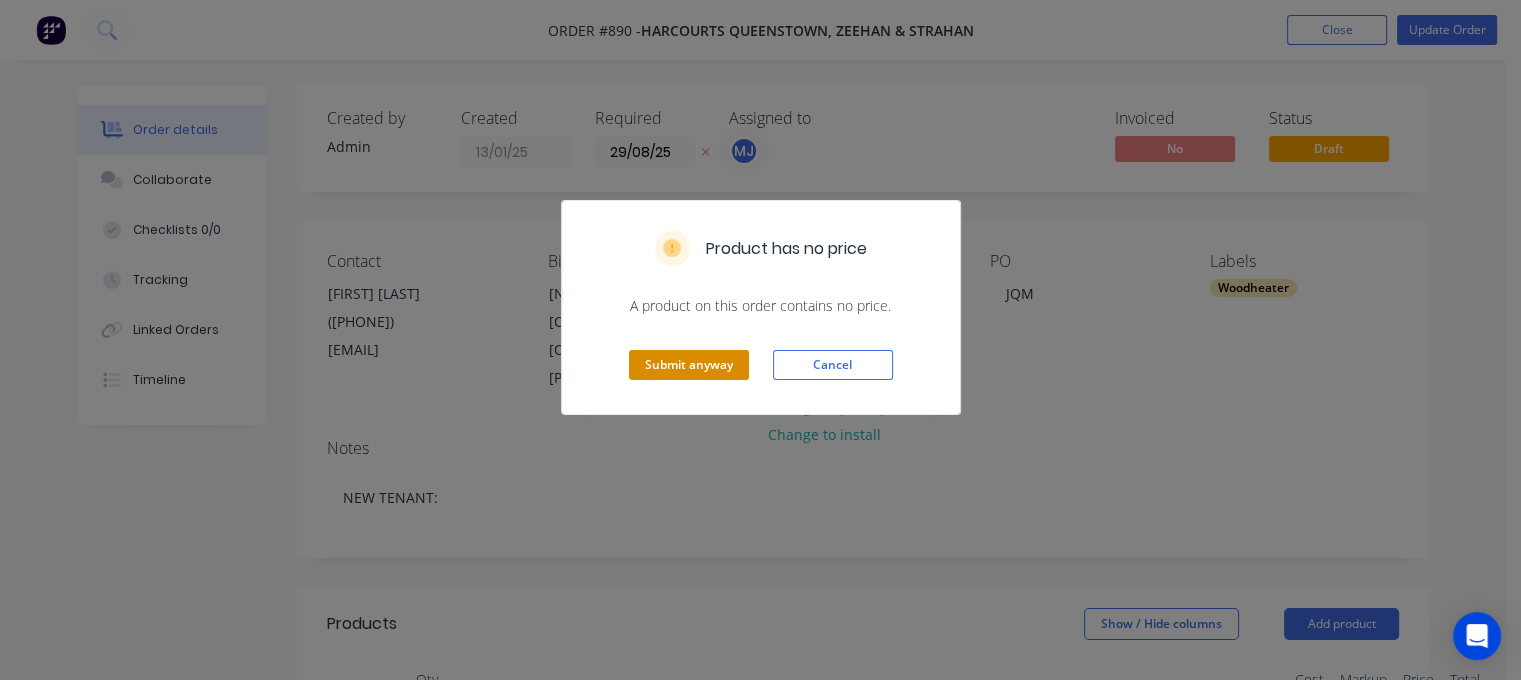 click on "Submit anyway" at bounding box center [689, 365] 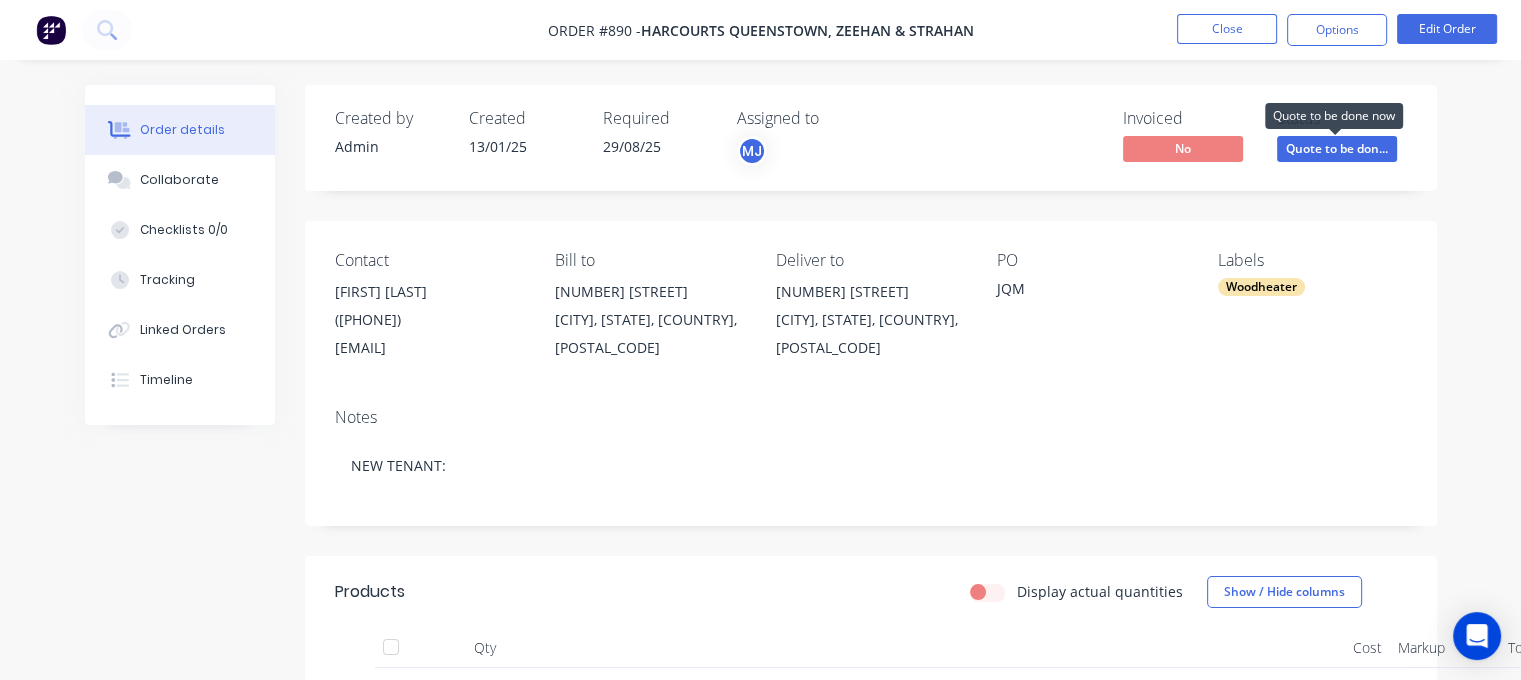 click on "Quote to be don..." at bounding box center (1337, 148) 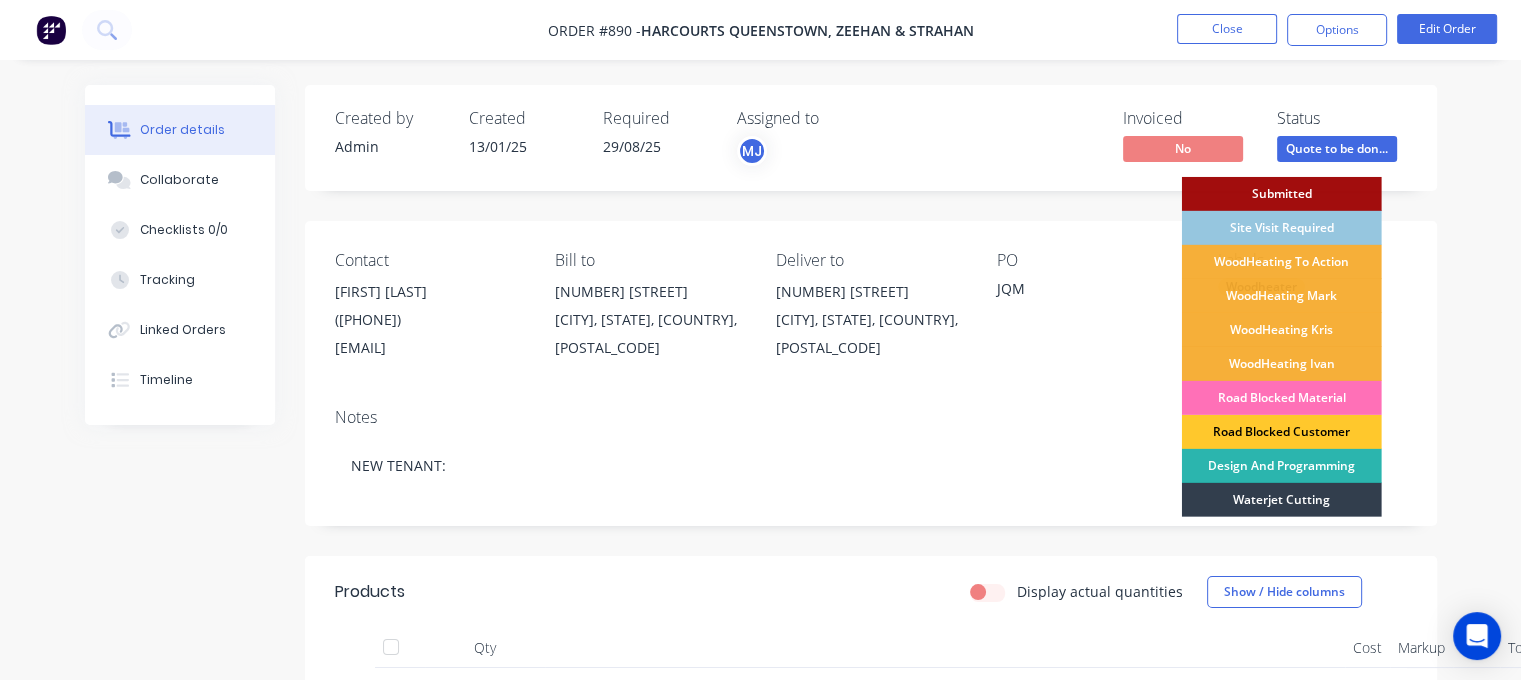 click on "Road Blocked Customer" at bounding box center (1282, 432) 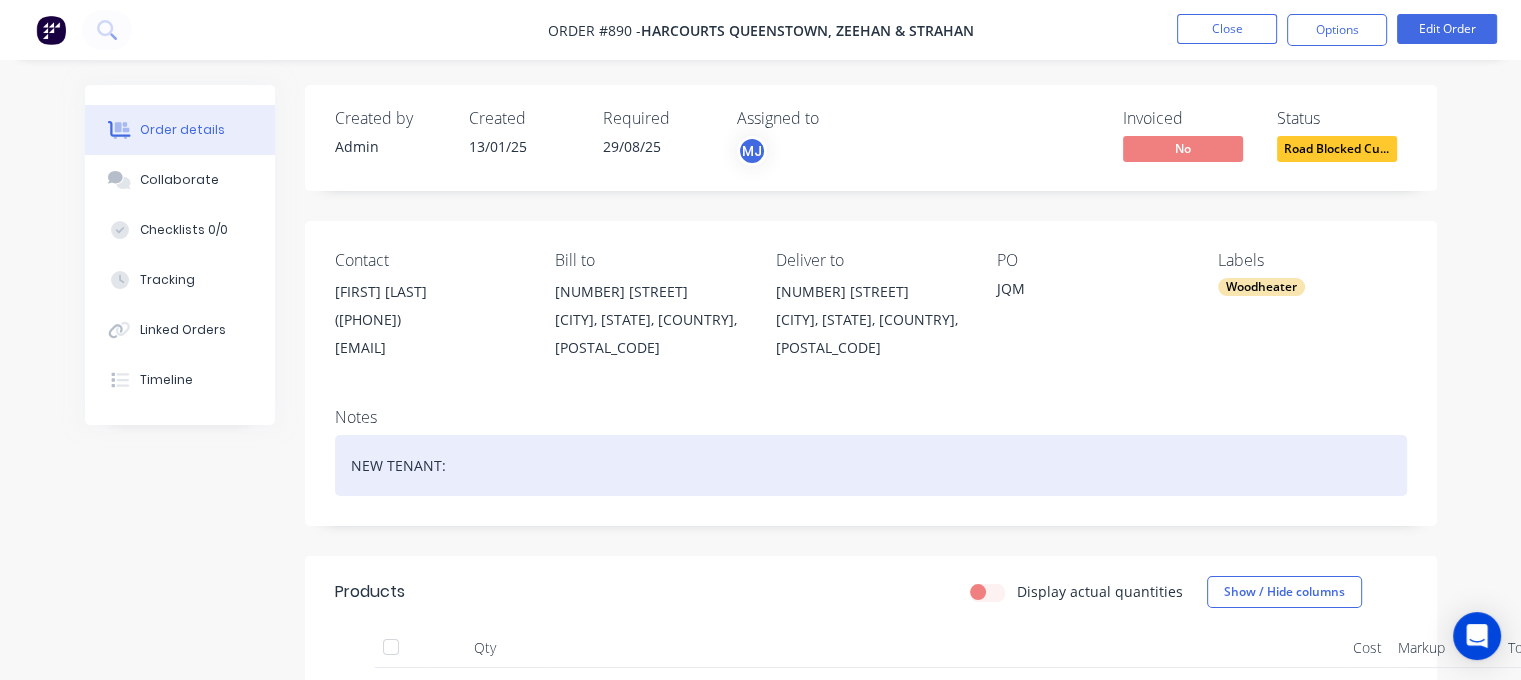 click on "NEW TENANT:" at bounding box center [871, 465] 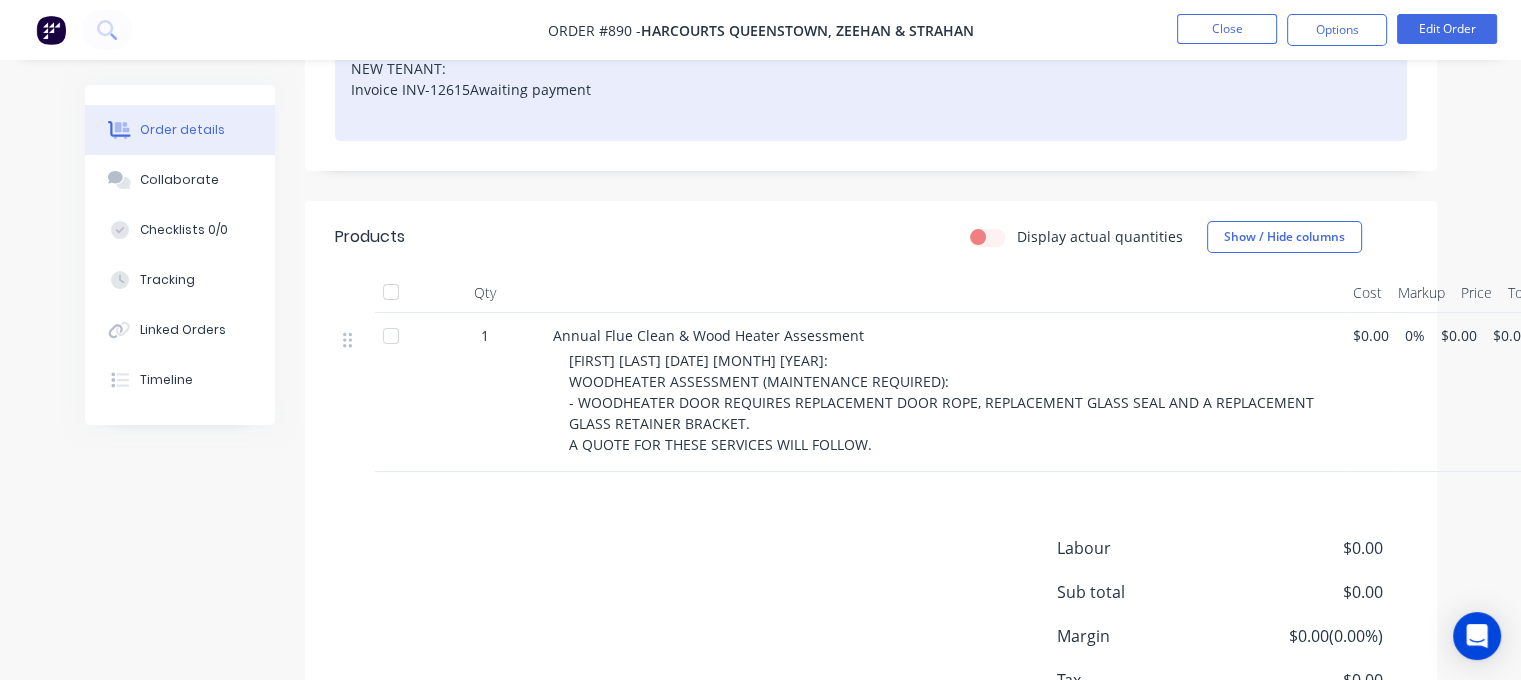 scroll, scrollTop: 400, scrollLeft: 0, axis: vertical 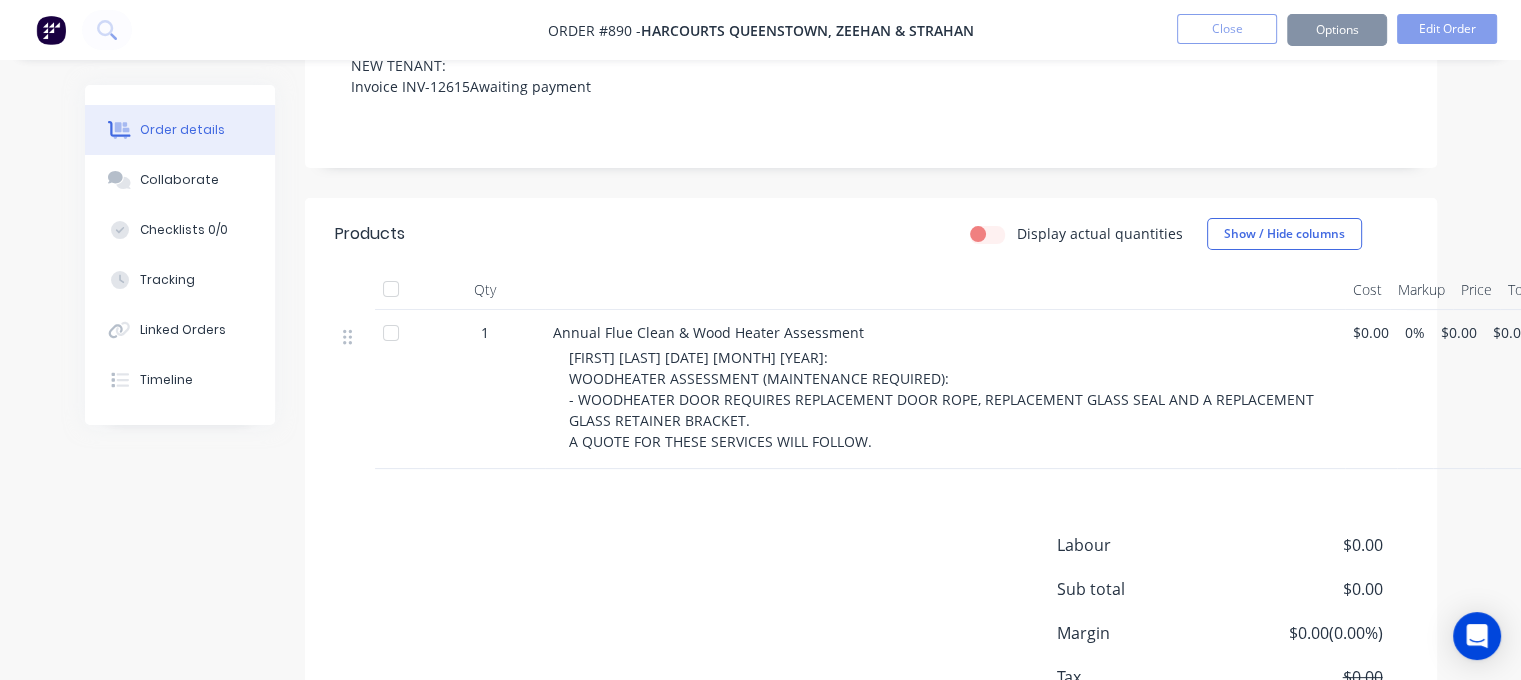 click on "[FIRST] [LAST] [DATE] [MONTH] [YEAR]:
WOODHEATER ASSESSMENT (MAINTENANCE REQUIRED):
- WOODHEATER DOOR REQUIRES REPLACEMENT DOOR ROPE, REPLACEMENT GLASS SEAL AND A REPLACEMENT GLASS RETAINER BRACKET.
A QUOTE FOR THESE SERVICES WILL FOLLOW." at bounding box center [953, 399] 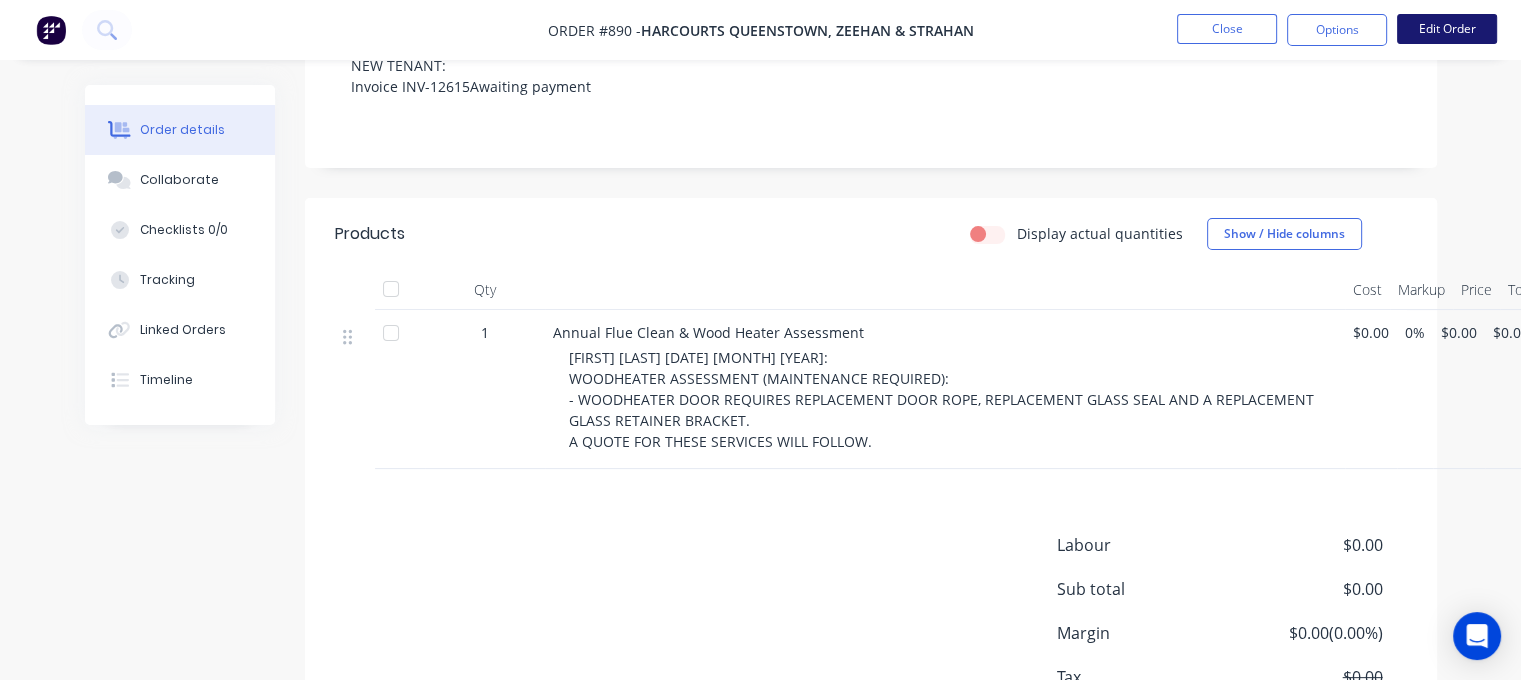 click on "Edit Order" at bounding box center [1447, 29] 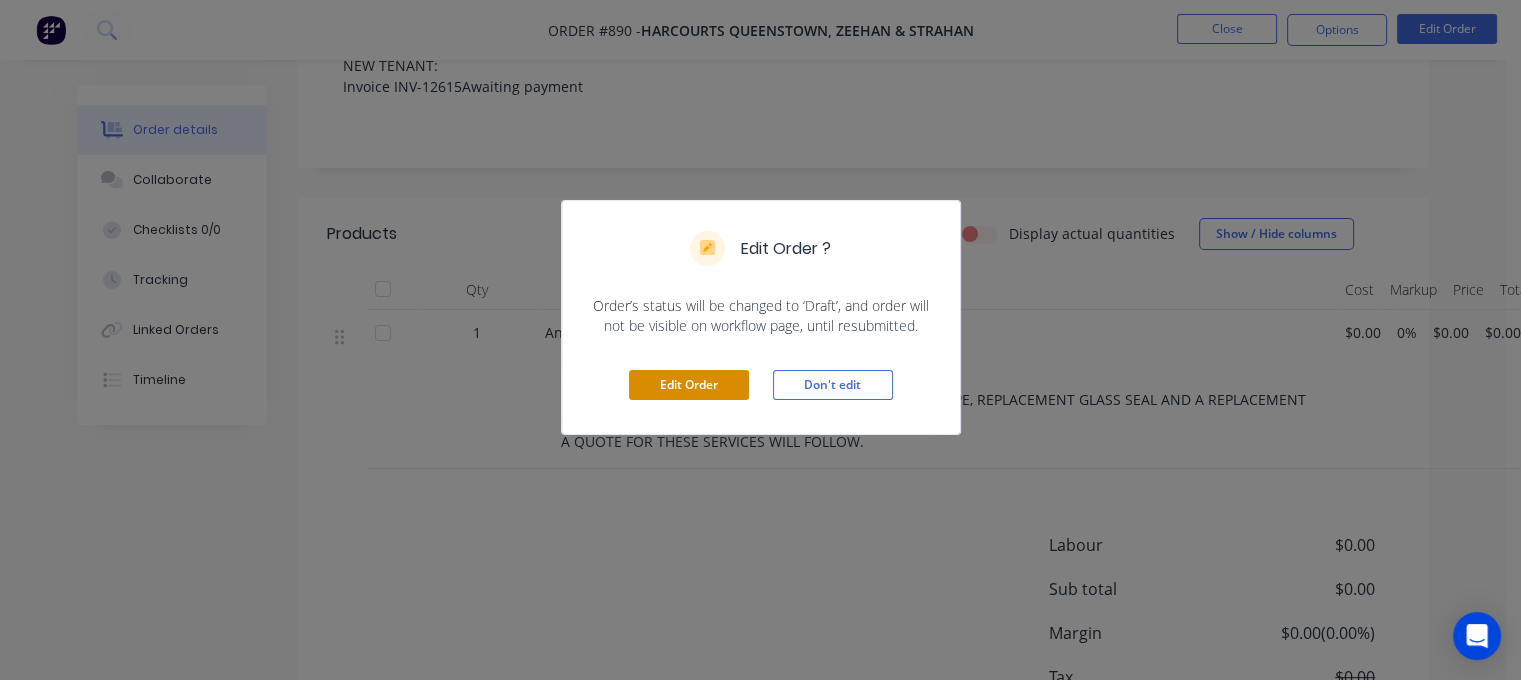 click on "Edit Order" at bounding box center [689, 385] 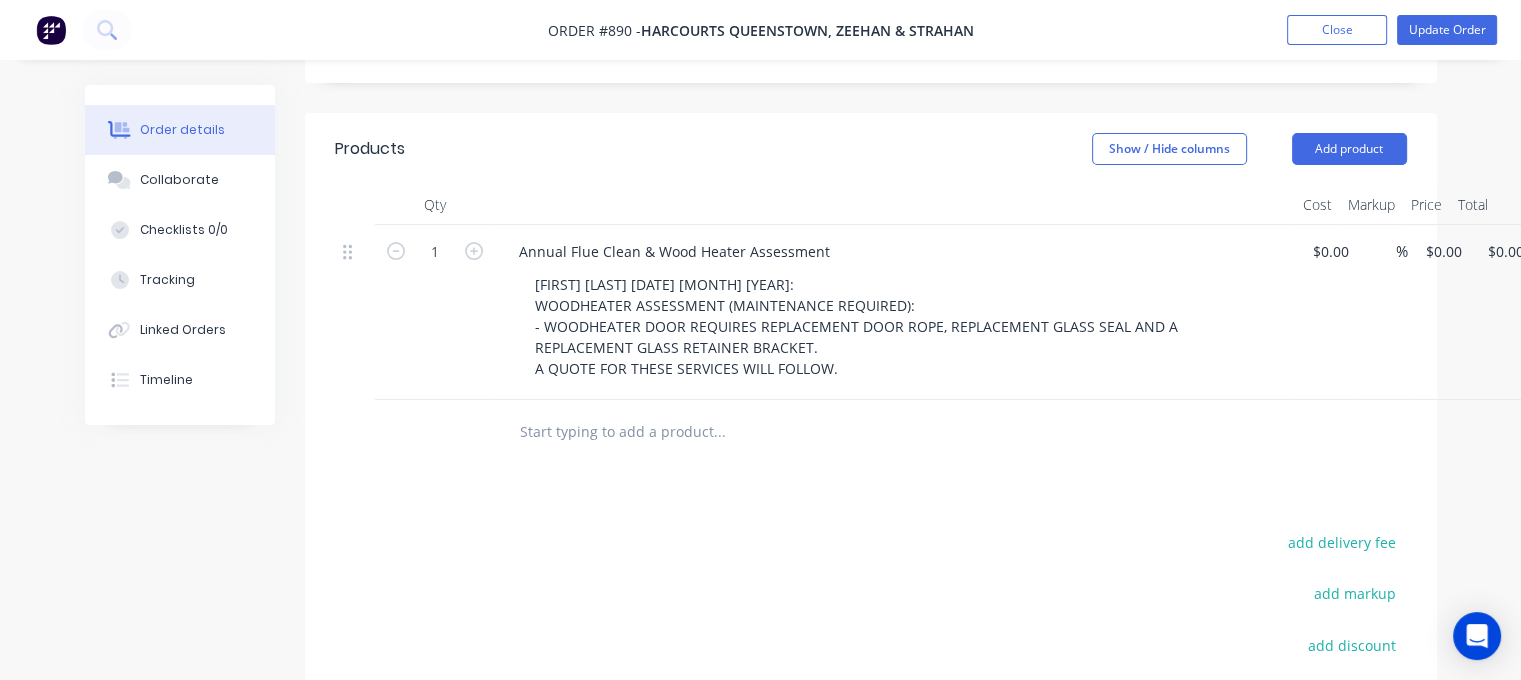 scroll, scrollTop: 500, scrollLeft: 0, axis: vertical 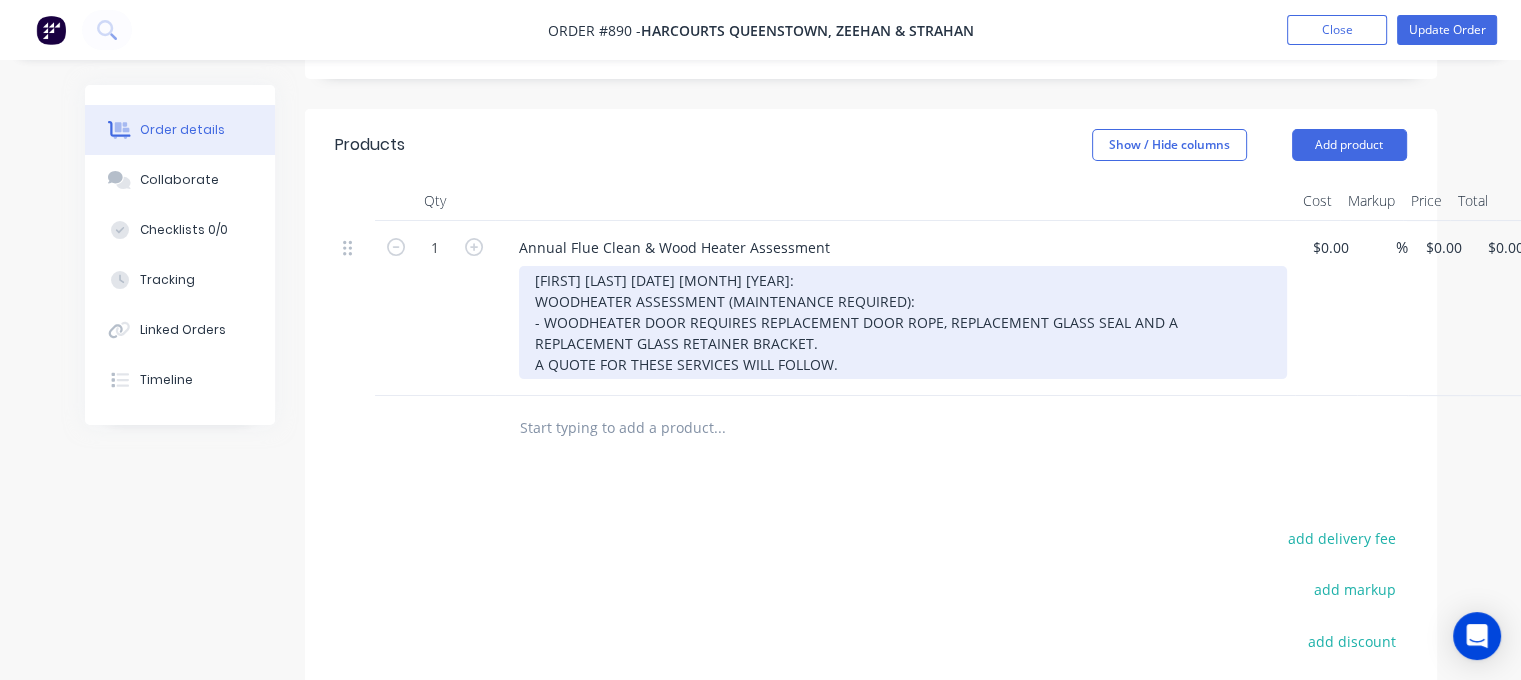 click on "[FIRST] [LAST] [DATE] [MONTH] [YEAR]:
WOODHEATER ASSESSMENT (MAINTENANCE REQUIRED):
- WOODHEATER DOOR REQUIRES REPLACEMENT DOOR ROPE, REPLACEMENT GLASS SEAL AND A REPLACEMENT GLASS RETAINER BRACKET.
A QUOTE FOR THESE SERVICES WILL FOLLOW." at bounding box center [903, 322] 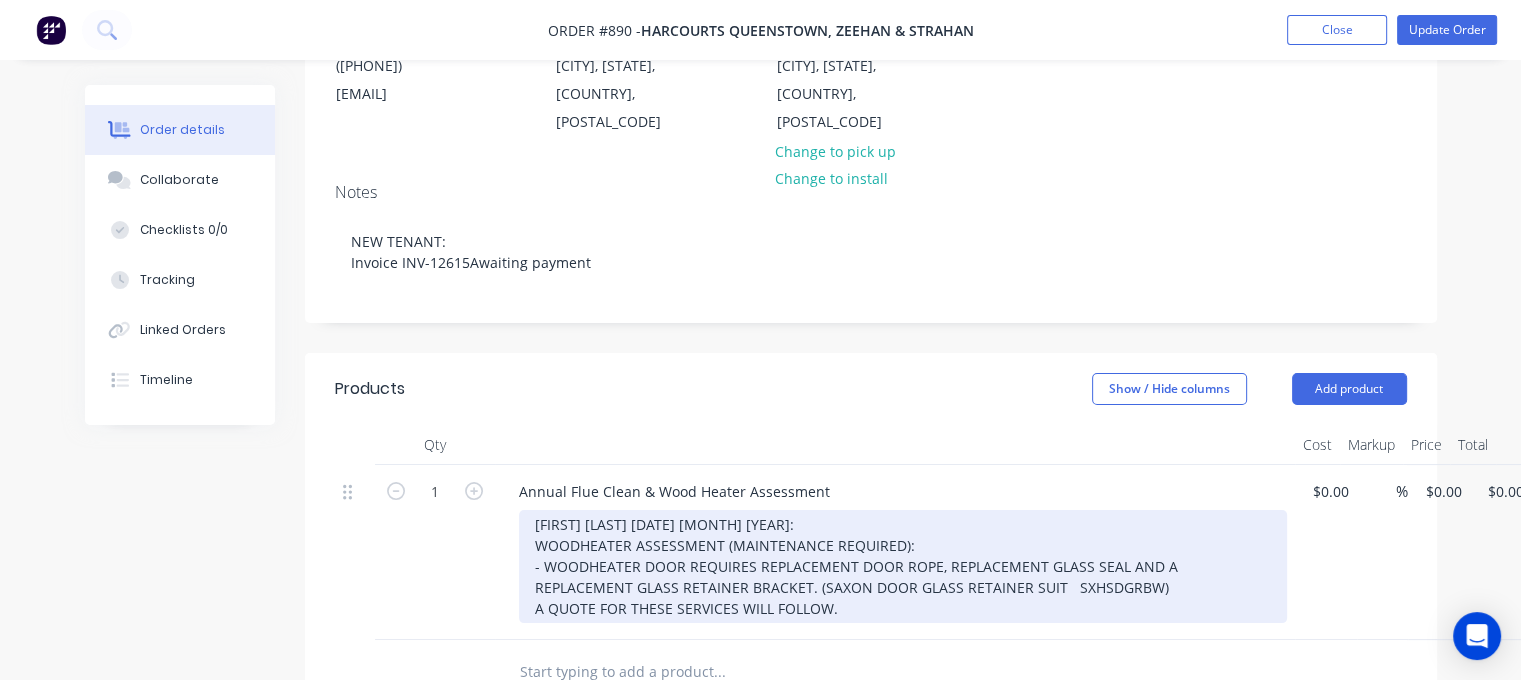 scroll, scrollTop: 200, scrollLeft: 0, axis: vertical 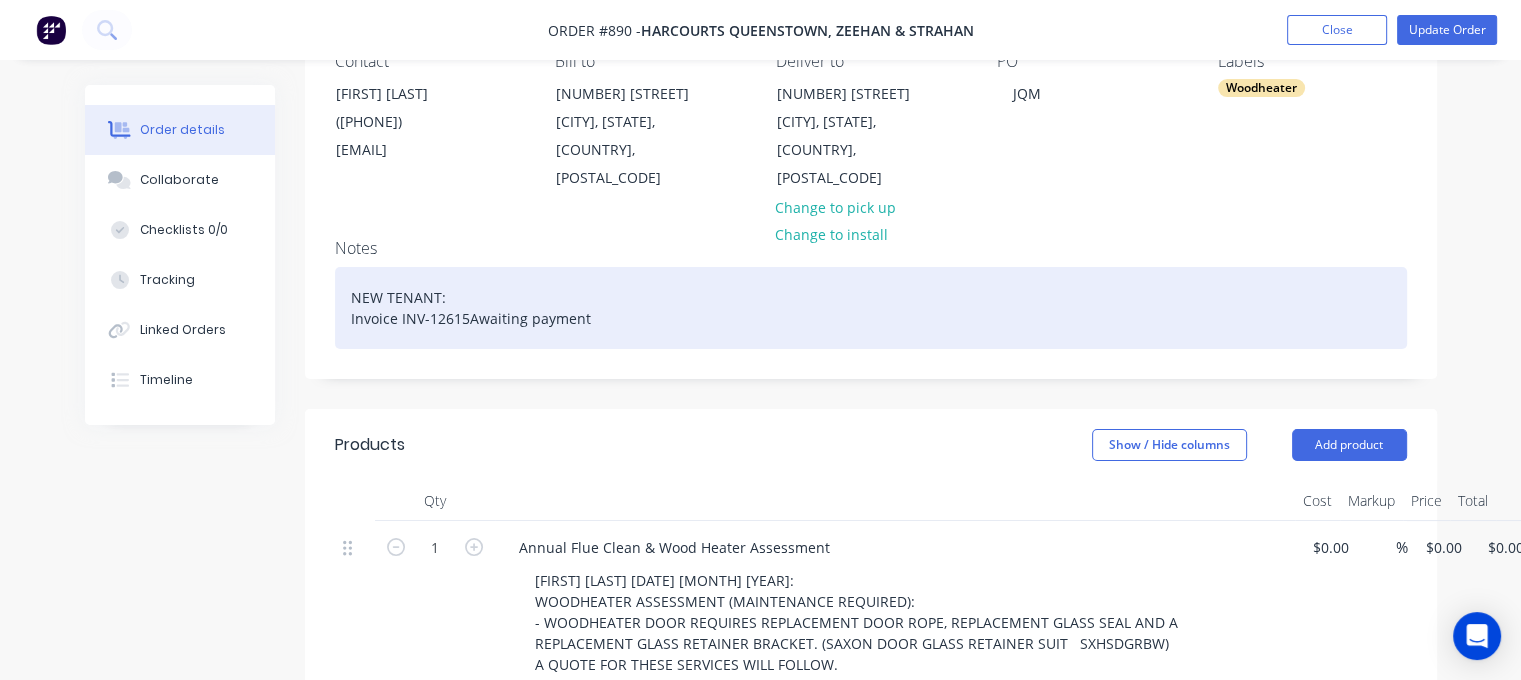 click on "NEW TENANT:
Invoice INV-12615Awaiting payment" at bounding box center (871, 308) 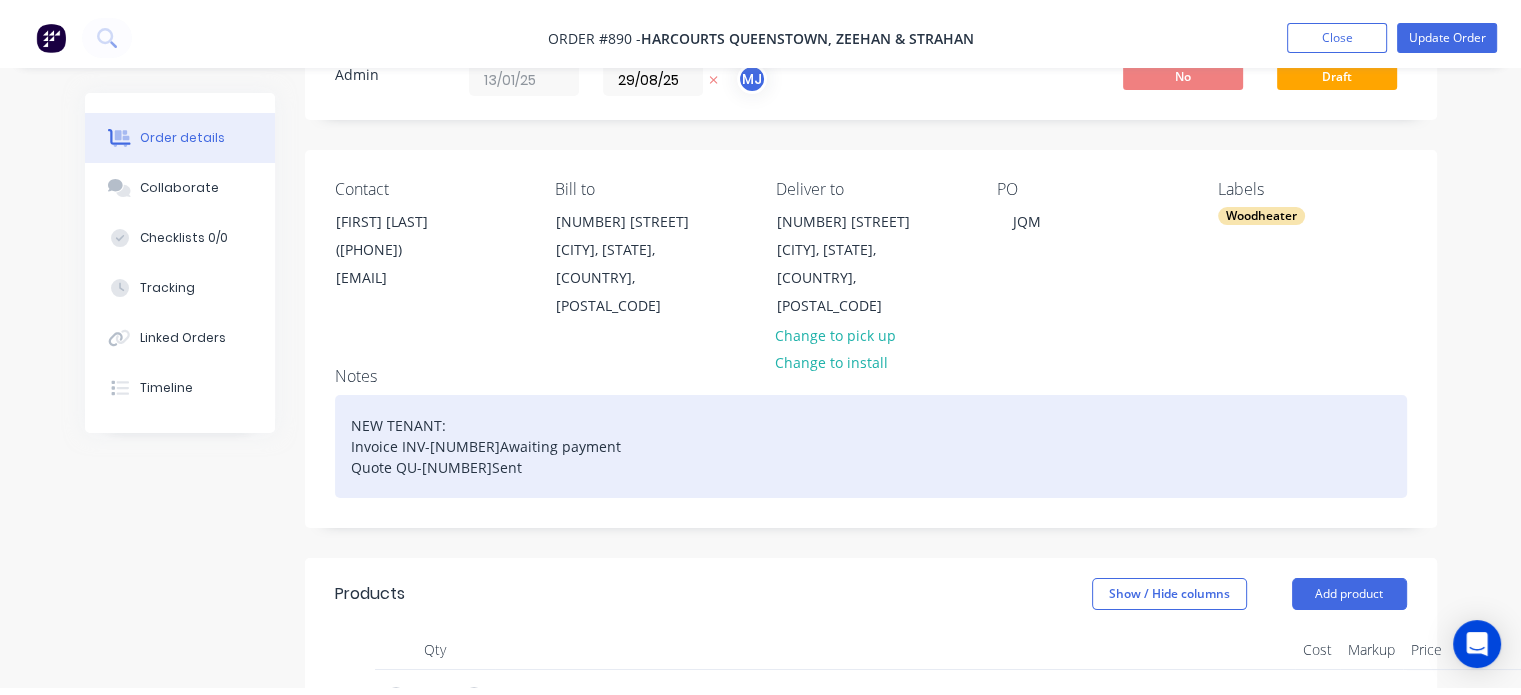 scroll, scrollTop: 0, scrollLeft: 0, axis: both 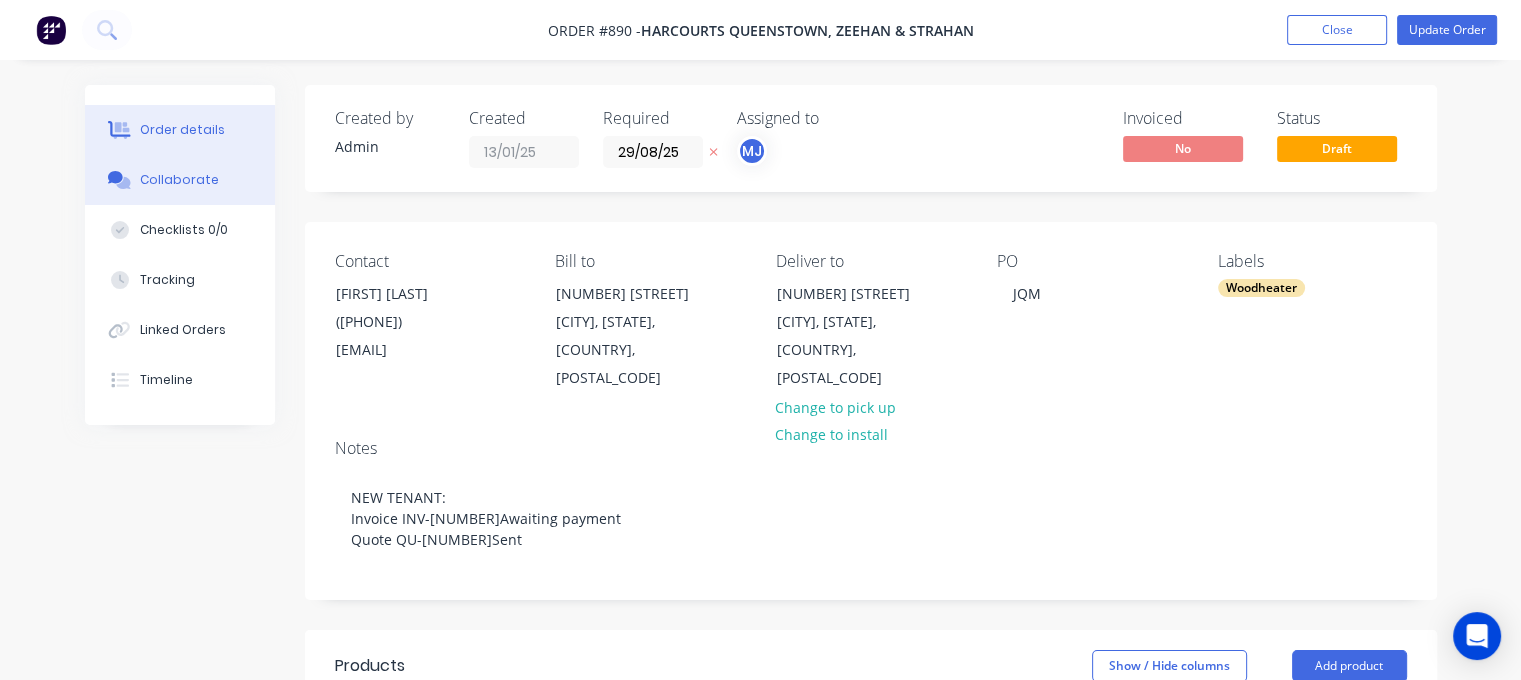 click on "Collaborate" at bounding box center (180, 180) 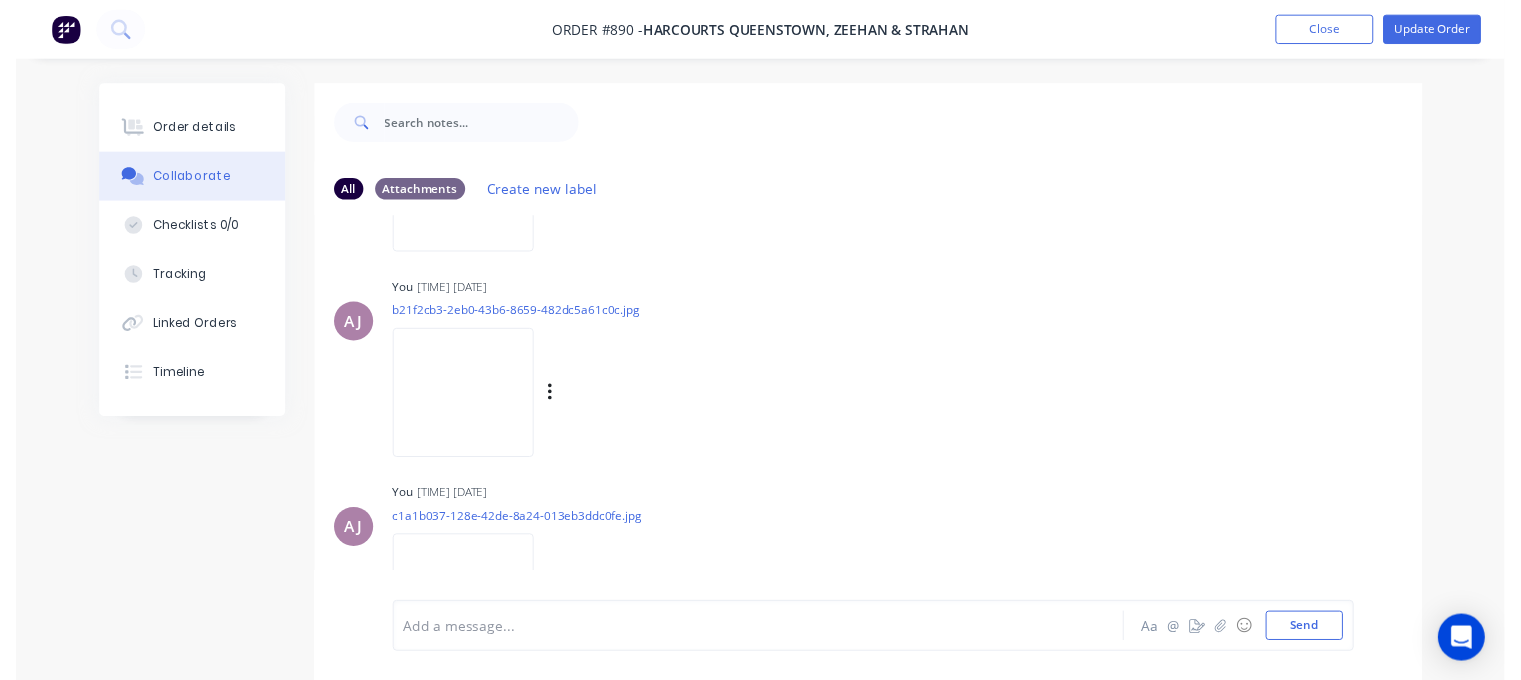 scroll, scrollTop: 1094, scrollLeft: 0, axis: vertical 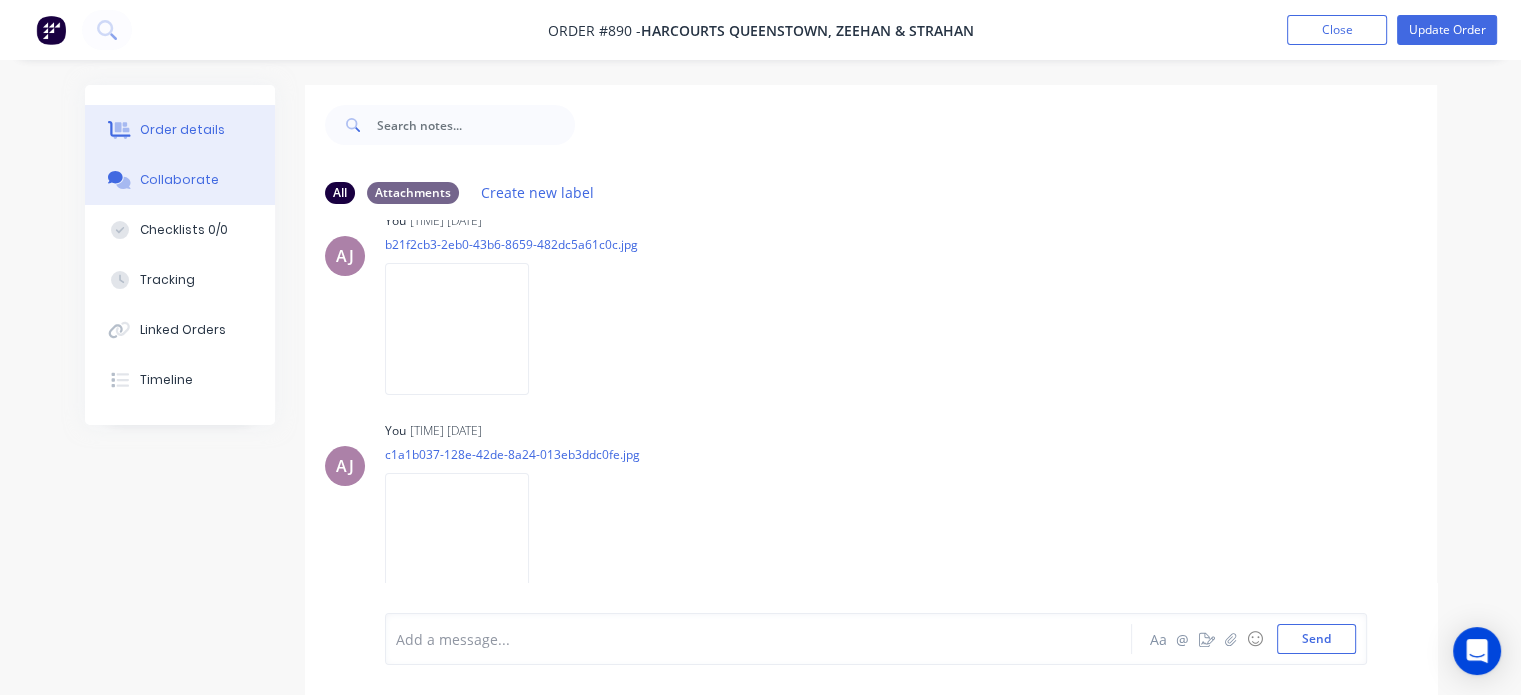 drag, startPoint x: 164, startPoint y: 115, endPoint x: 177, endPoint y: 114, distance: 13.038404 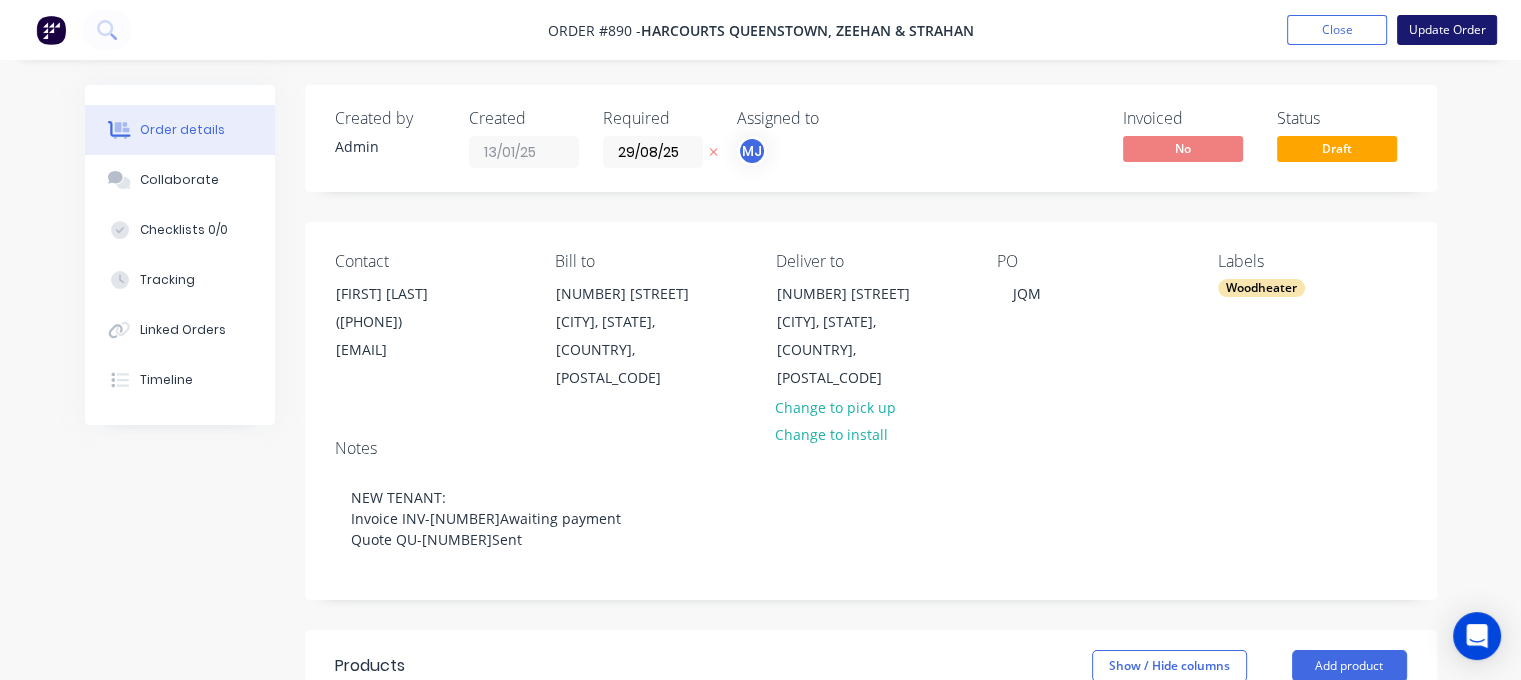 click on "Update Order" at bounding box center [1447, 30] 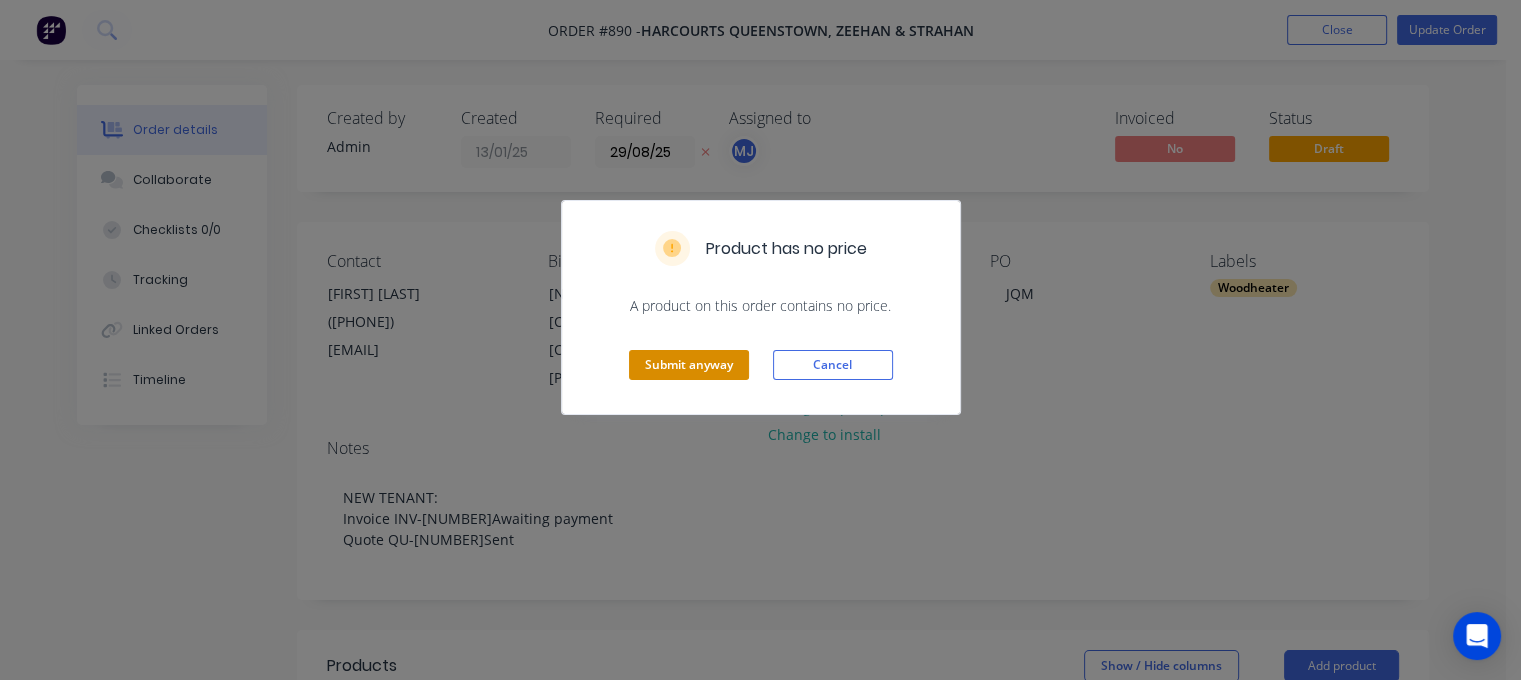 click on "Submit anyway" at bounding box center (689, 365) 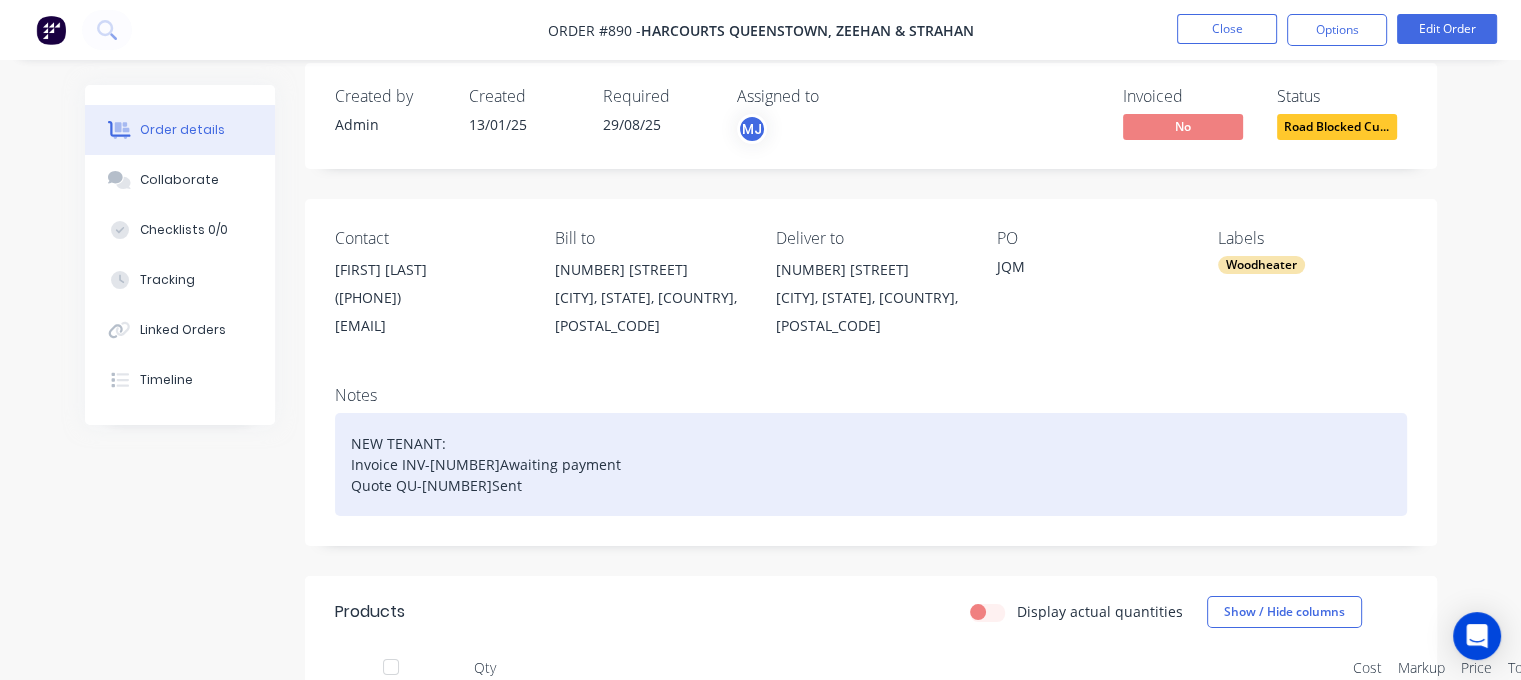 scroll, scrollTop: 0, scrollLeft: 0, axis: both 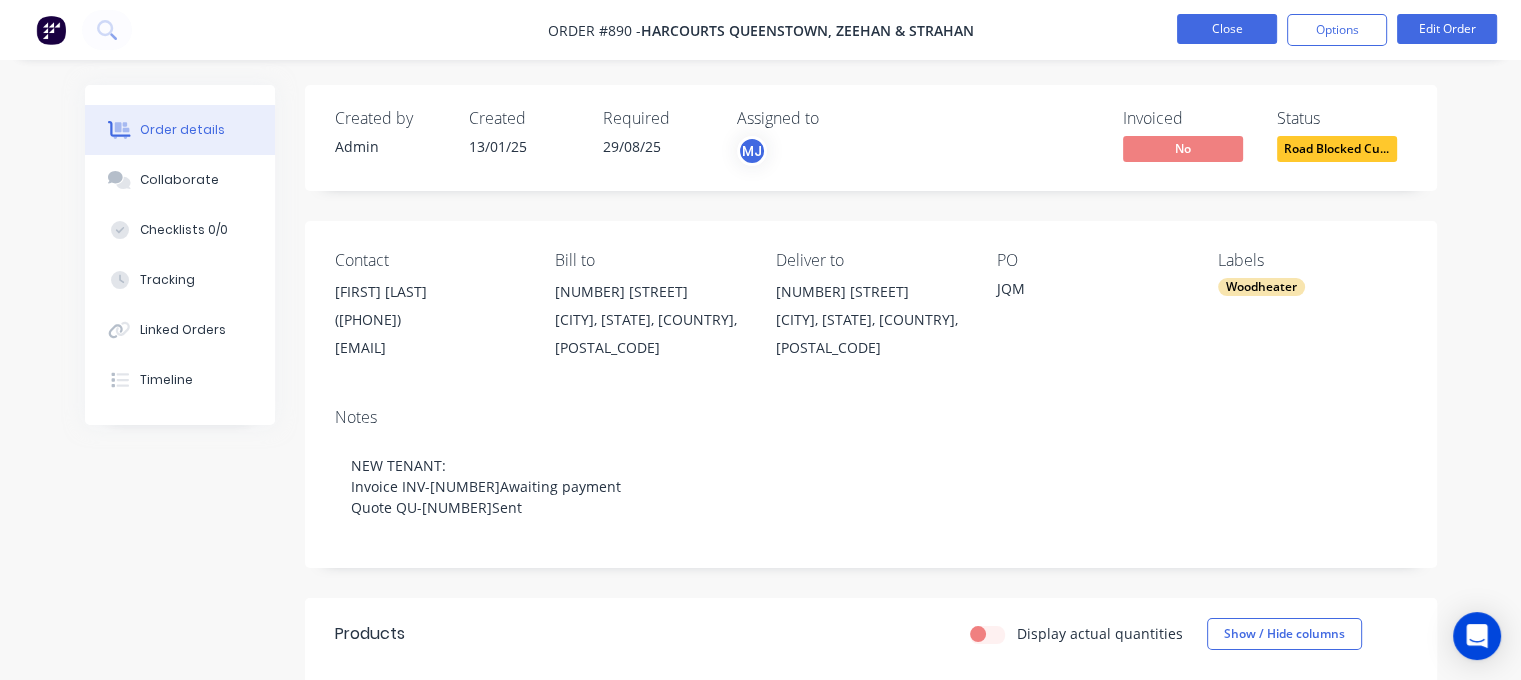 click on "Close" at bounding box center [1227, 29] 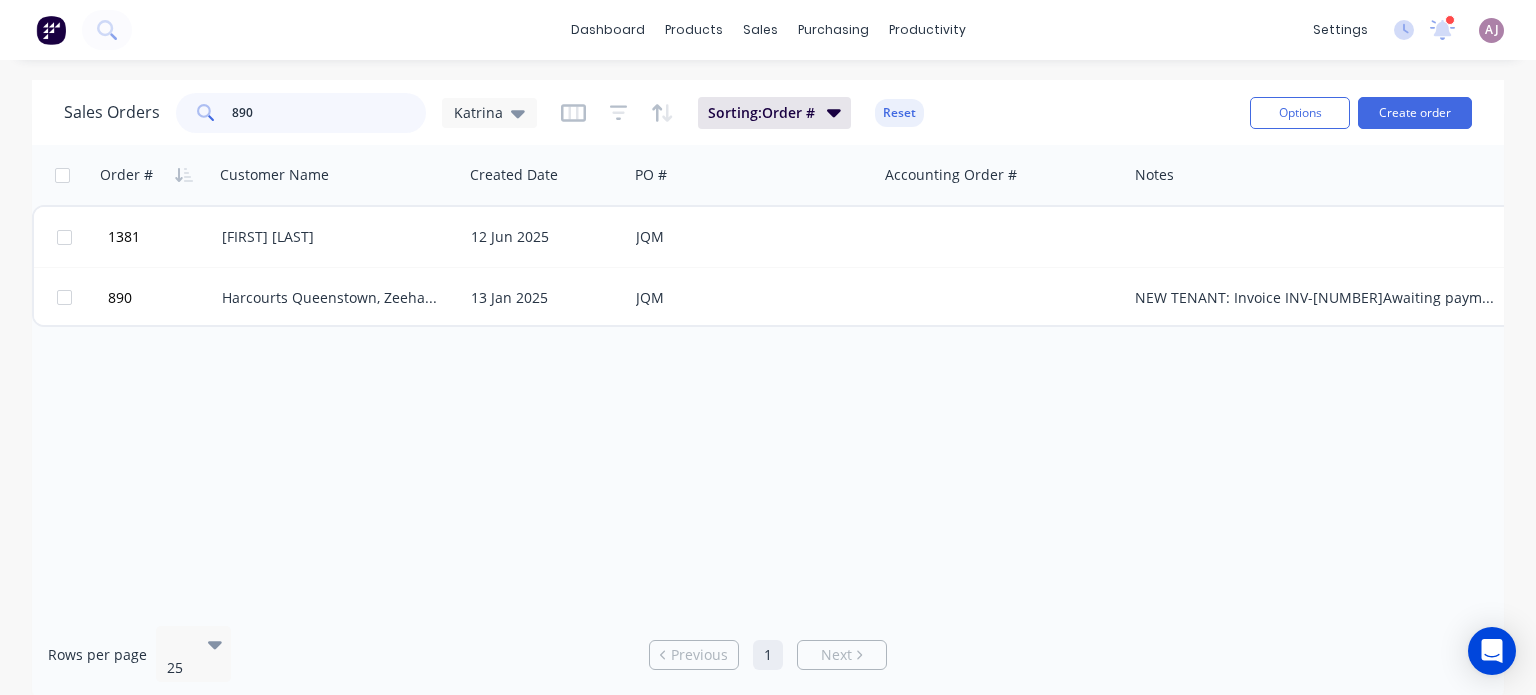 click on "890" at bounding box center [329, 113] 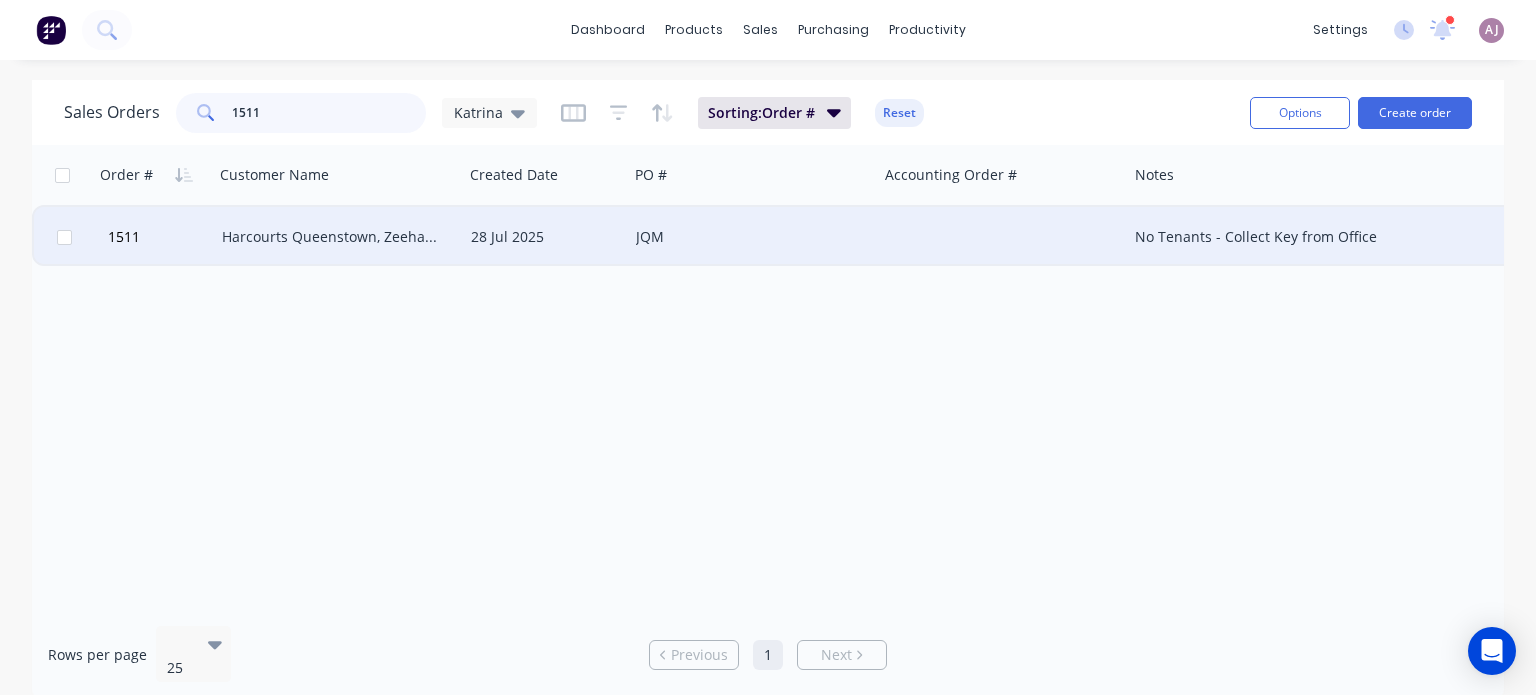 type on "1511" 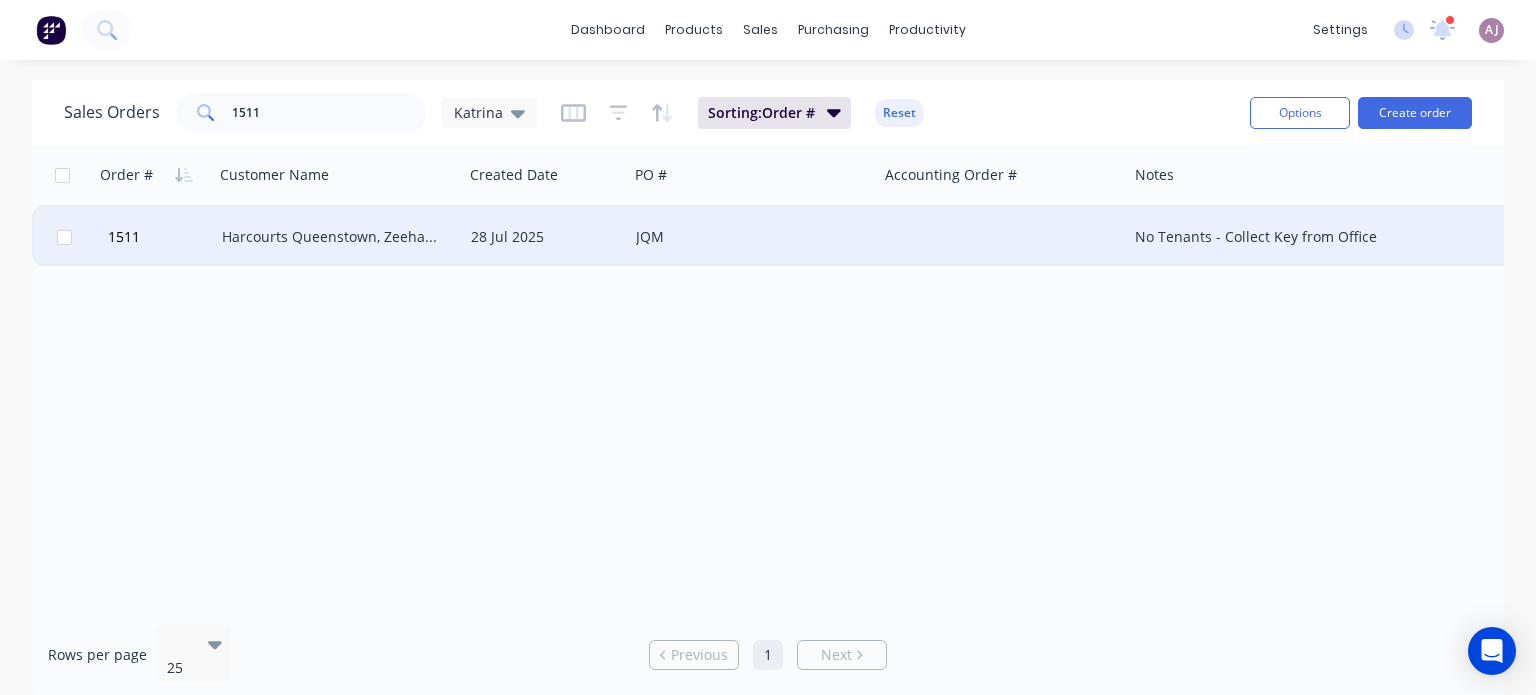 click on "Harcourts Queenstown, Zeehan & Strahan" at bounding box center [338, 237] 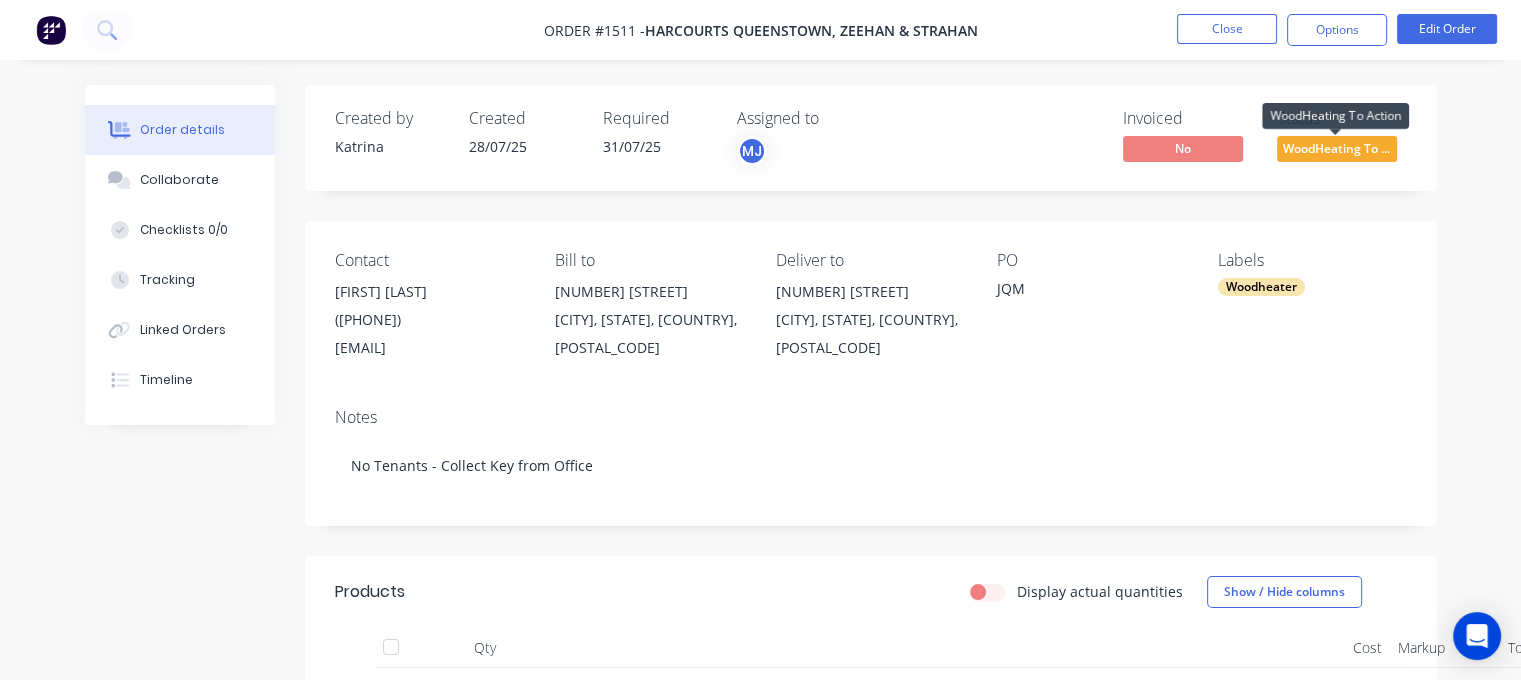 click on "WoodHeating To ..." at bounding box center (1337, 148) 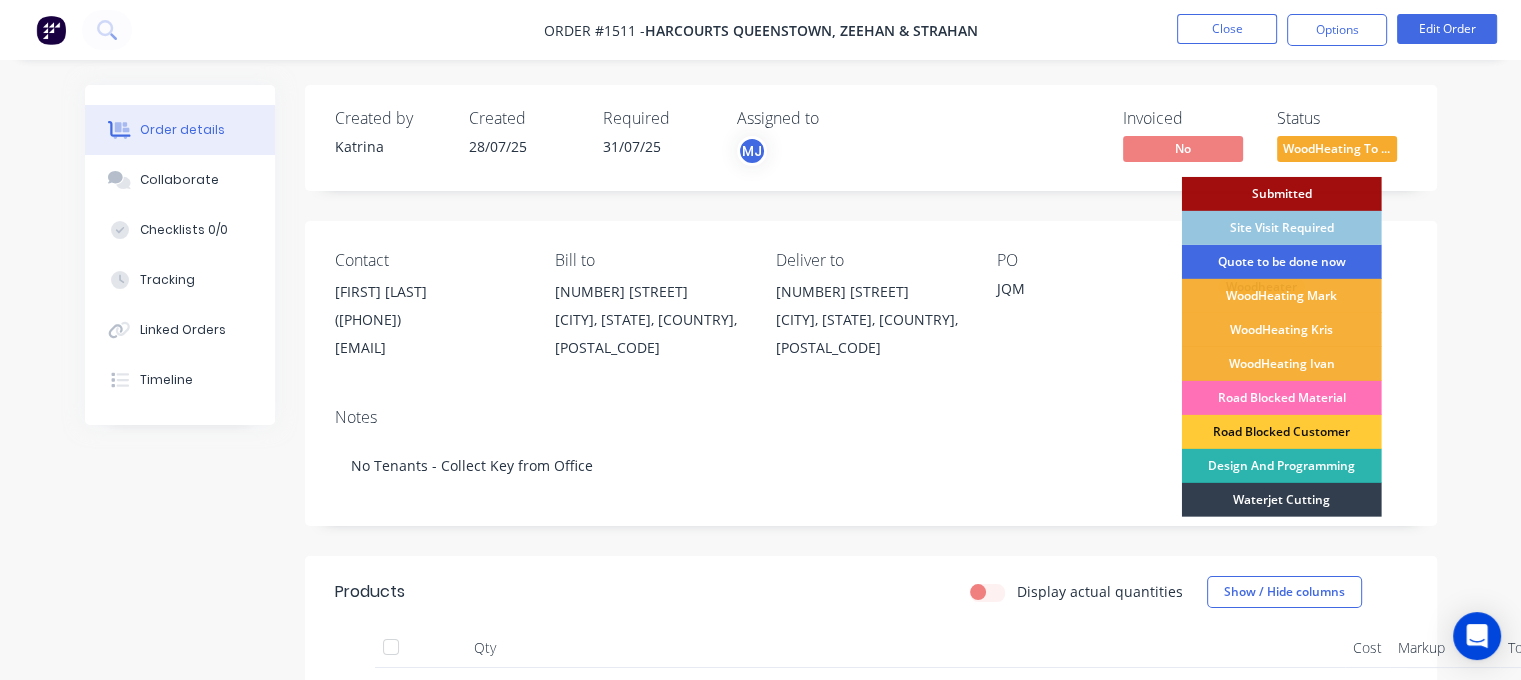 click on "Quote to be done now" at bounding box center (1282, 262) 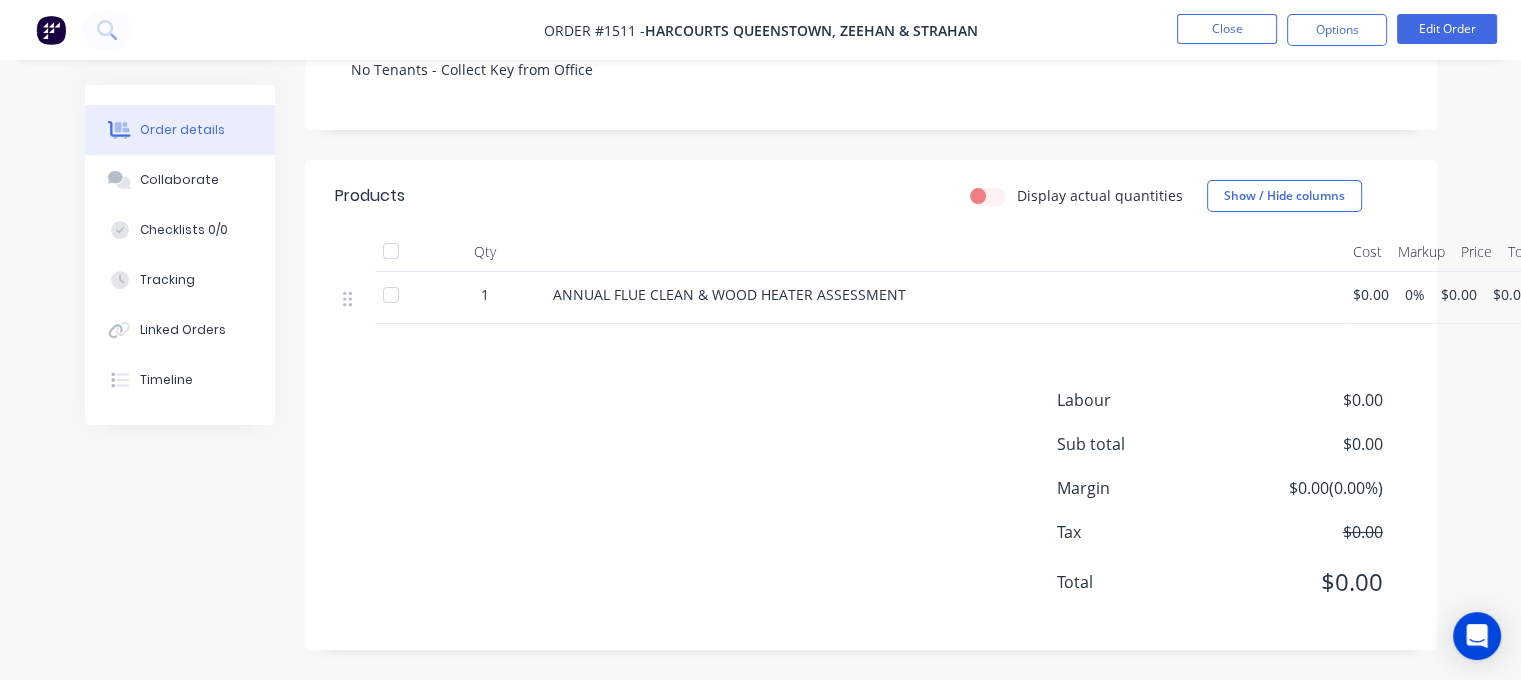 scroll, scrollTop: 0, scrollLeft: 0, axis: both 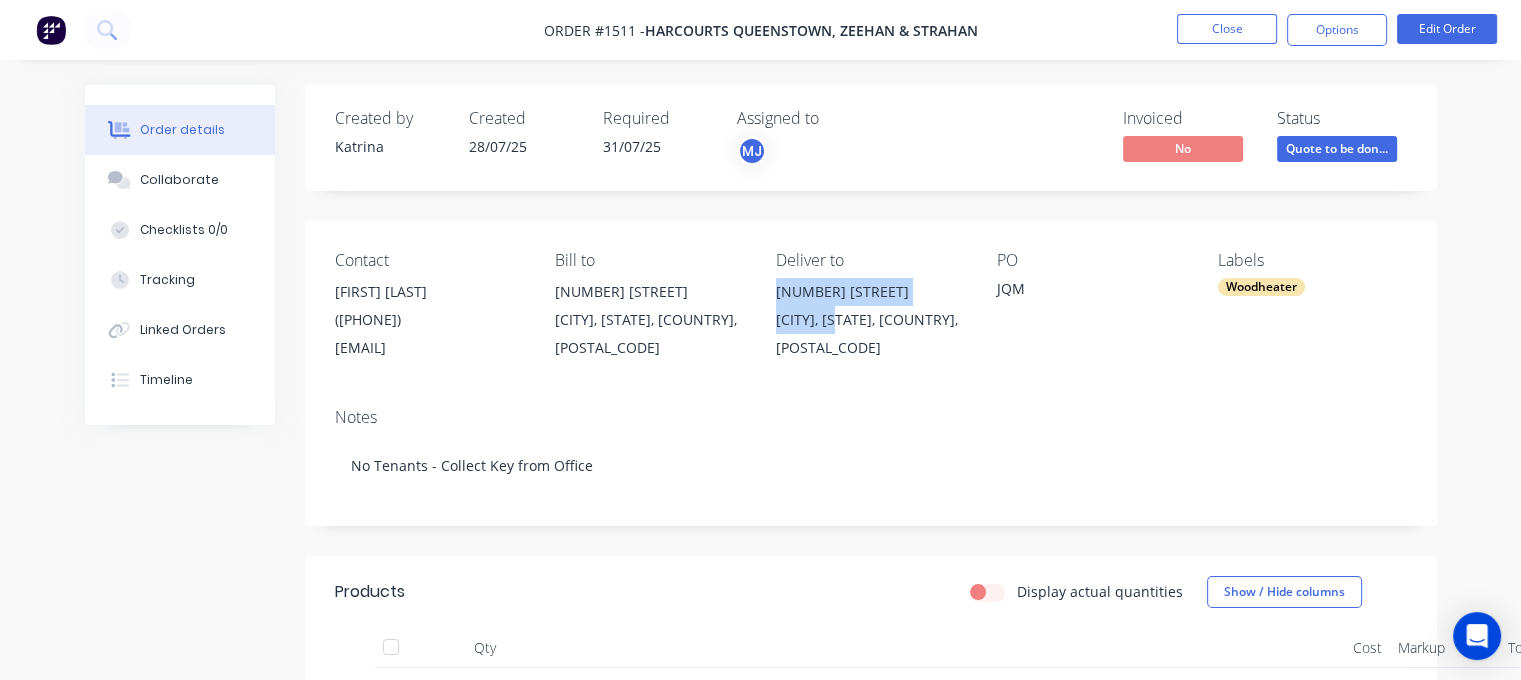 drag, startPoint x: 788, startPoint y: 295, endPoint x: 868, endPoint y: 334, distance: 89 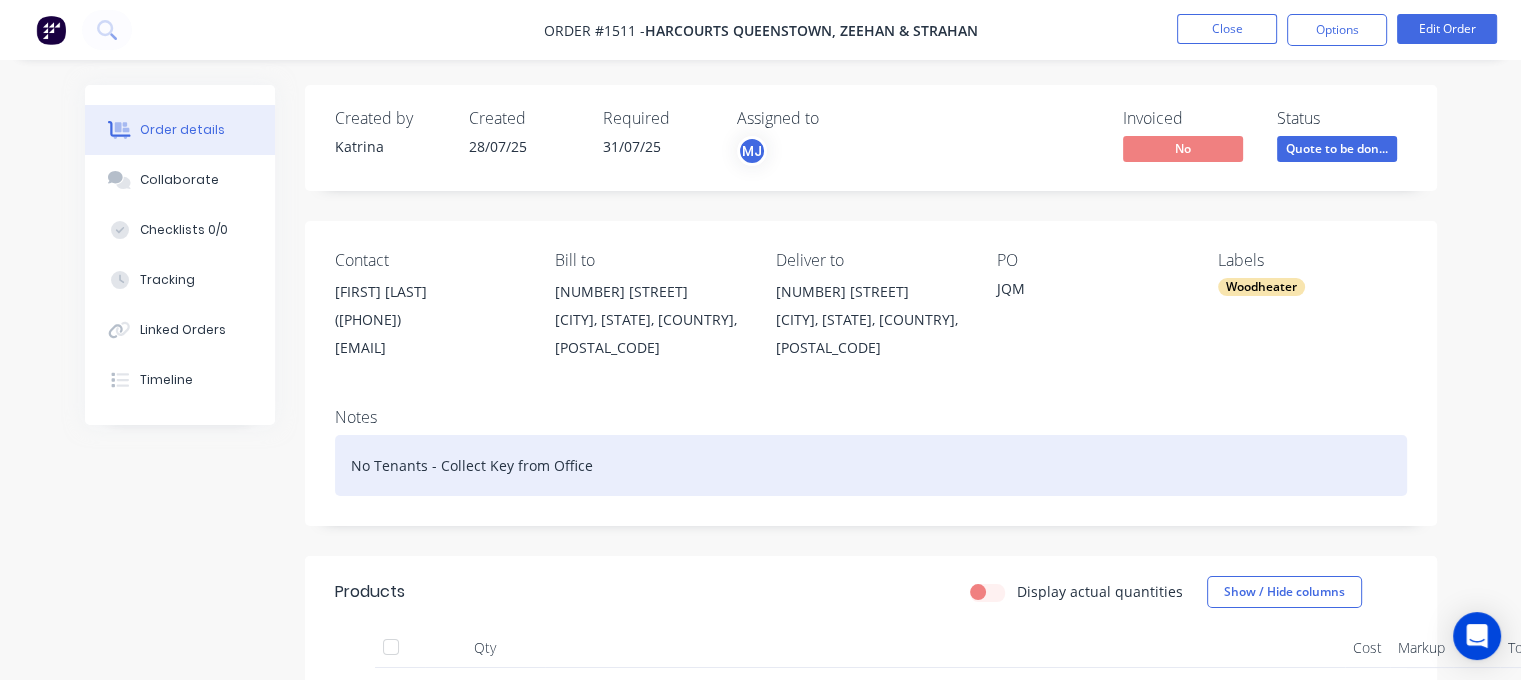 click on "No Tenants - Collect Key from Office" at bounding box center (871, 465) 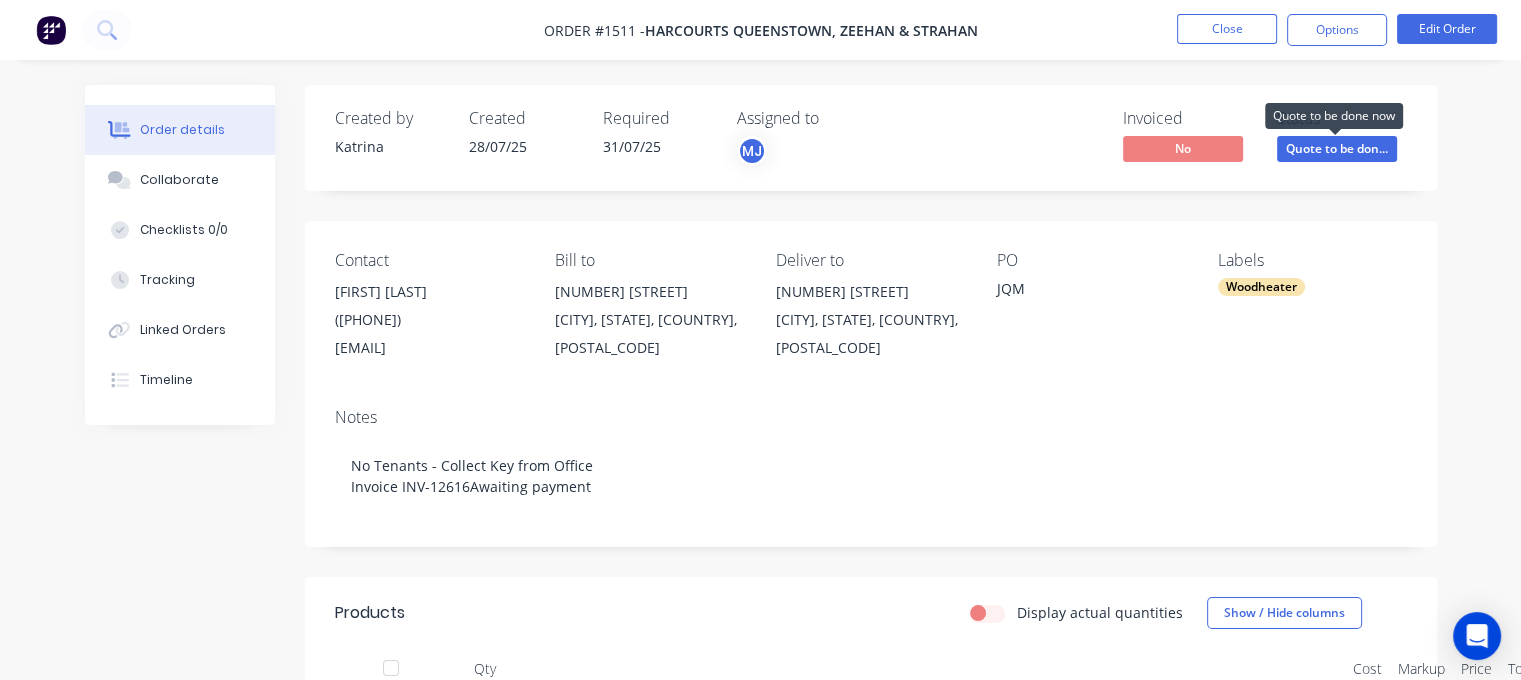 click on "Quote to be don..." at bounding box center [1337, 148] 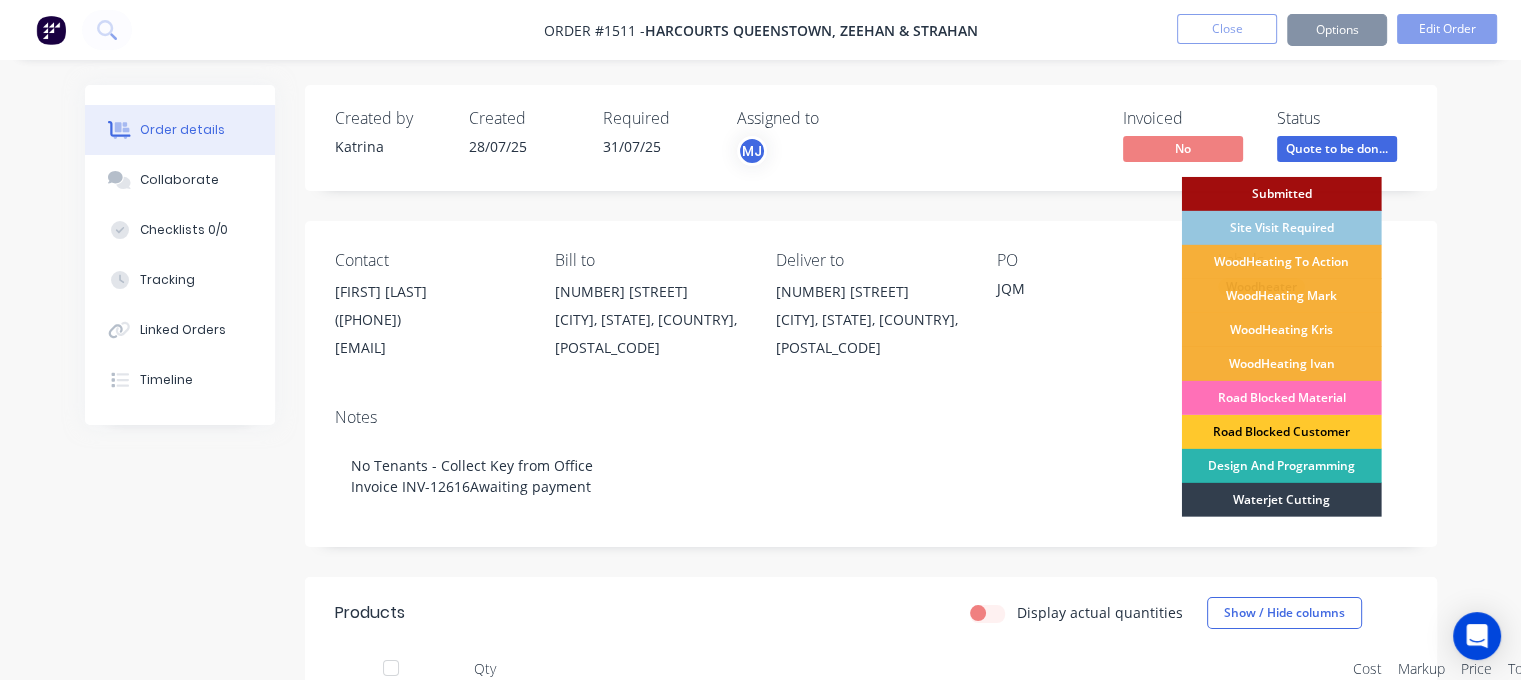 click on "Road Blocked Customer" at bounding box center [1282, 432] 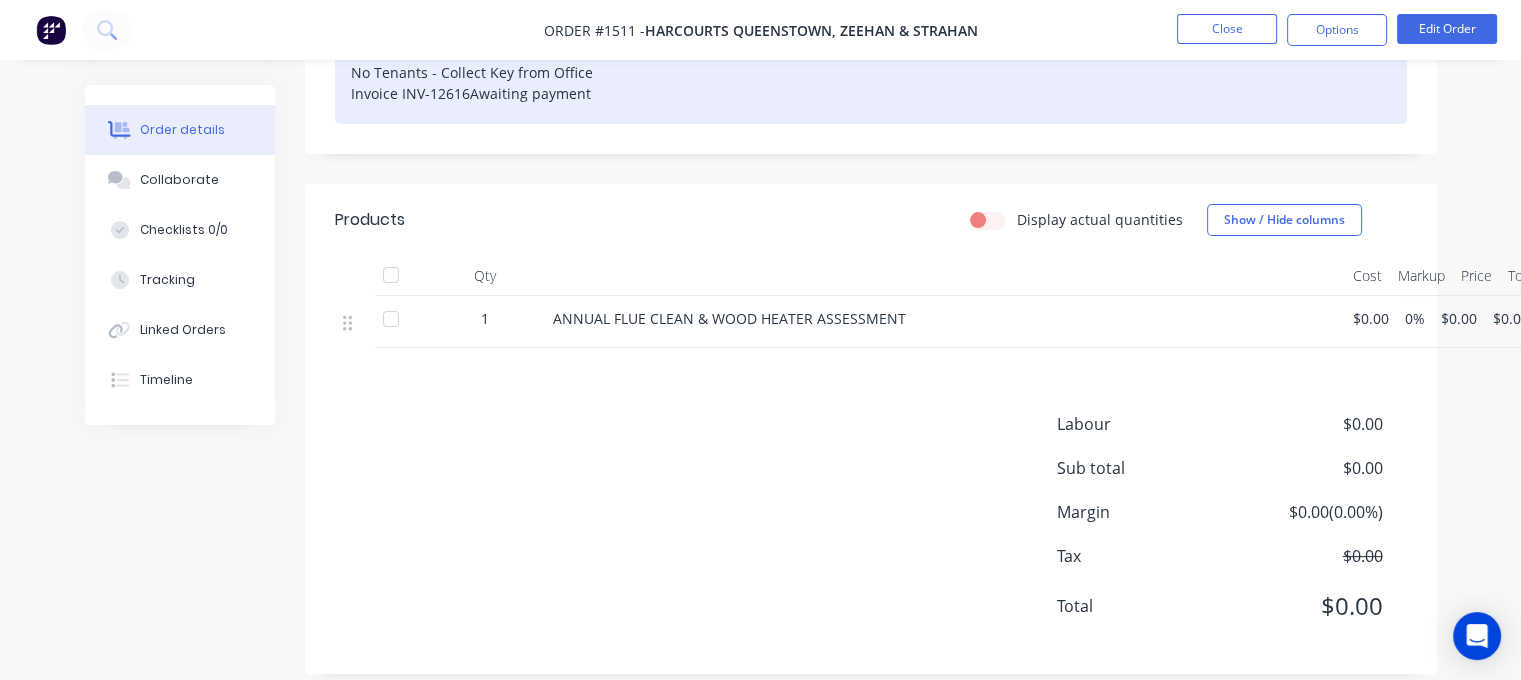 scroll, scrollTop: 400, scrollLeft: 0, axis: vertical 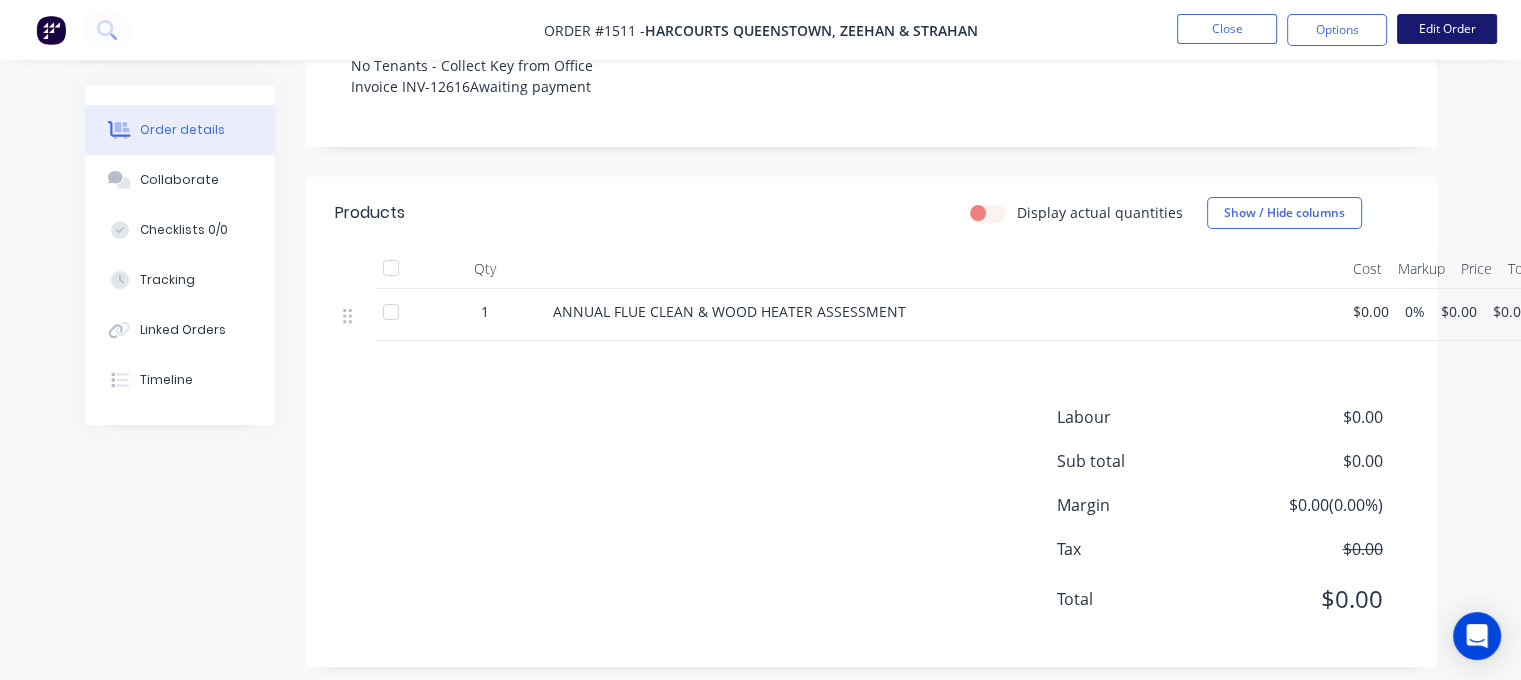 click on "Edit Order" at bounding box center [1447, 29] 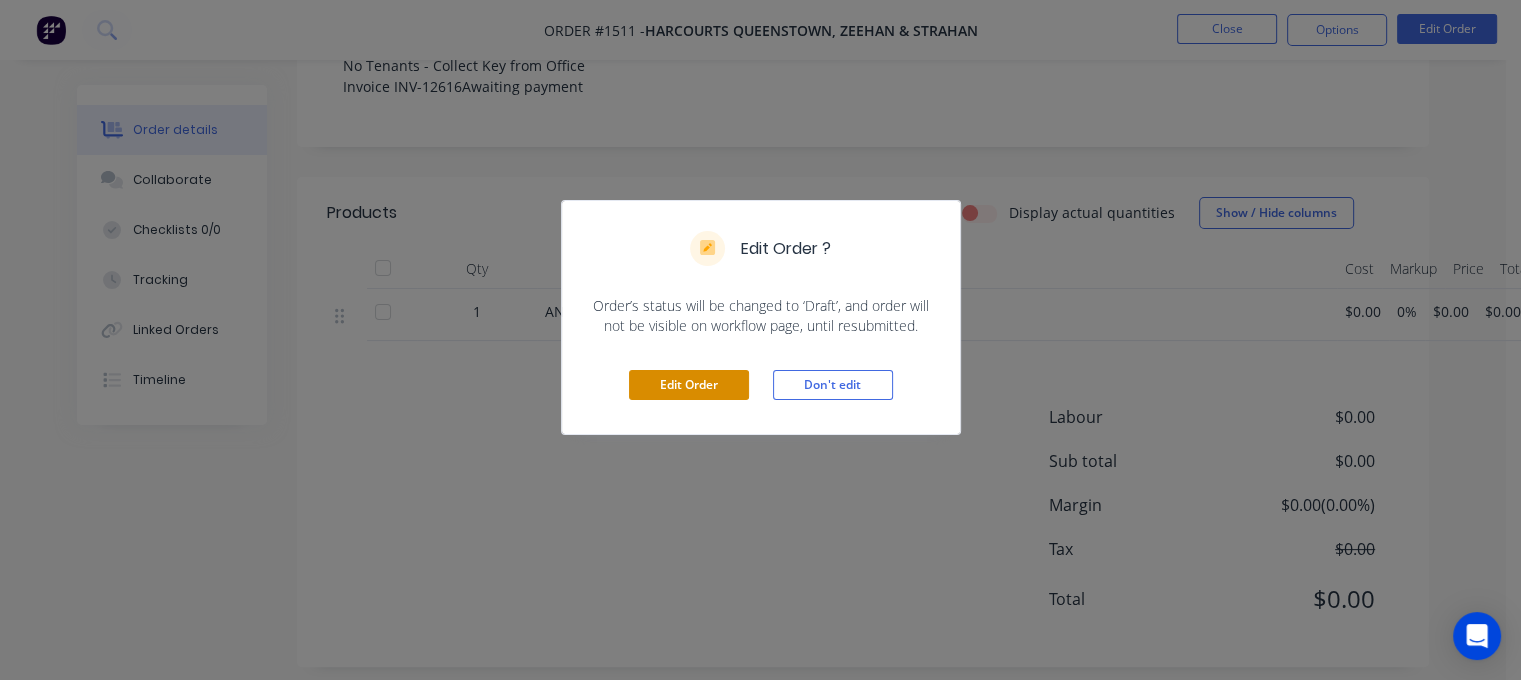 click on "Edit Order" at bounding box center (689, 385) 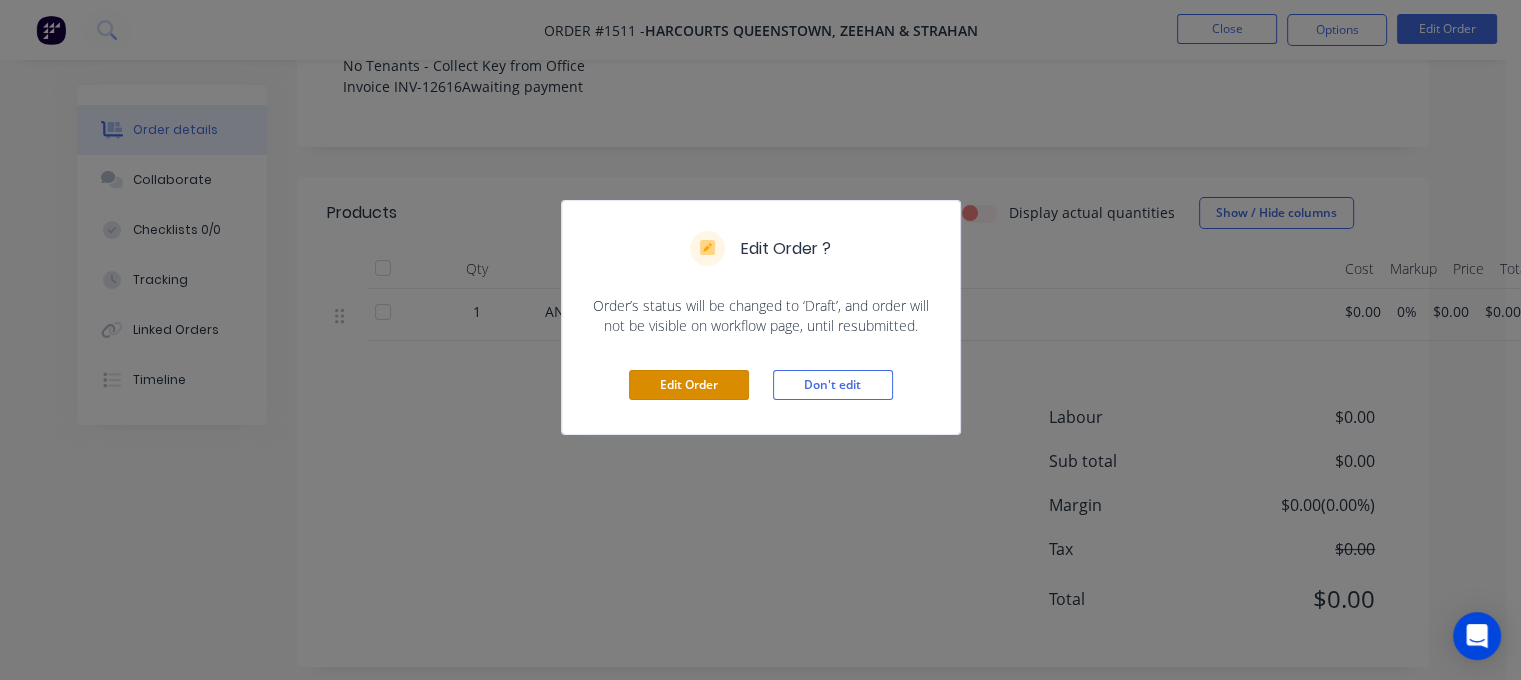 scroll, scrollTop: 0, scrollLeft: 0, axis: both 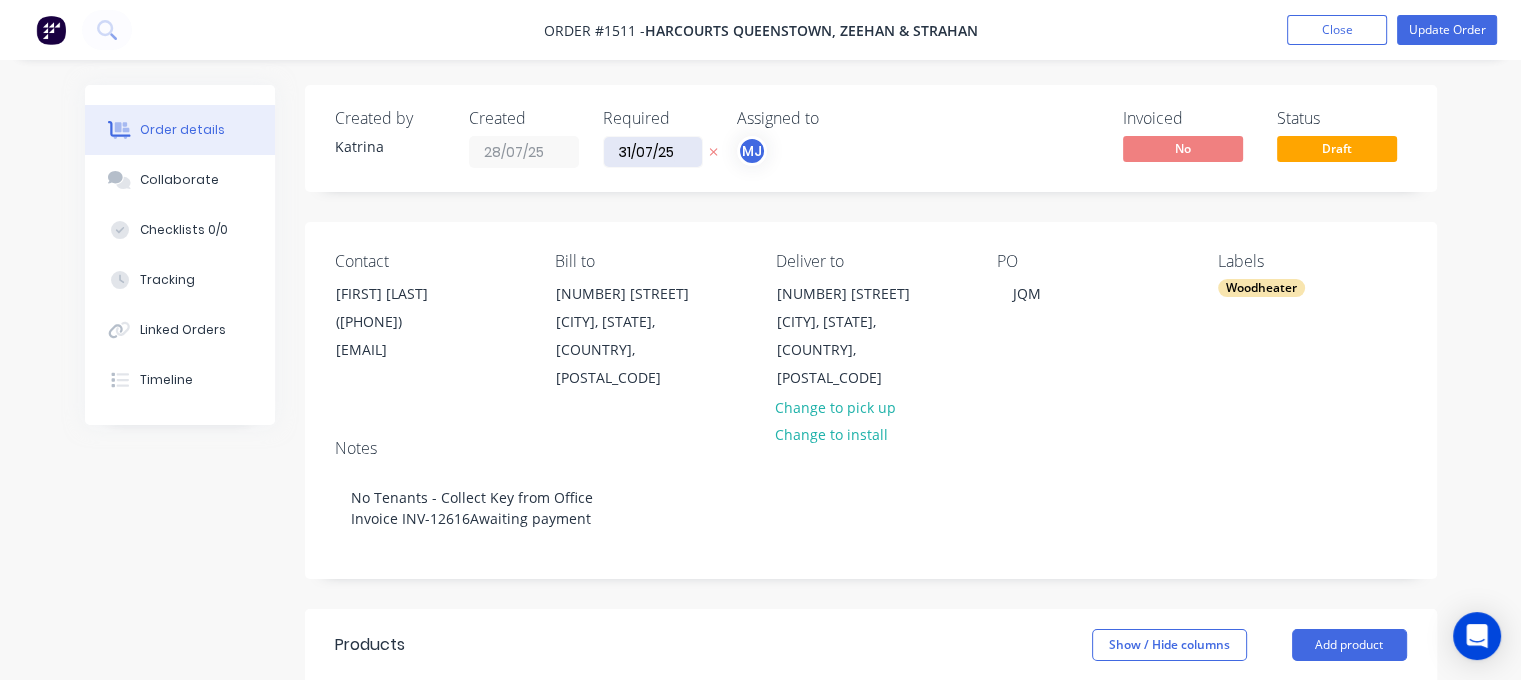 click on "31/07/25" at bounding box center (653, 152) 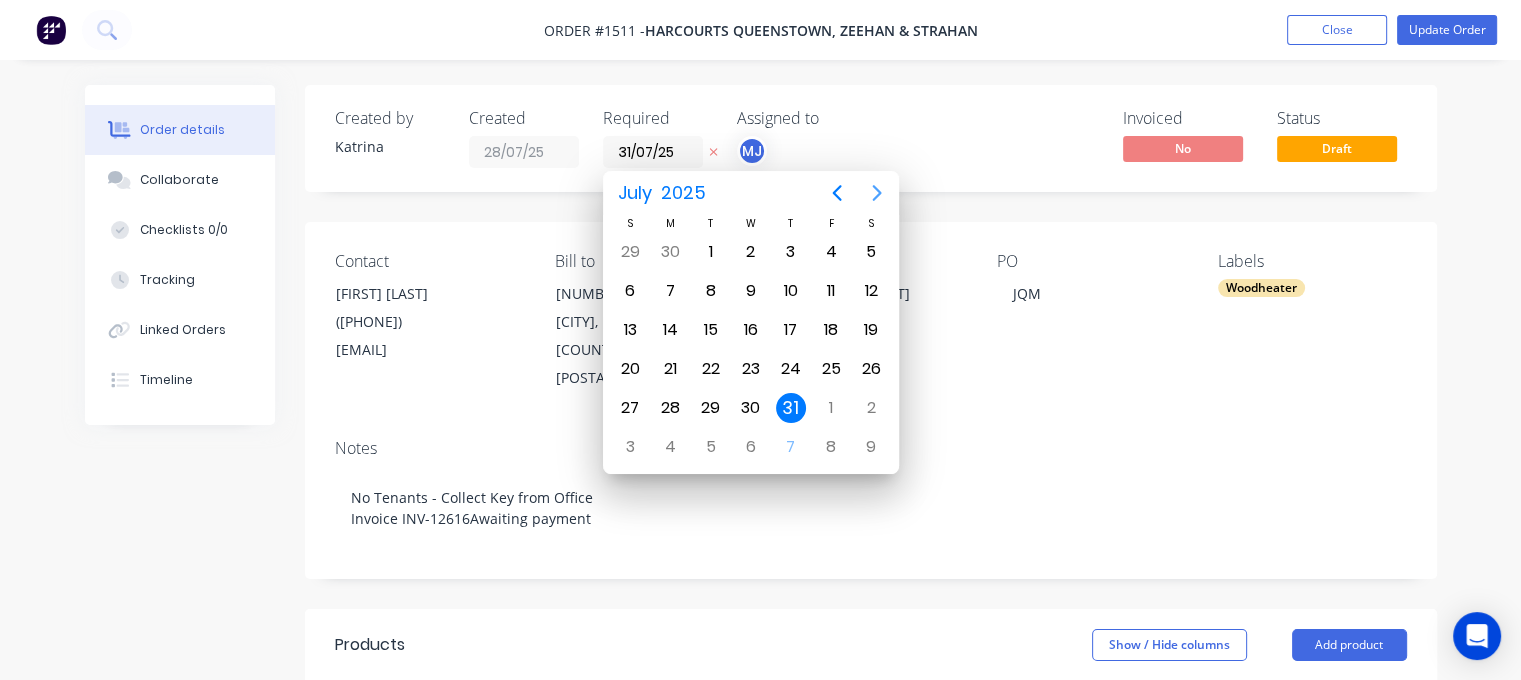 click 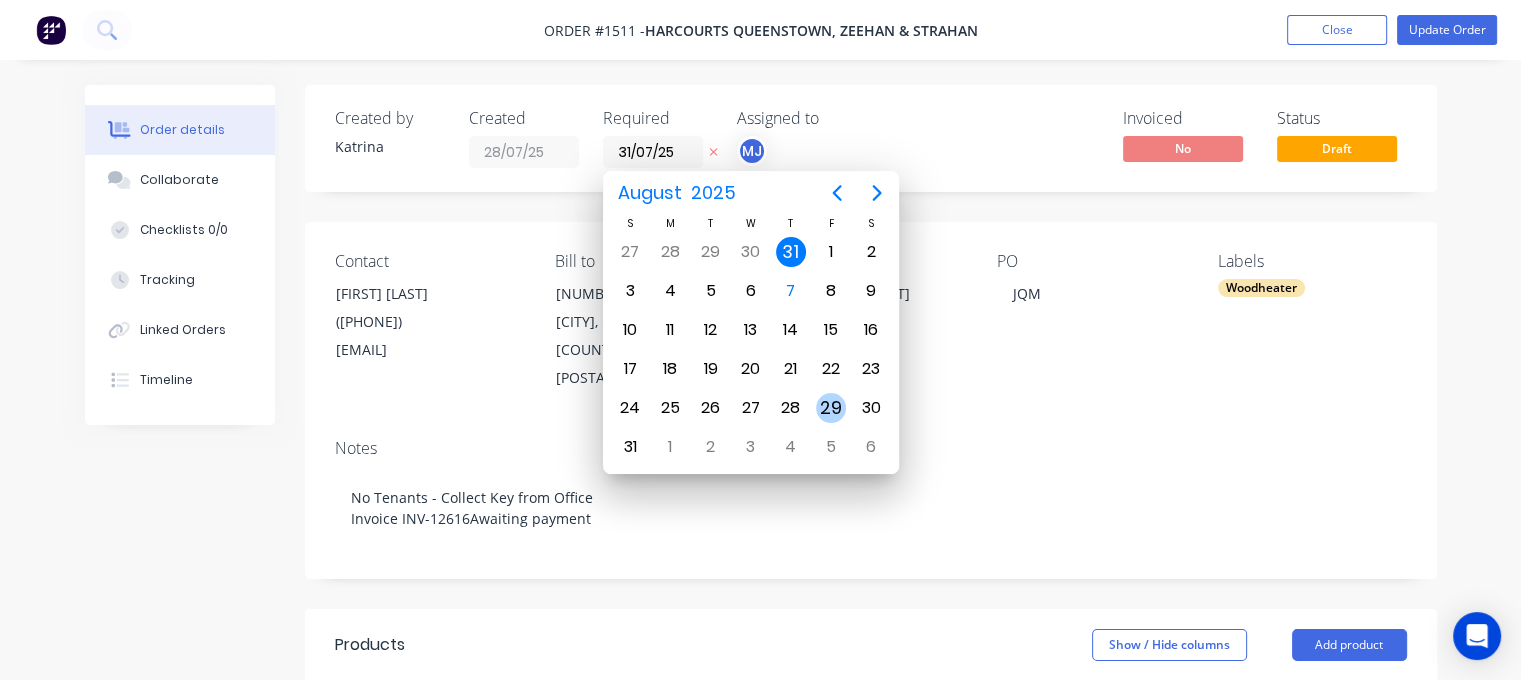 click on "29" at bounding box center [831, 408] 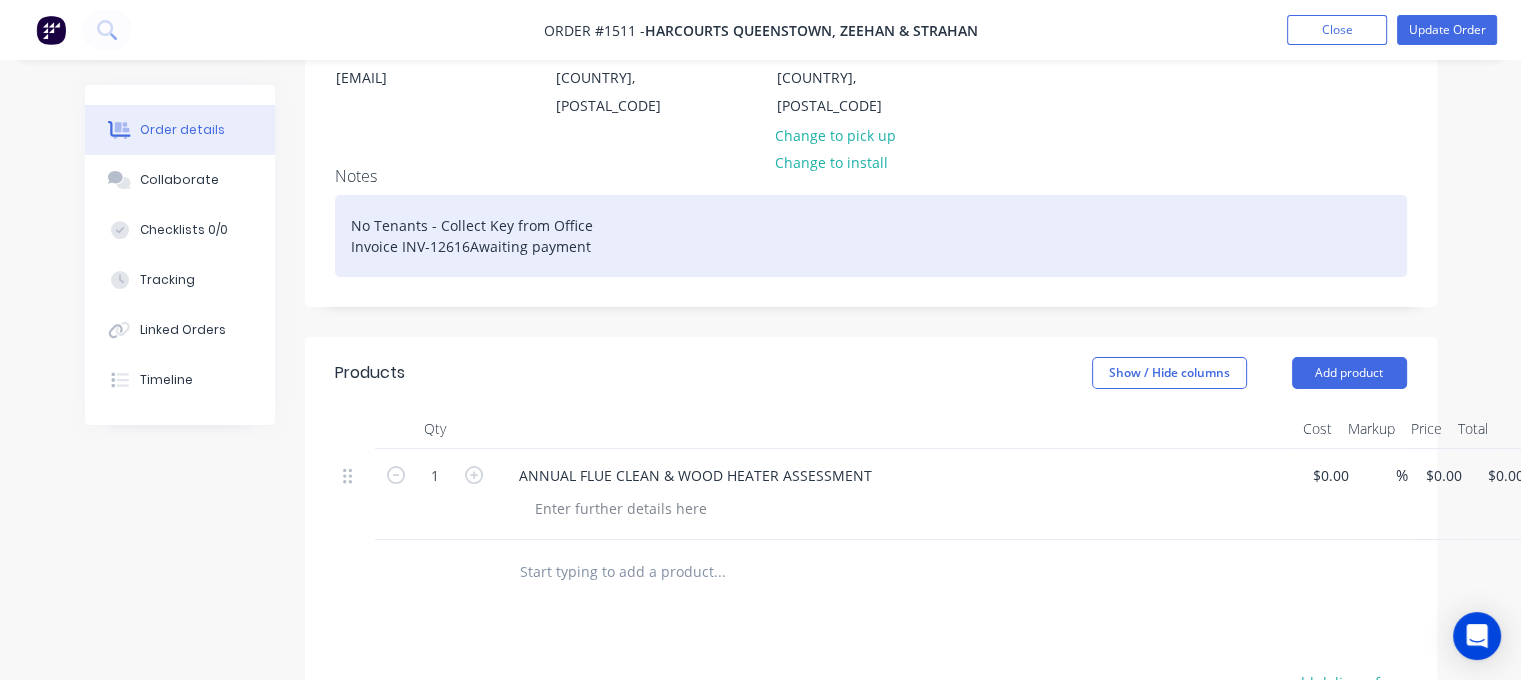 scroll, scrollTop: 400, scrollLeft: 0, axis: vertical 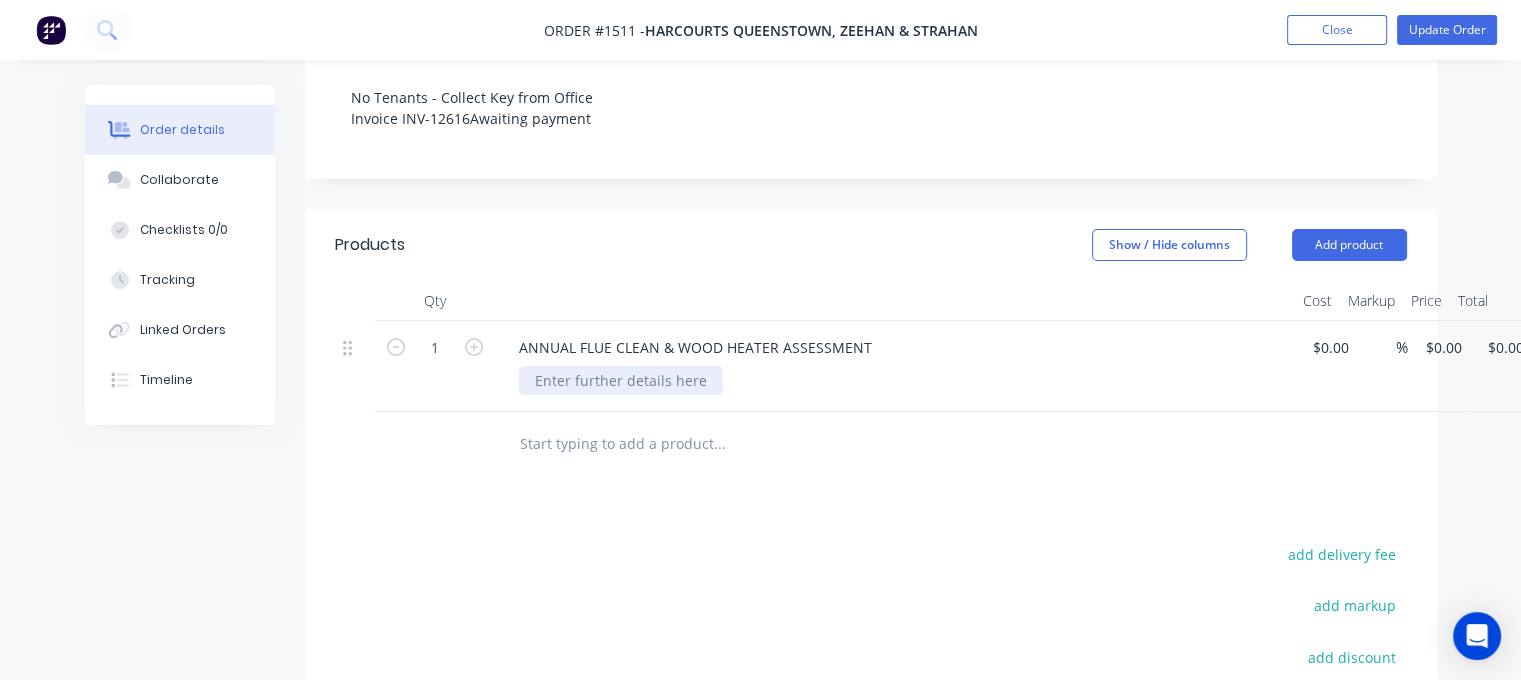 click at bounding box center [621, 380] 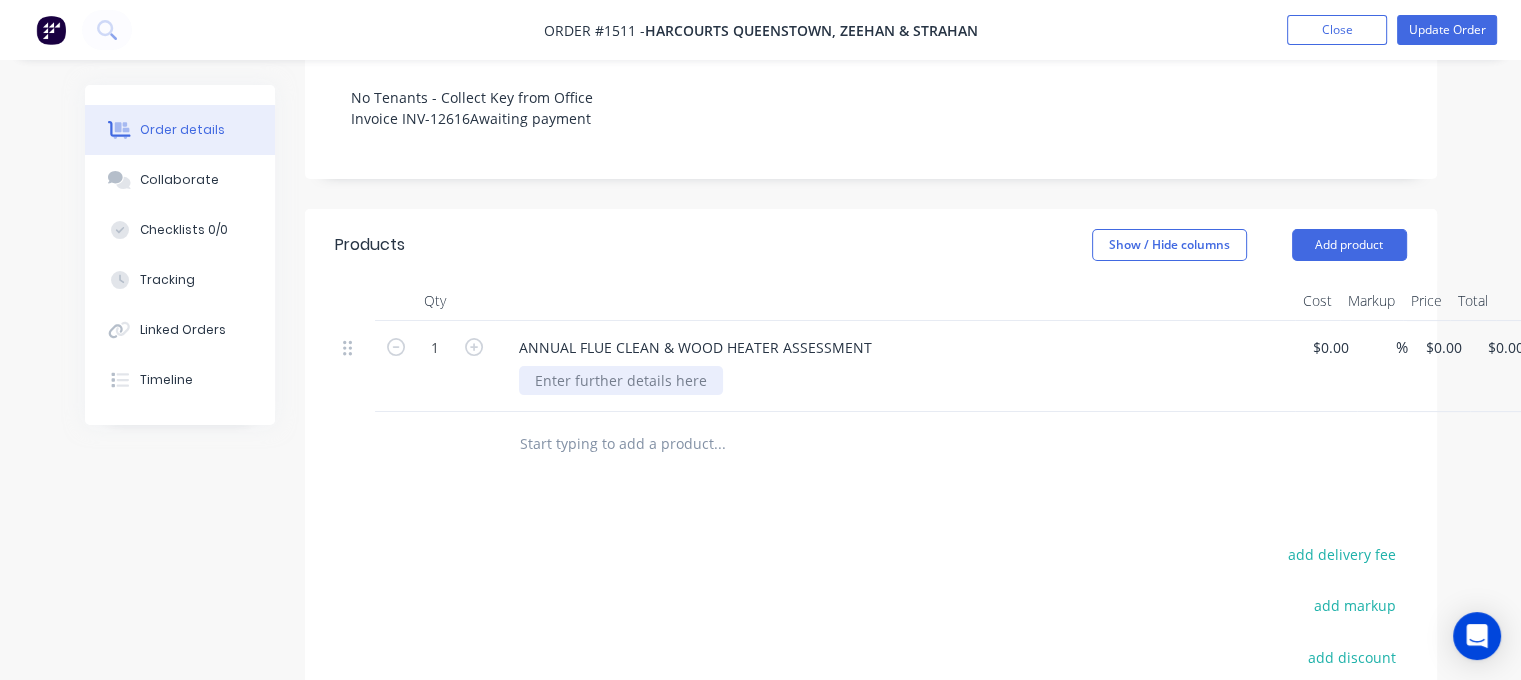 type 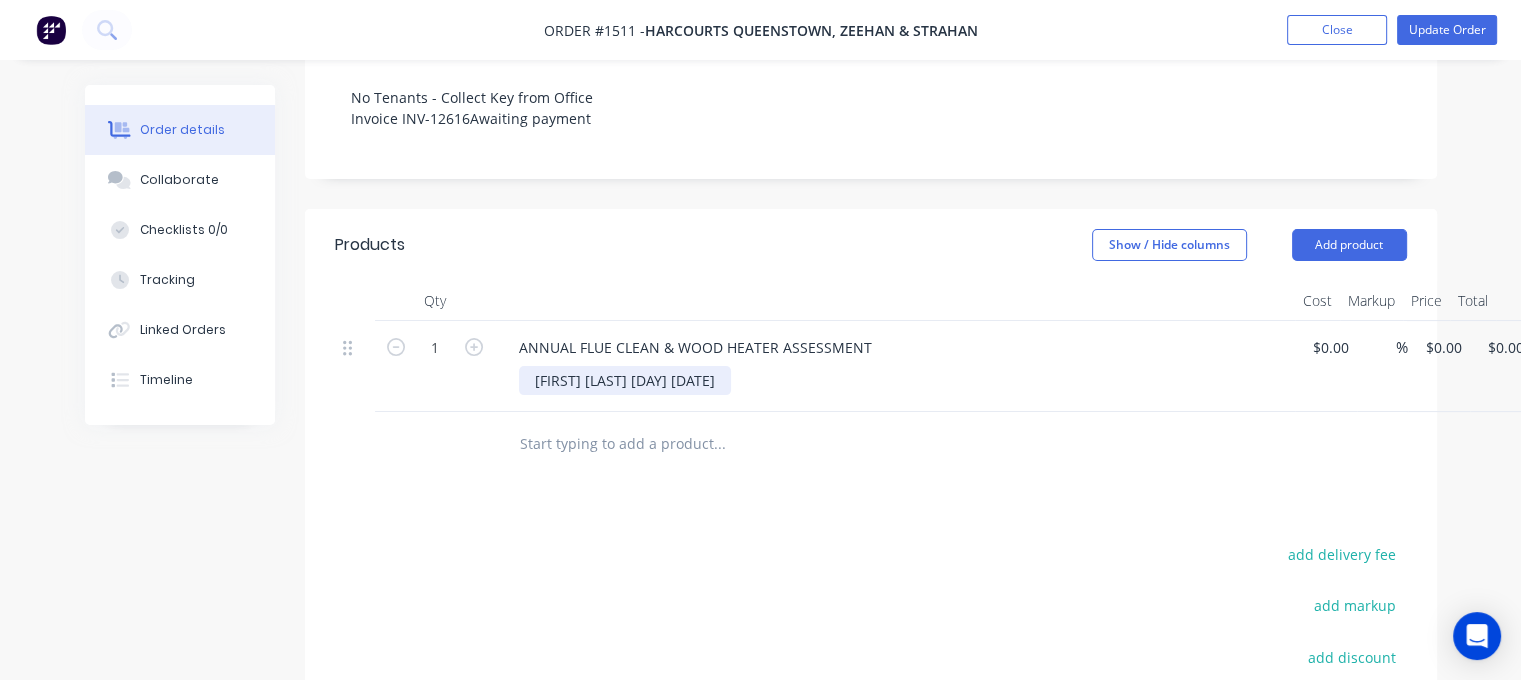 click on "[FIRST] [LAST] [DAY] [DATE]" at bounding box center [625, 380] 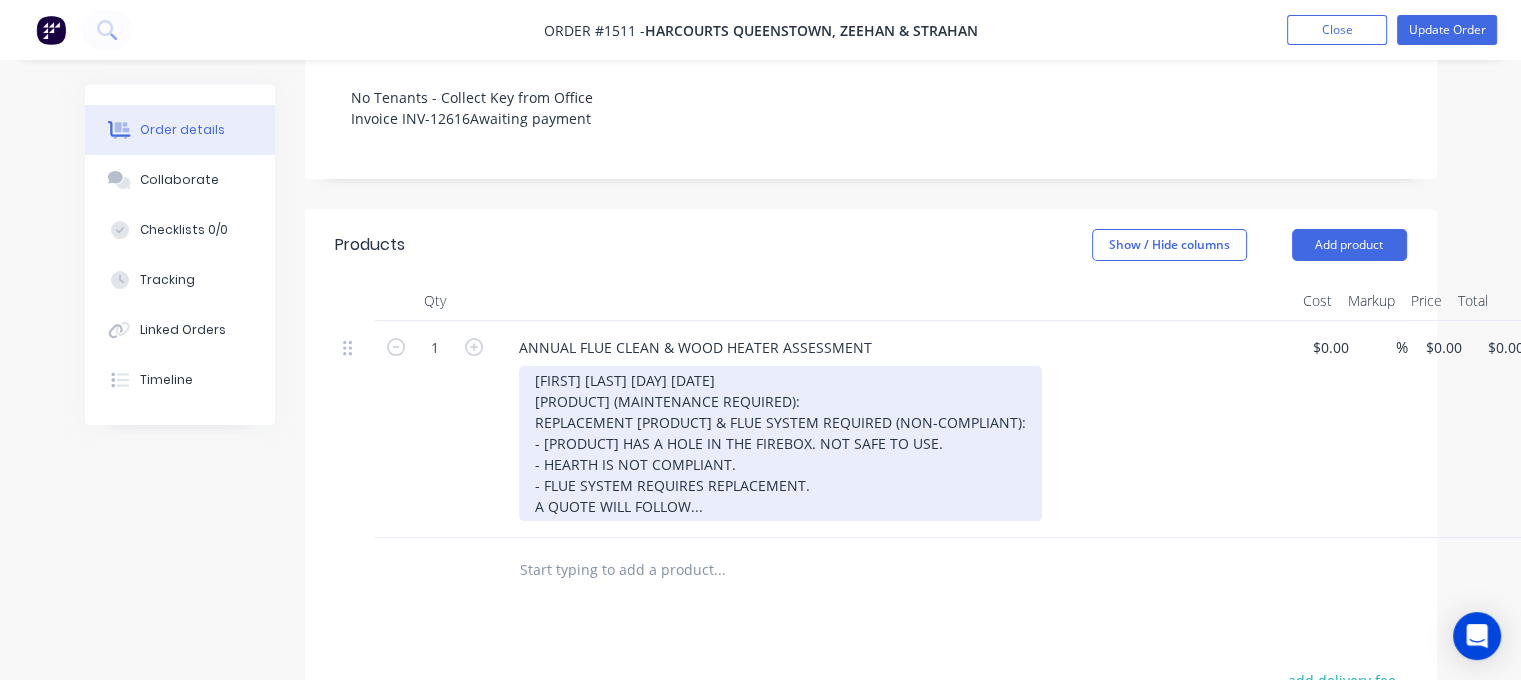 click on "[FIRST] [LAST] [DAY] [DATE] [MONTH] [YEAR]
WOODHEATER ASSESSMENT (MAINTENANCE REQUIRED):
REPLACEMENT WOOD HEATER & FLUE SYSTEM REQUIRED (NON-COMPLIANT):
- WOODHEATER HAS A HOLE IN THE FIREBOX. NOT SAFE TO USE.
- HEARTH IS NOT COMPLIANT.
- FLUE SYSTEM REQUIRES REPLACEMENT.
A QUOTE WILL FOLLOW..." at bounding box center (780, 443) 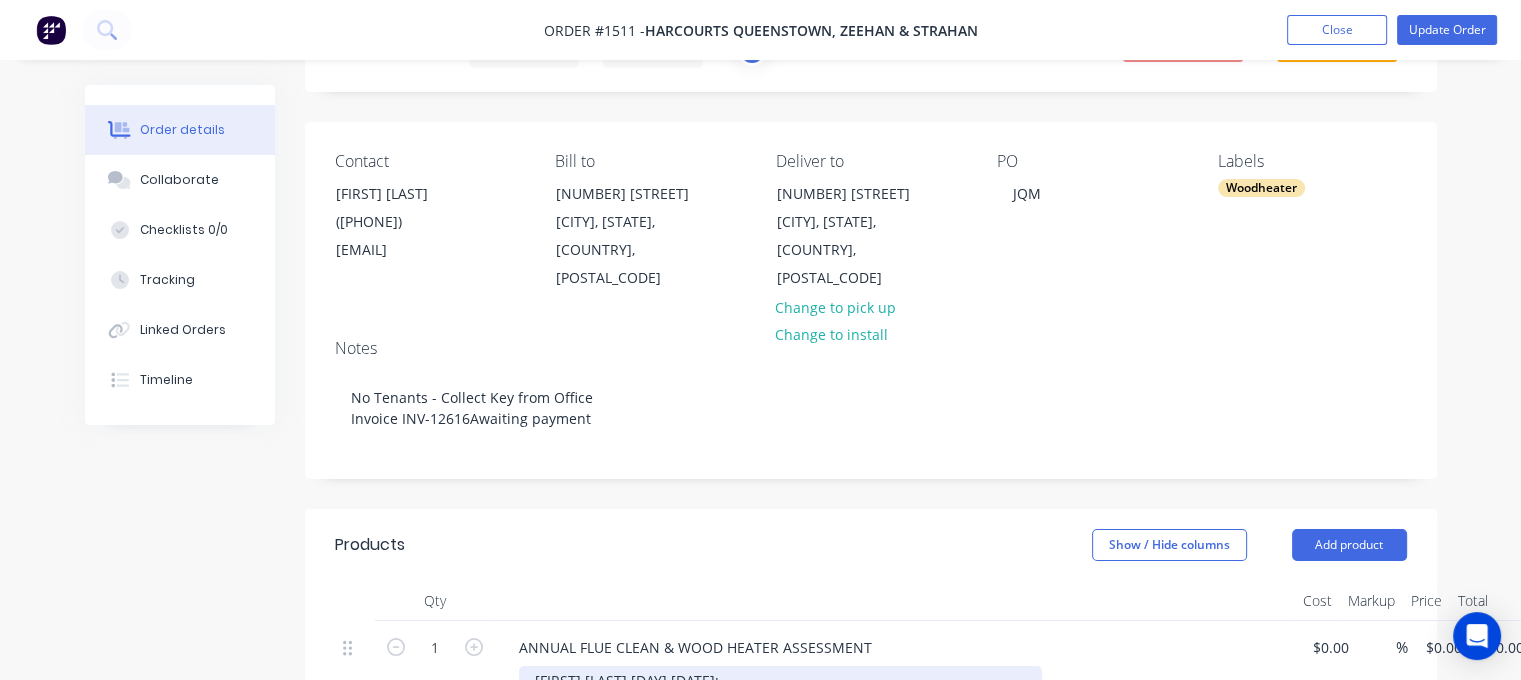 scroll, scrollTop: 0, scrollLeft: 0, axis: both 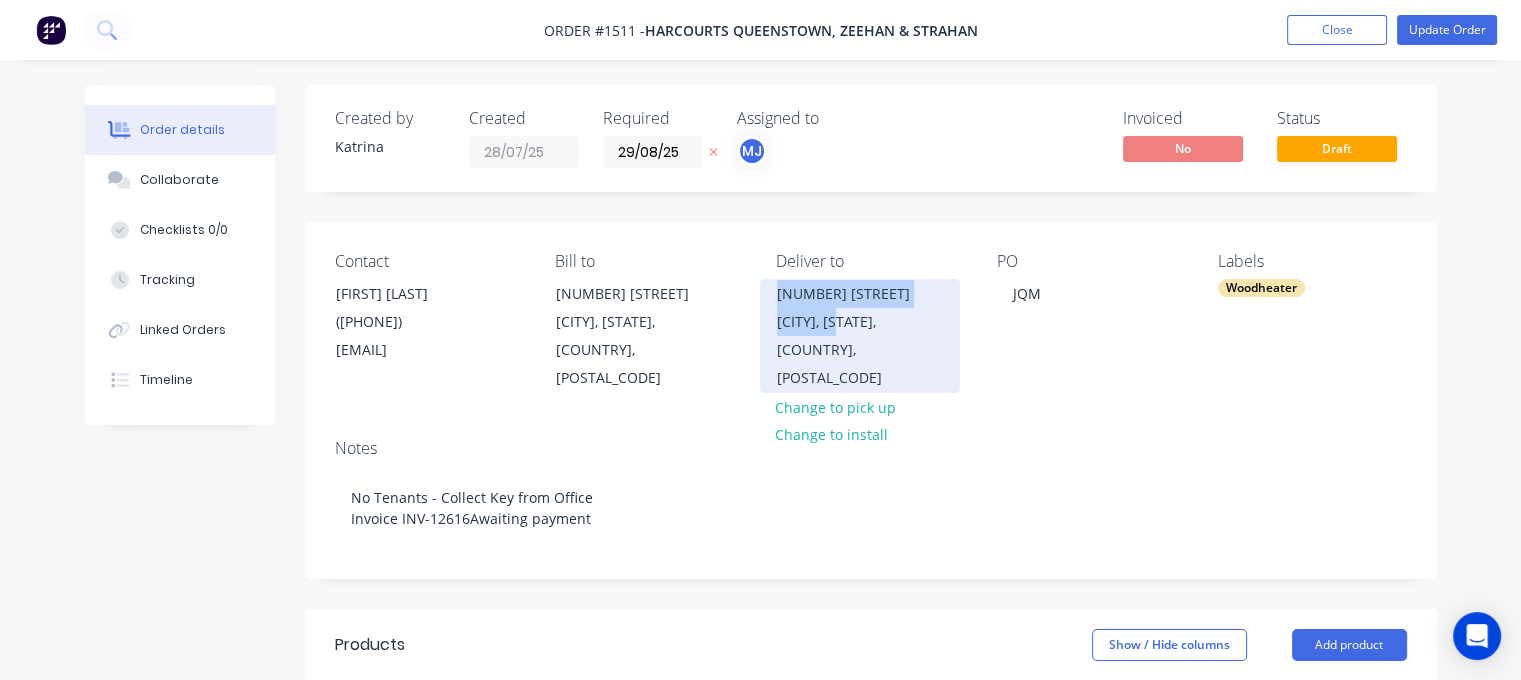 drag, startPoint x: 780, startPoint y: 293, endPoint x: 859, endPoint y: 331, distance: 87.66413 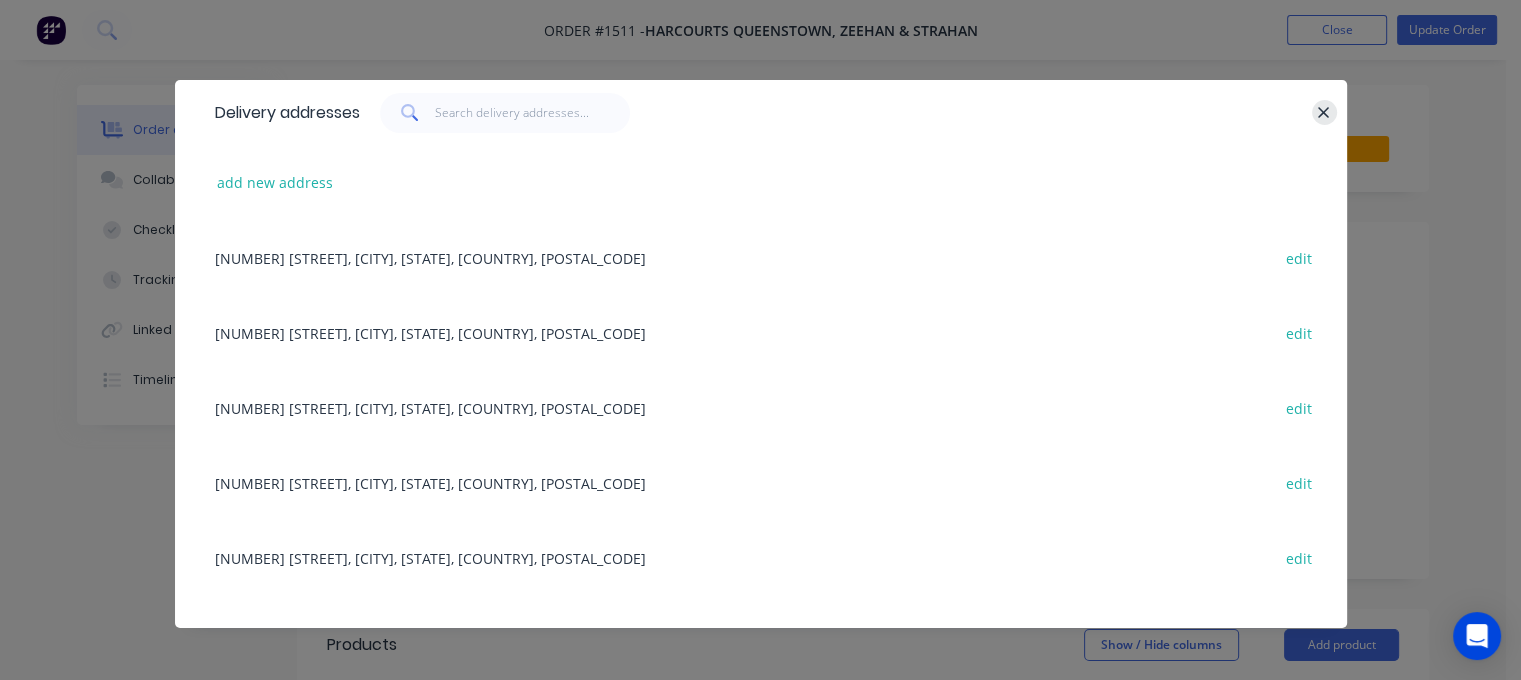 click 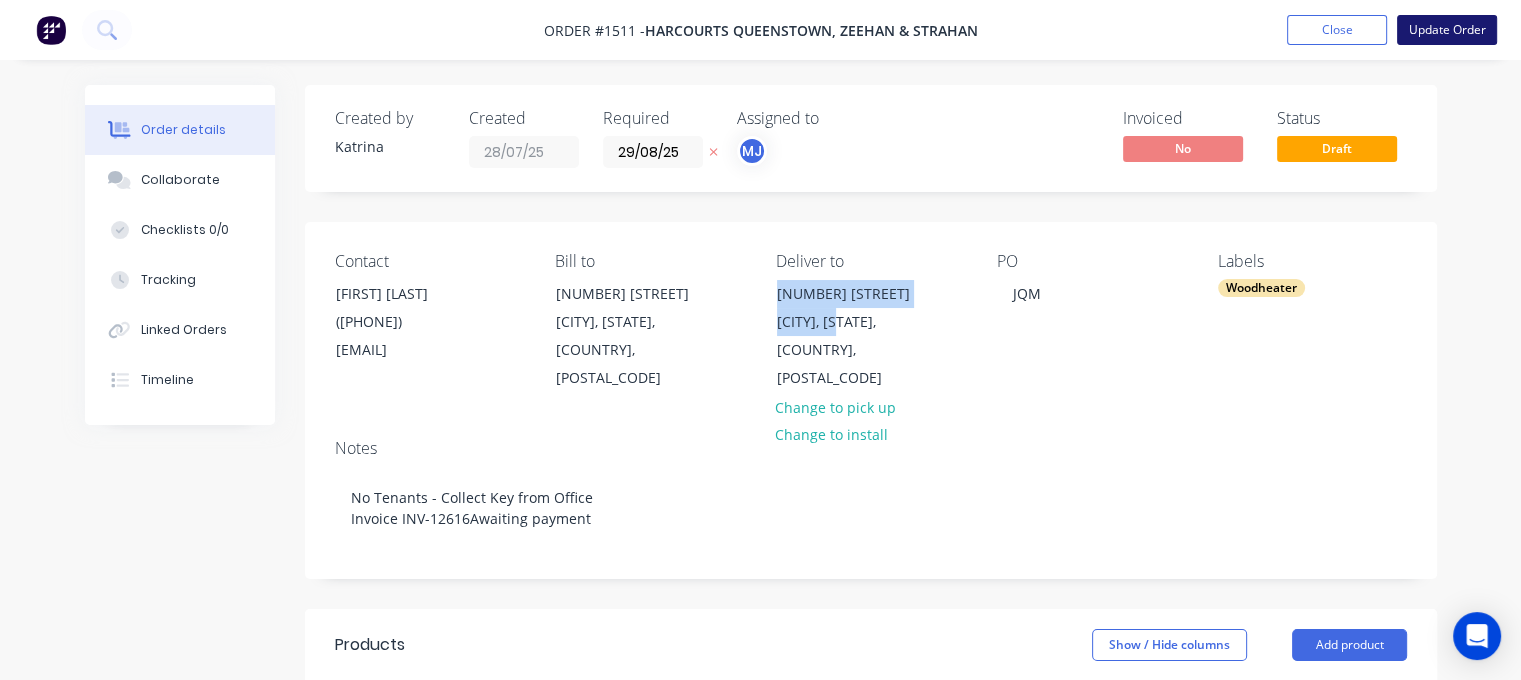 click on "Update Order" at bounding box center (1447, 30) 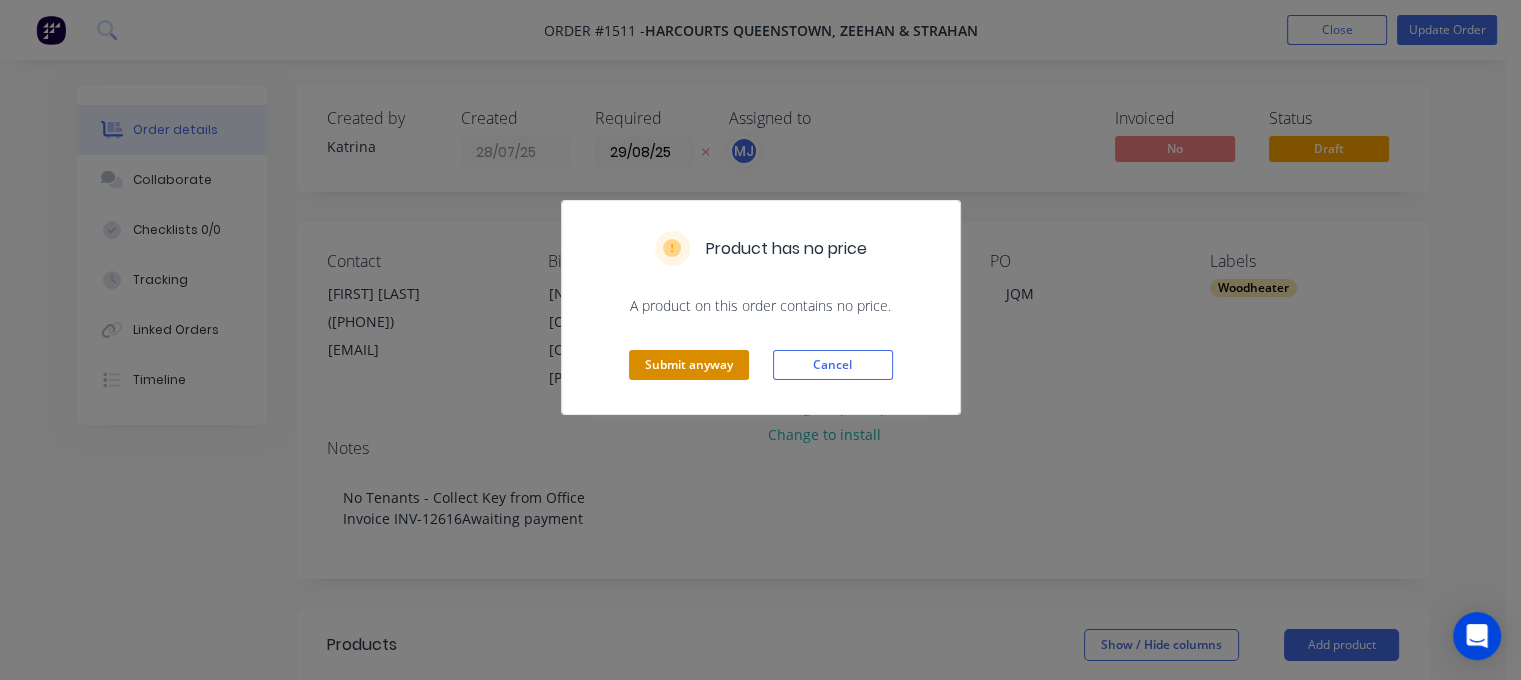 click on "Submit anyway" at bounding box center [689, 365] 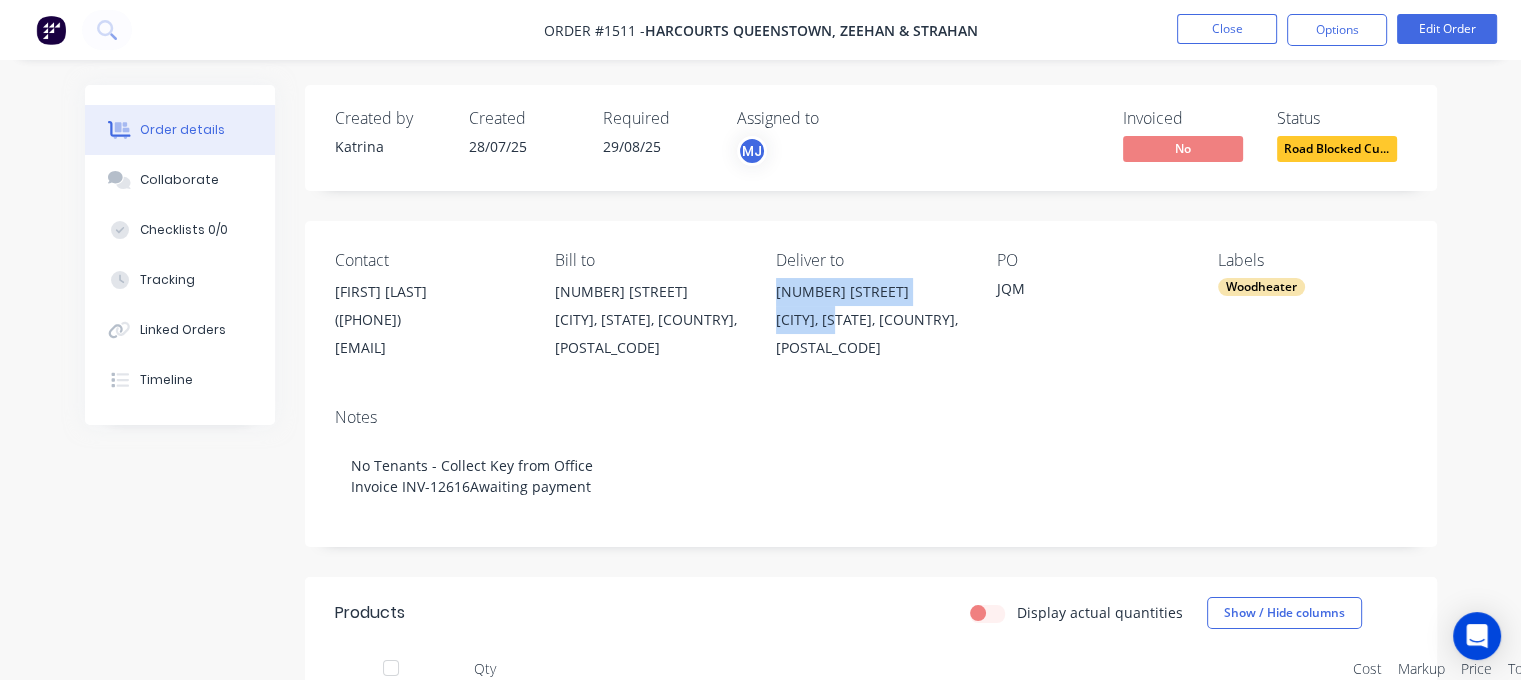 drag, startPoint x: 792, startPoint y: 291, endPoint x: 869, endPoint y: 323, distance: 83.38465 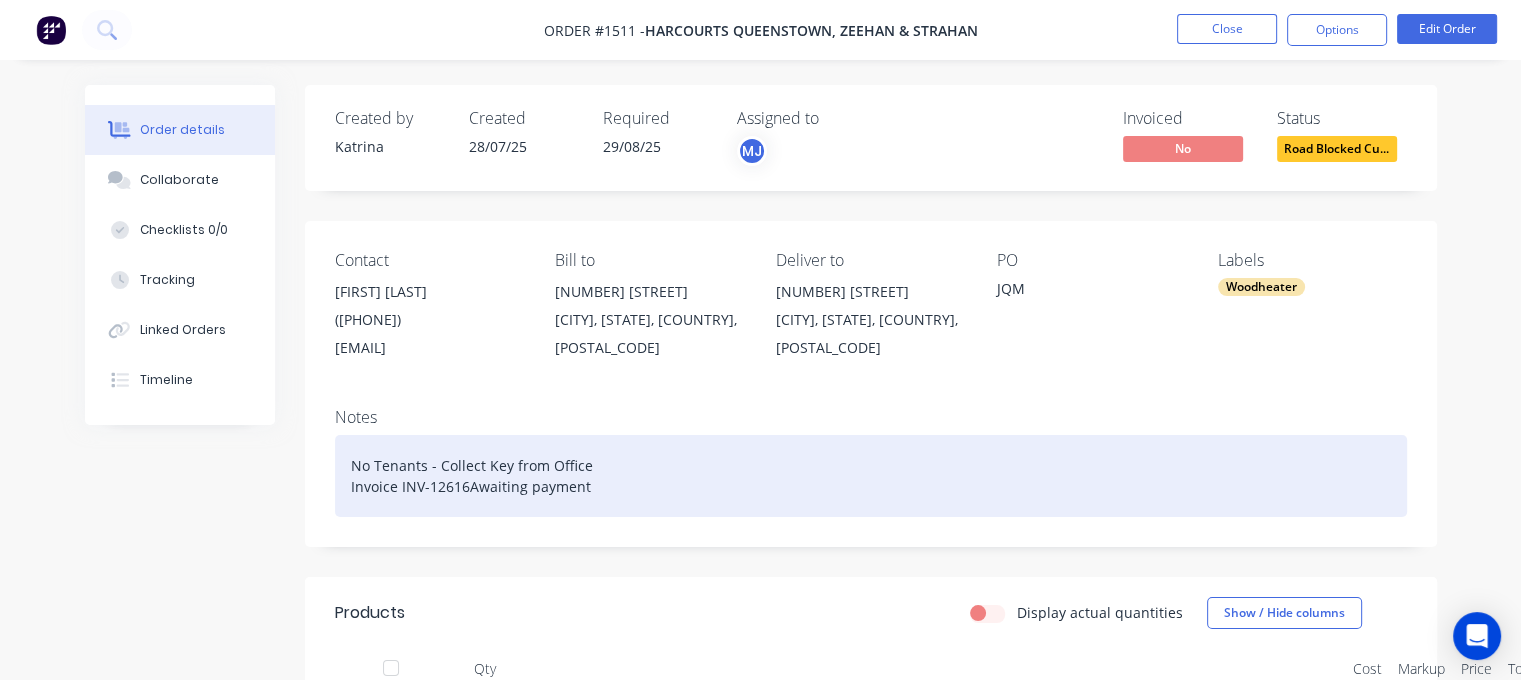 click on "No Tenants - Collect Key from Office
Invoice INV-12616Awaiting payment" at bounding box center (871, 476) 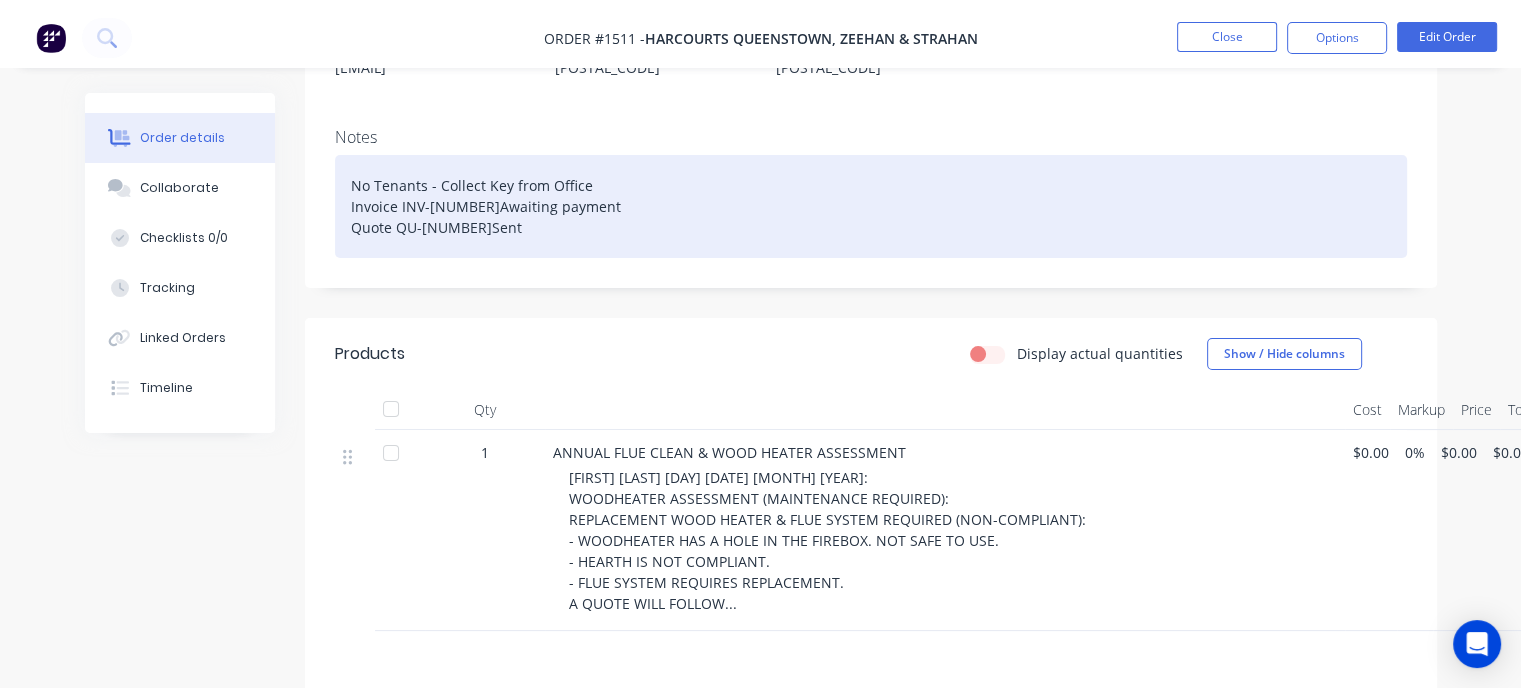 scroll, scrollTop: 0, scrollLeft: 0, axis: both 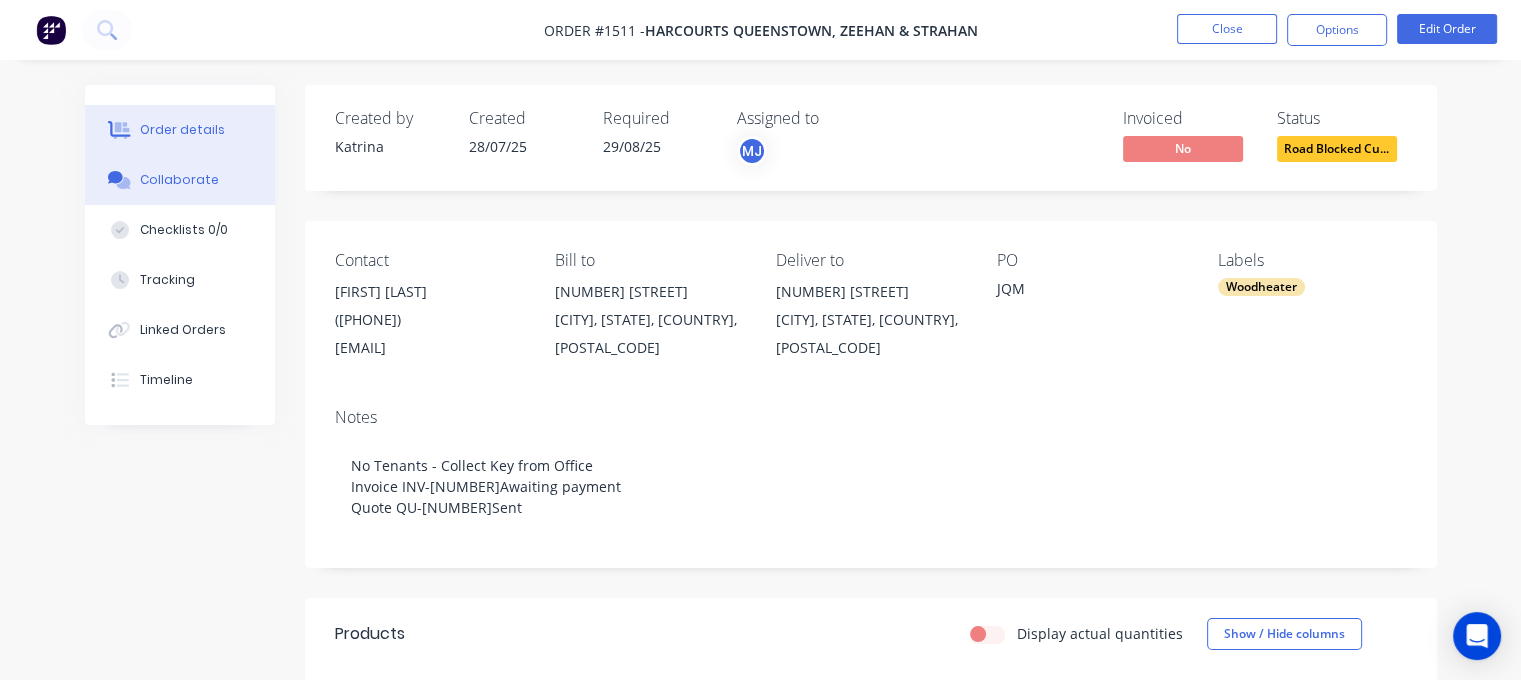 click on "Collaborate" at bounding box center (179, 180) 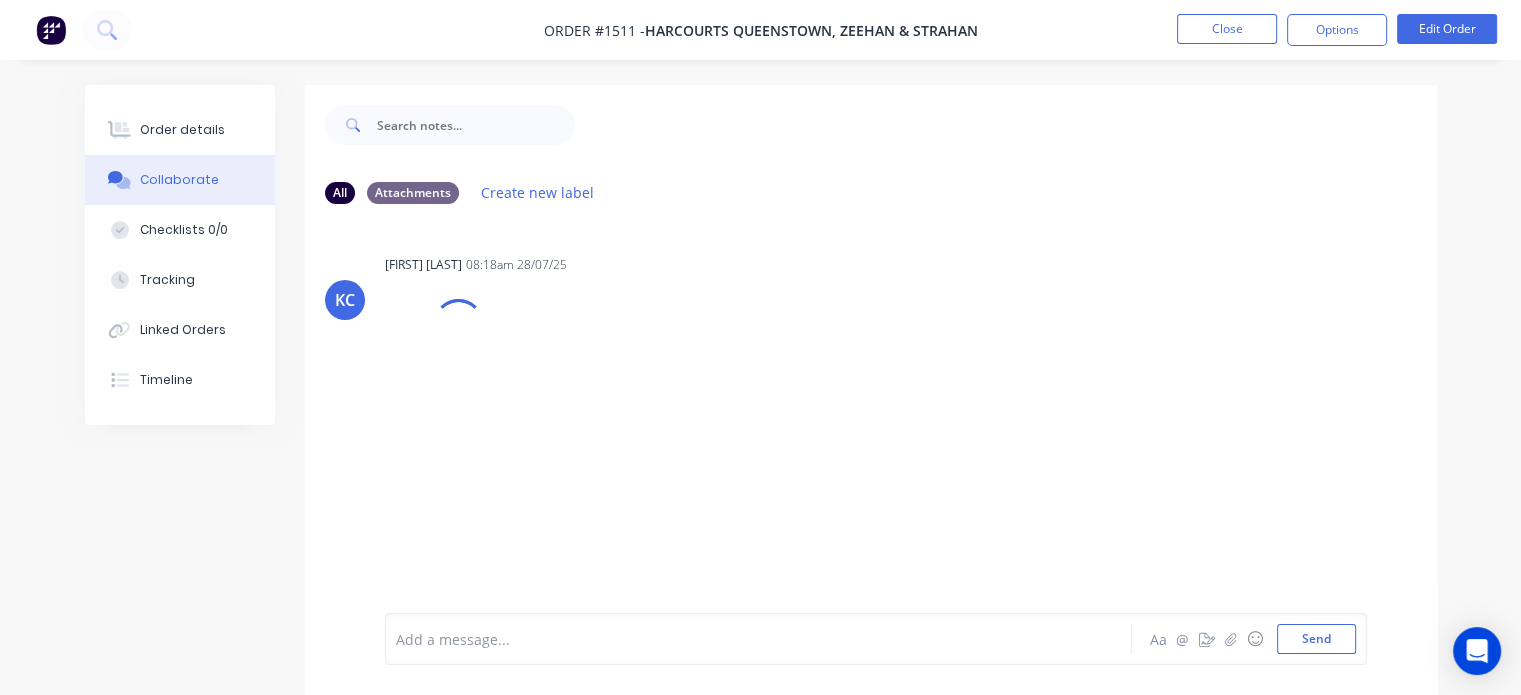 click on "Collaborate" at bounding box center [179, 180] 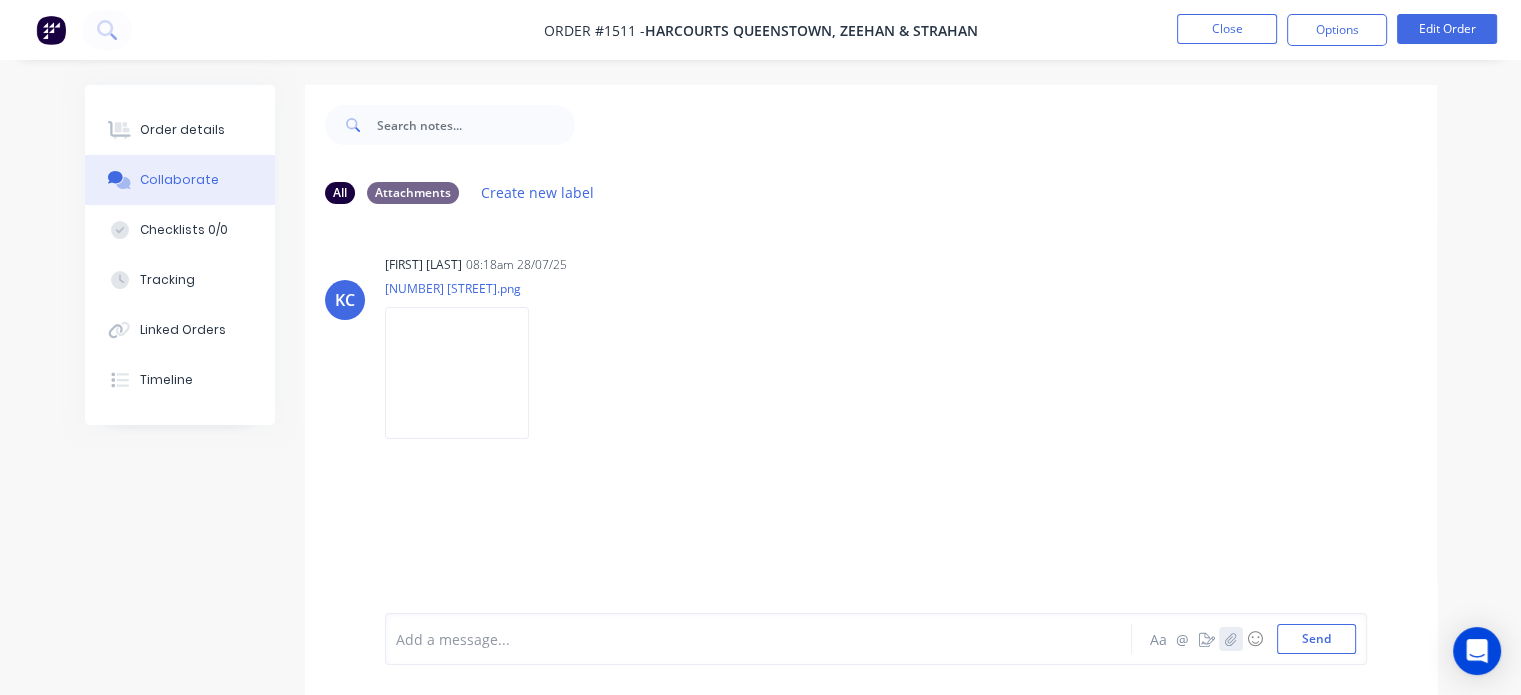 click 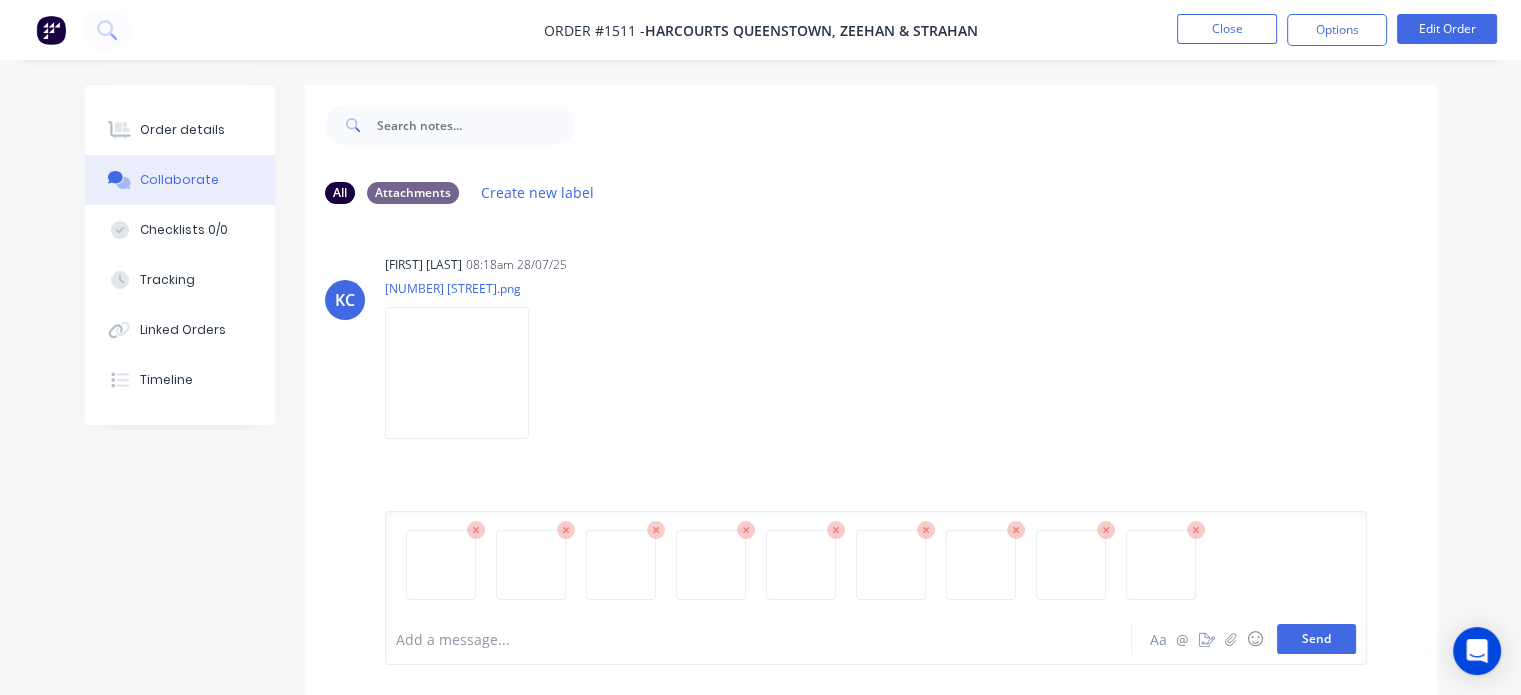 click on "Send" at bounding box center (1316, 639) 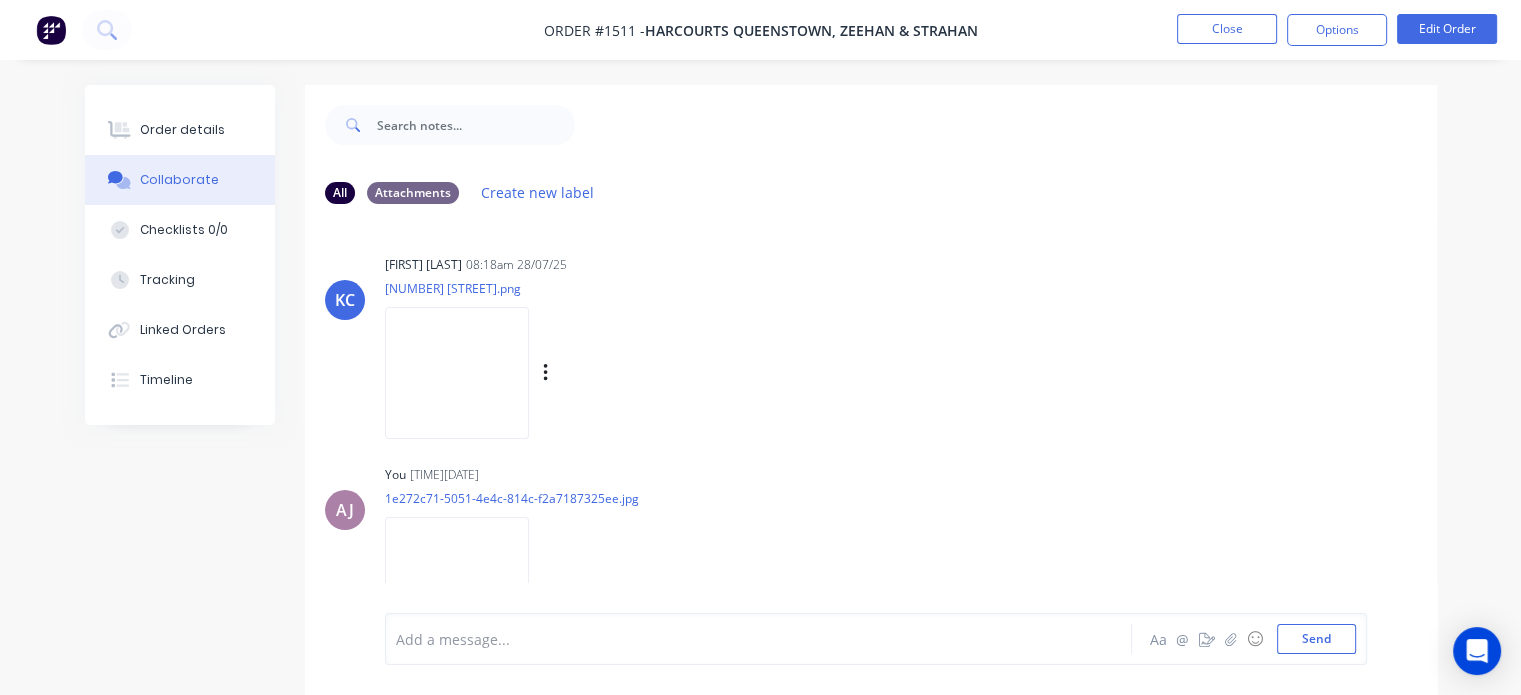 click at bounding box center [457, 372] 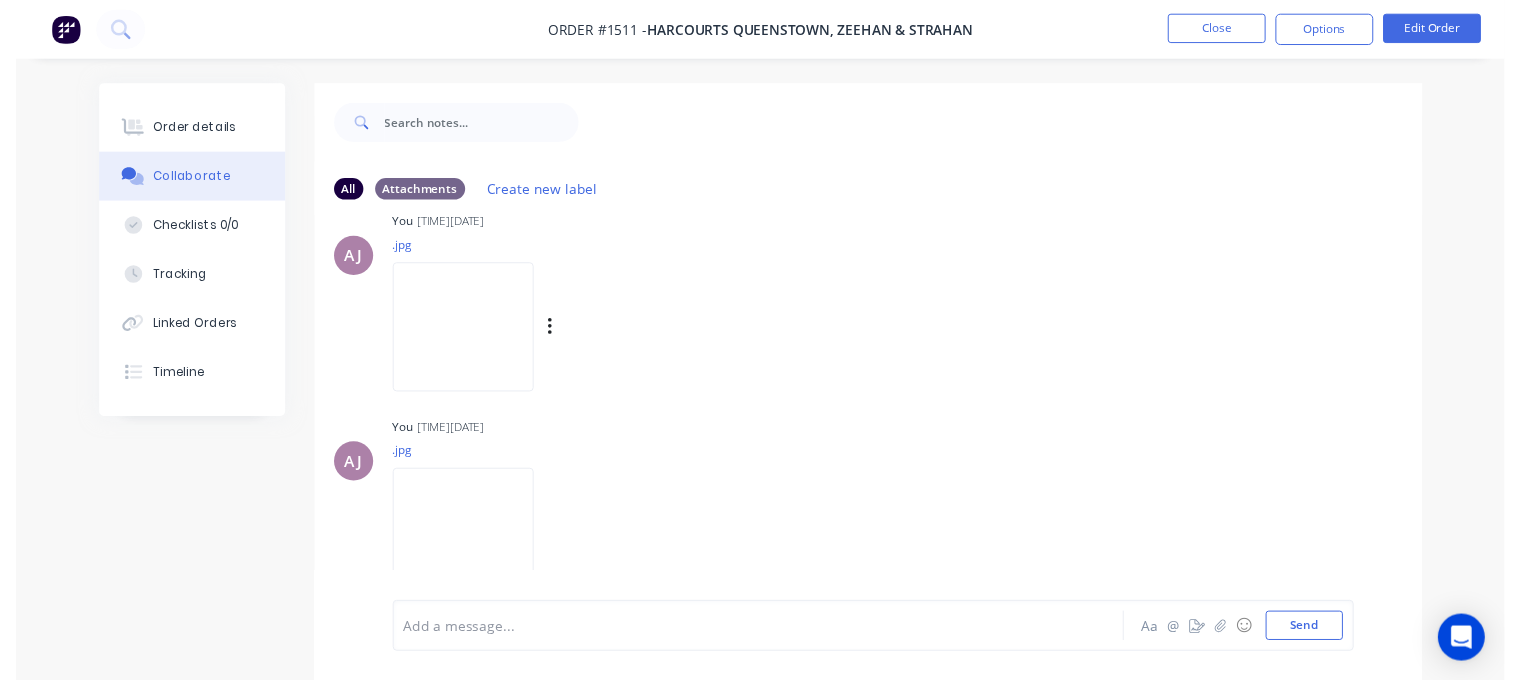 scroll, scrollTop: 1724, scrollLeft: 0, axis: vertical 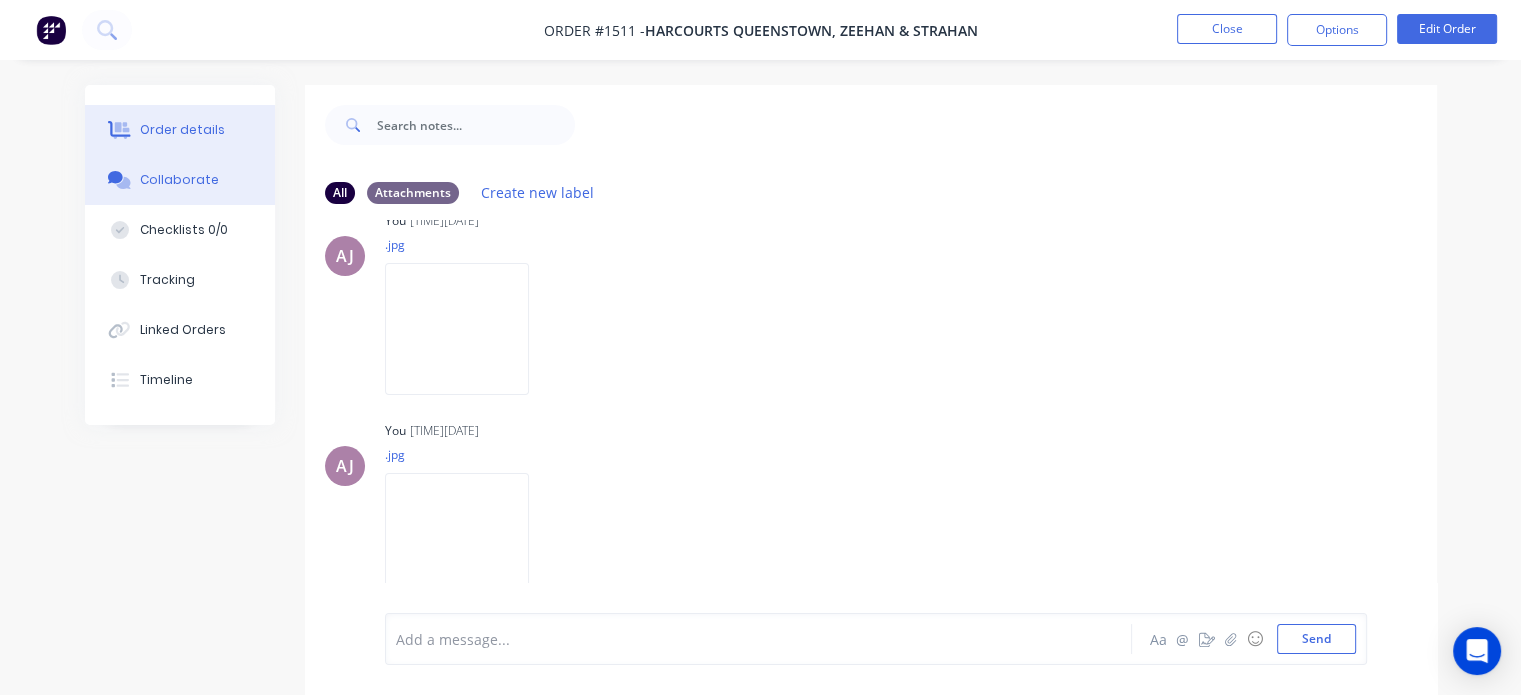 click on "Order details" at bounding box center [182, 130] 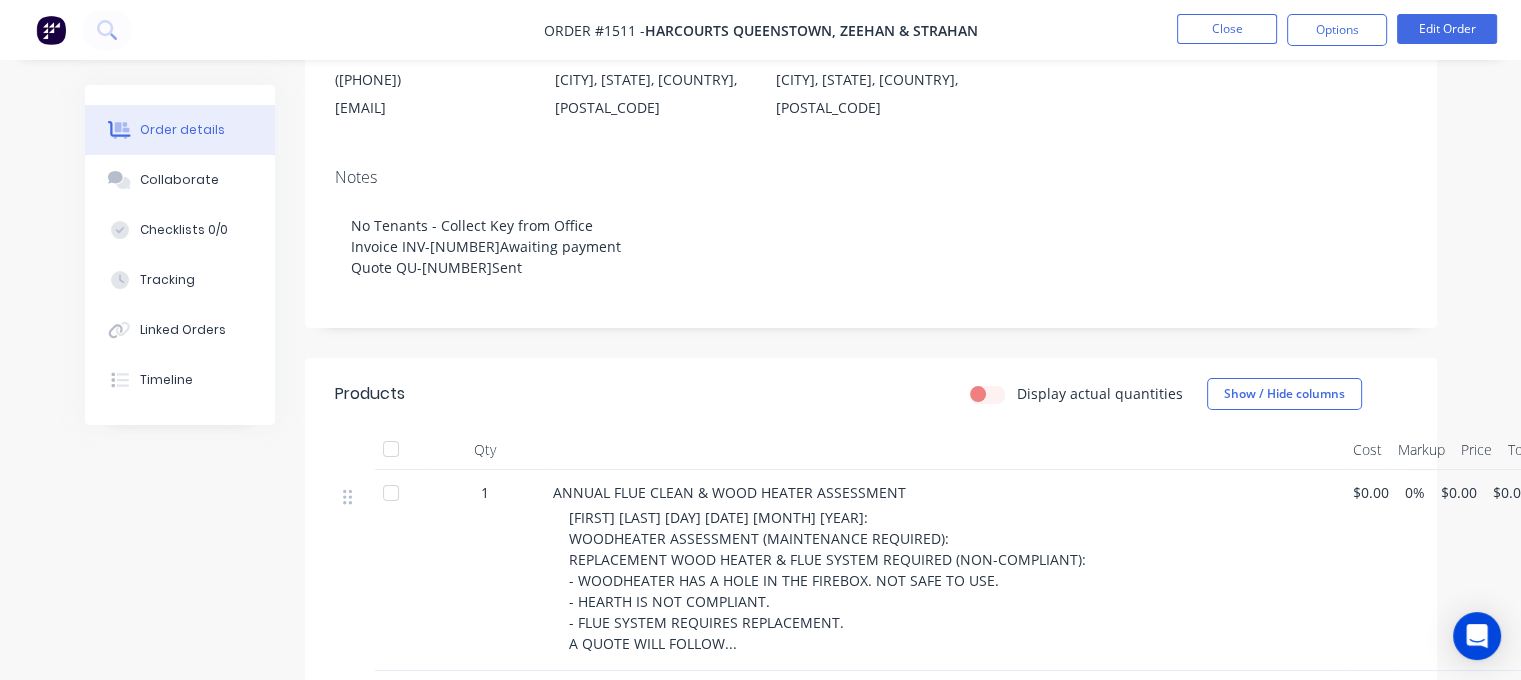 scroll, scrollTop: 0, scrollLeft: 0, axis: both 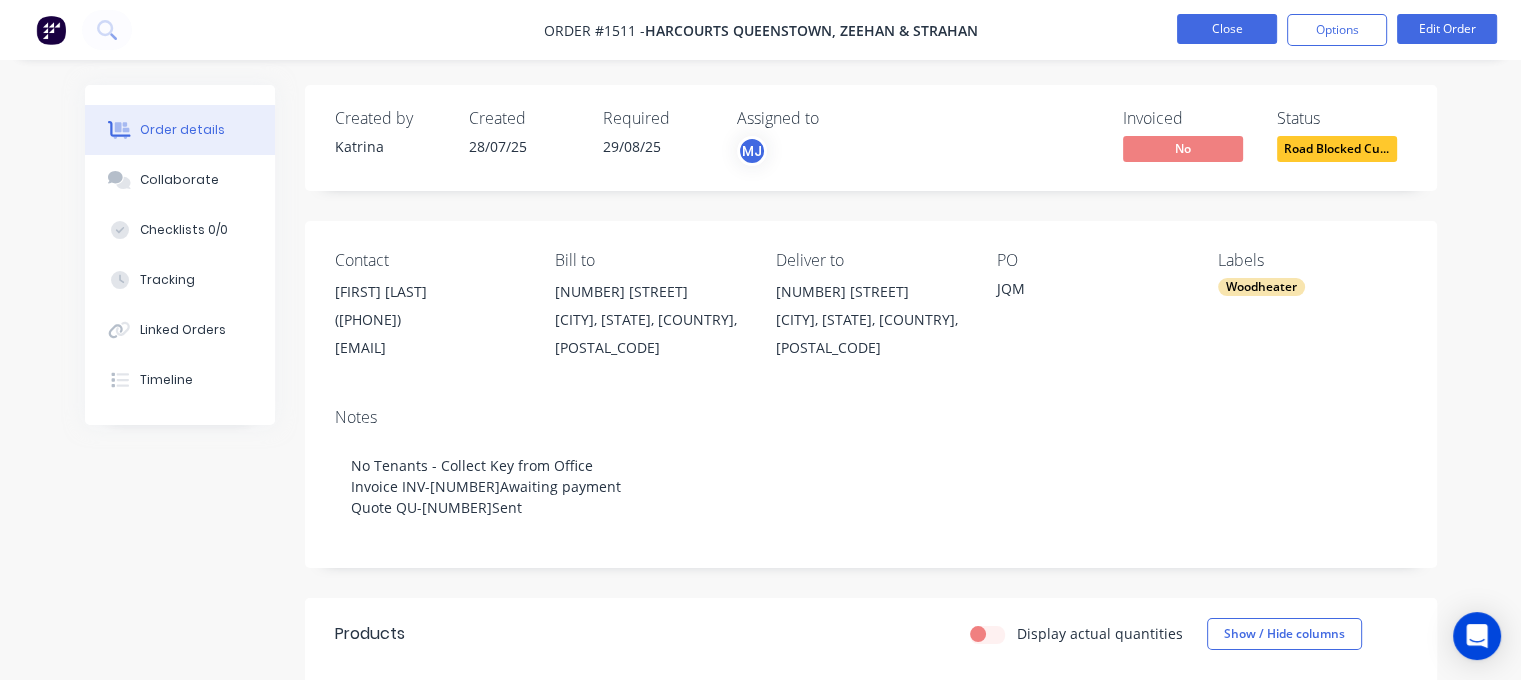 click on "Close" at bounding box center [1227, 29] 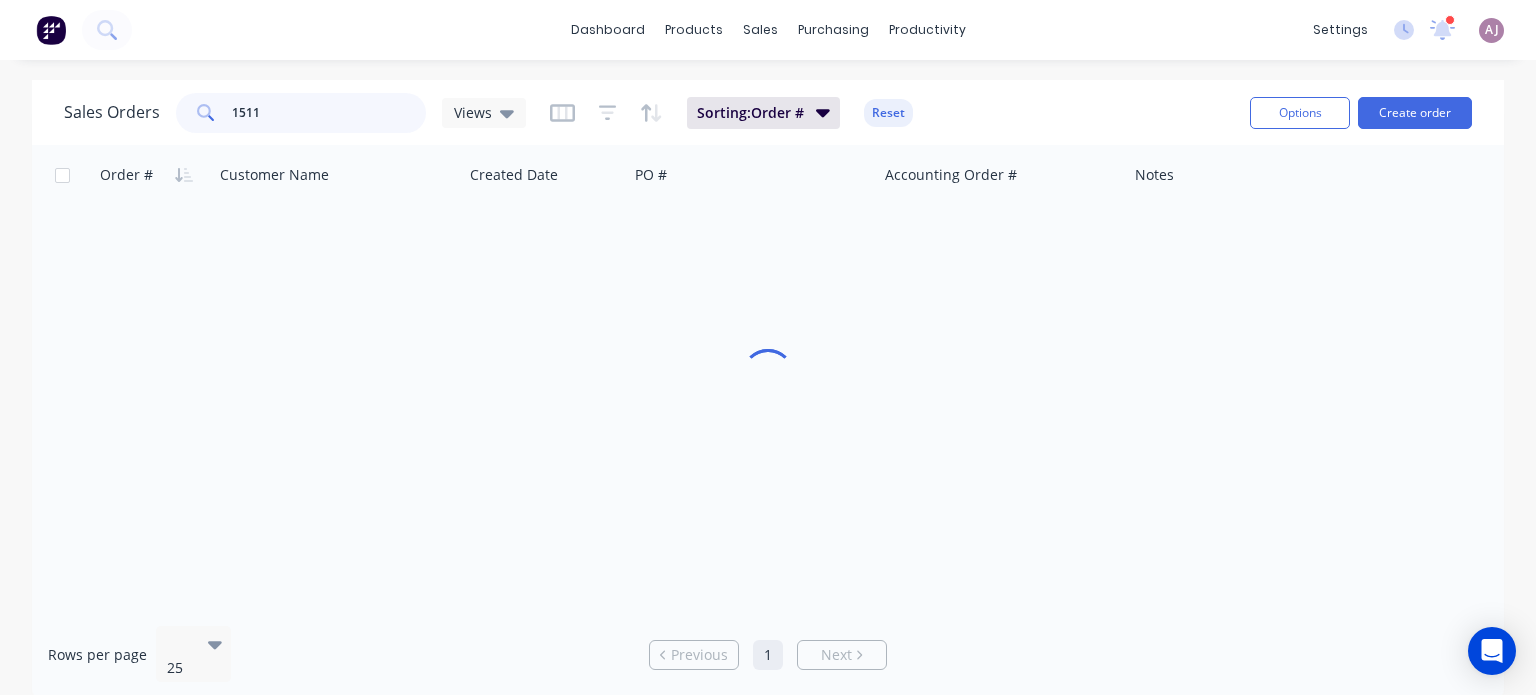click on "1511" at bounding box center [329, 113] 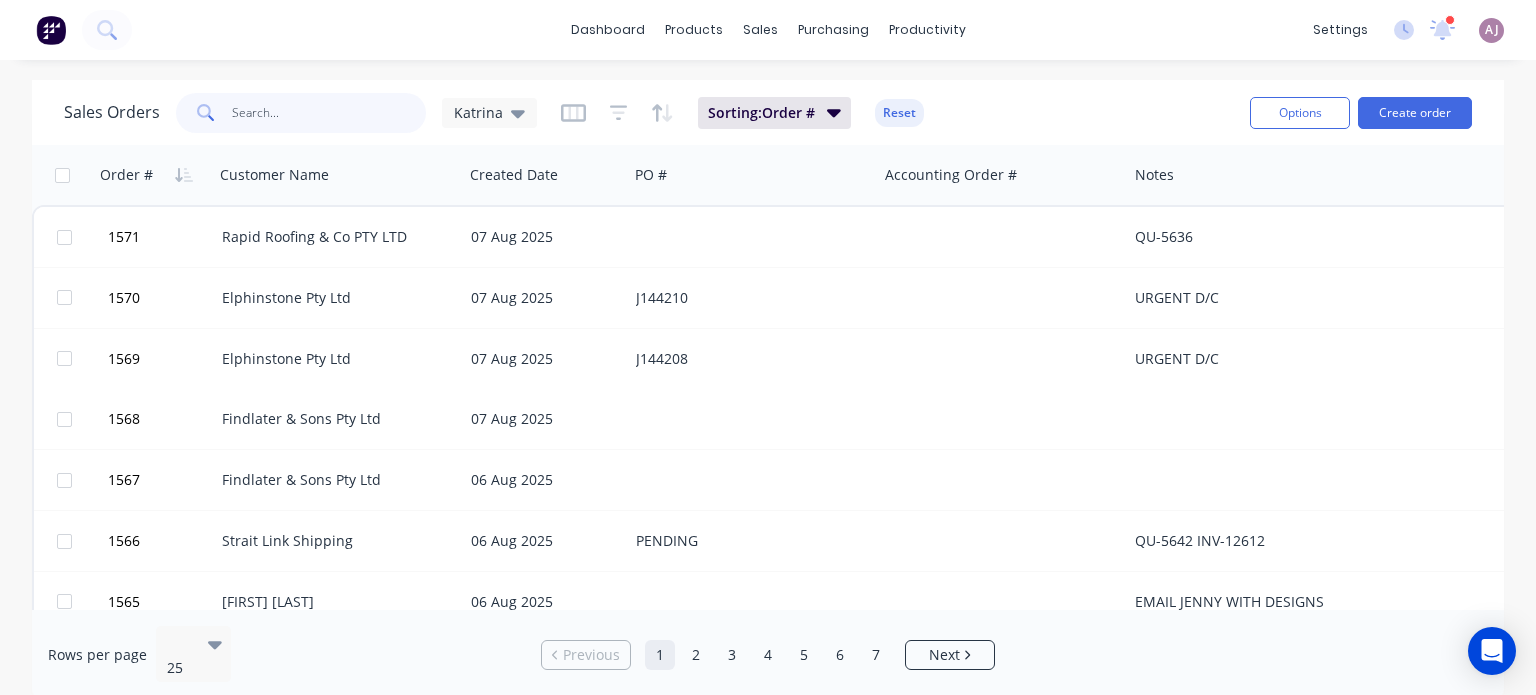 click at bounding box center [329, 113] 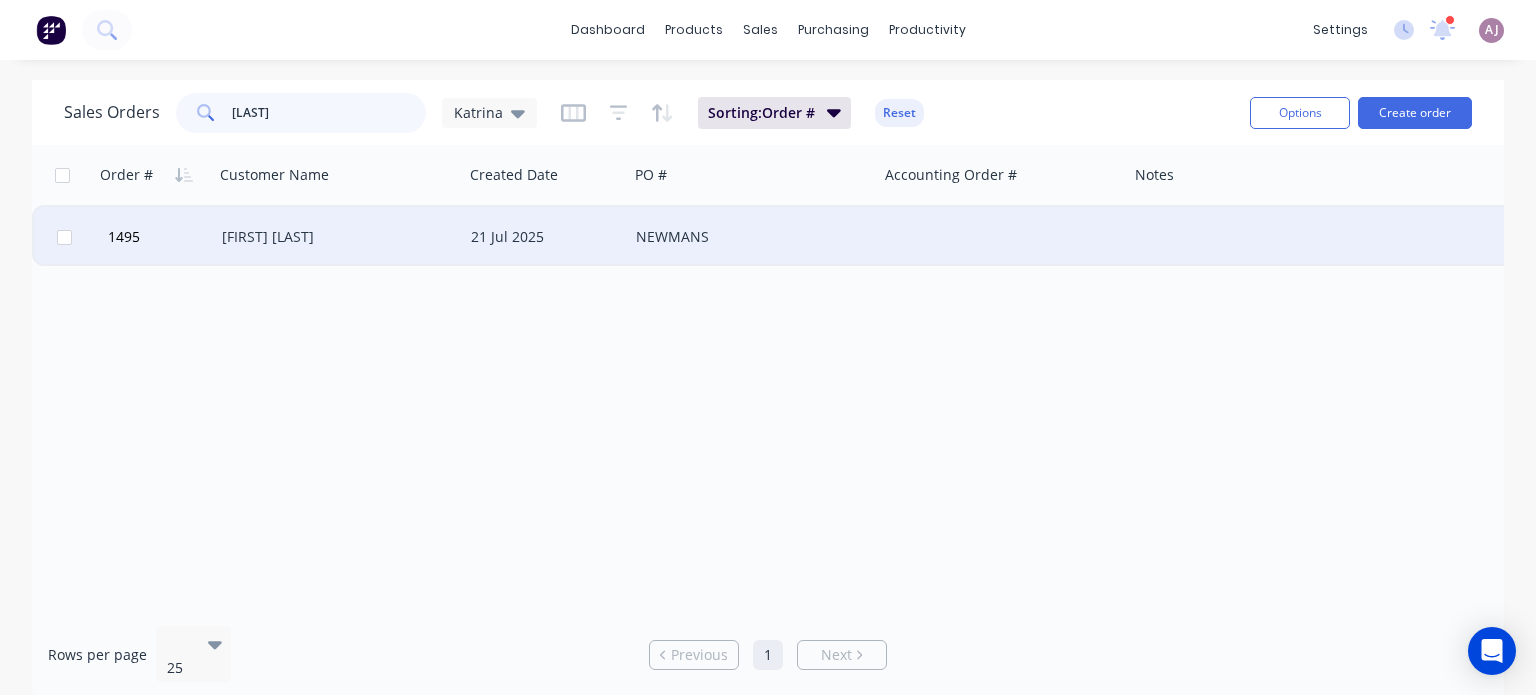 type on "[LAST]" 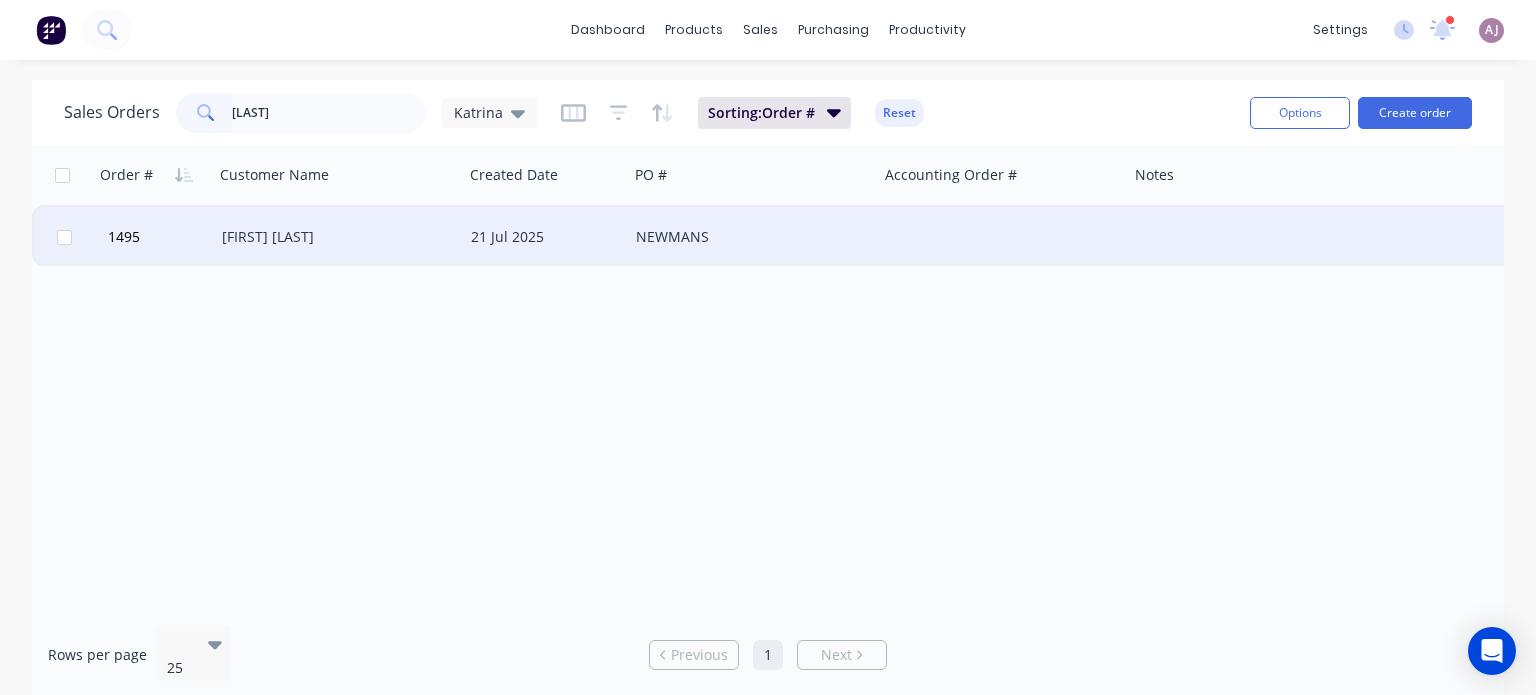 click on "[FIRST] [LAST]" at bounding box center (333, 237) 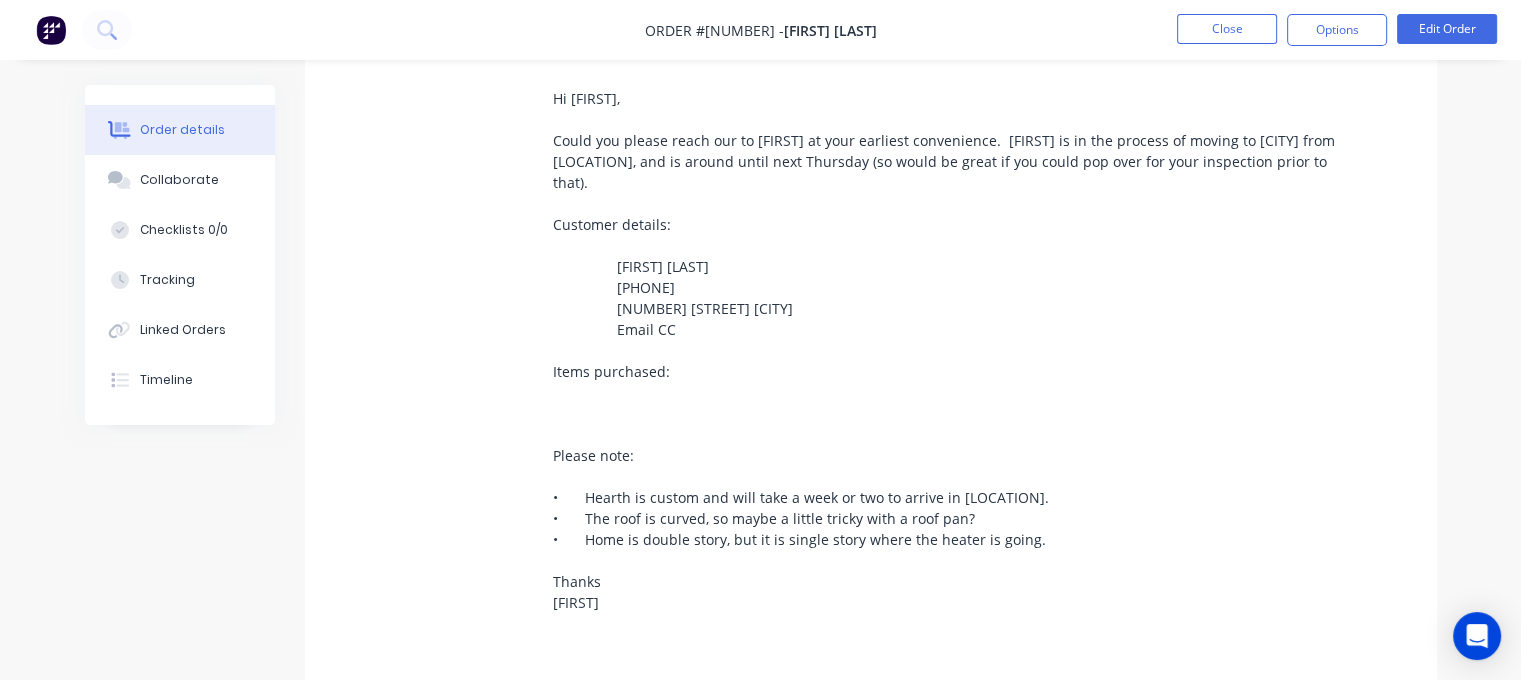 scroll, scrollTop: 900, scrollLeft: 0, axis: vertical 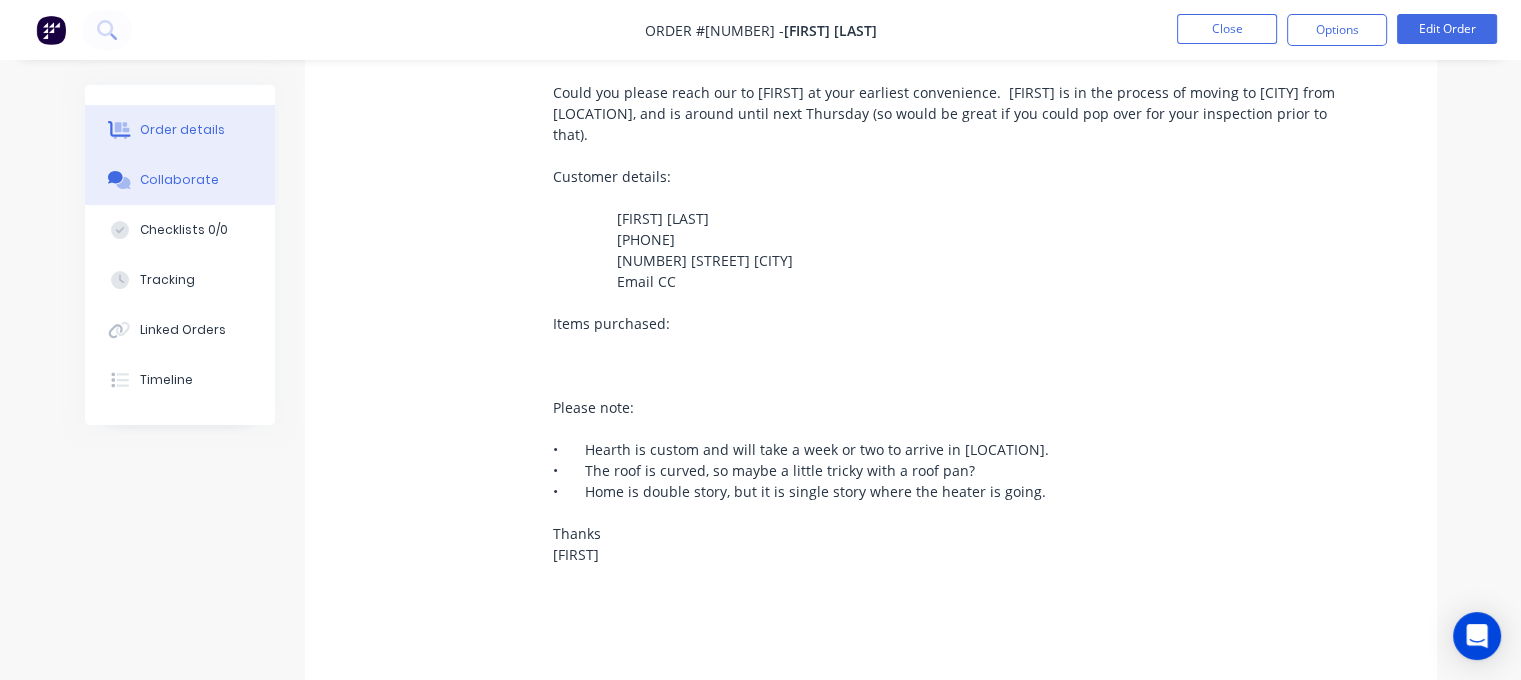 click on "Collaborate" at bounding box center [180, 180] 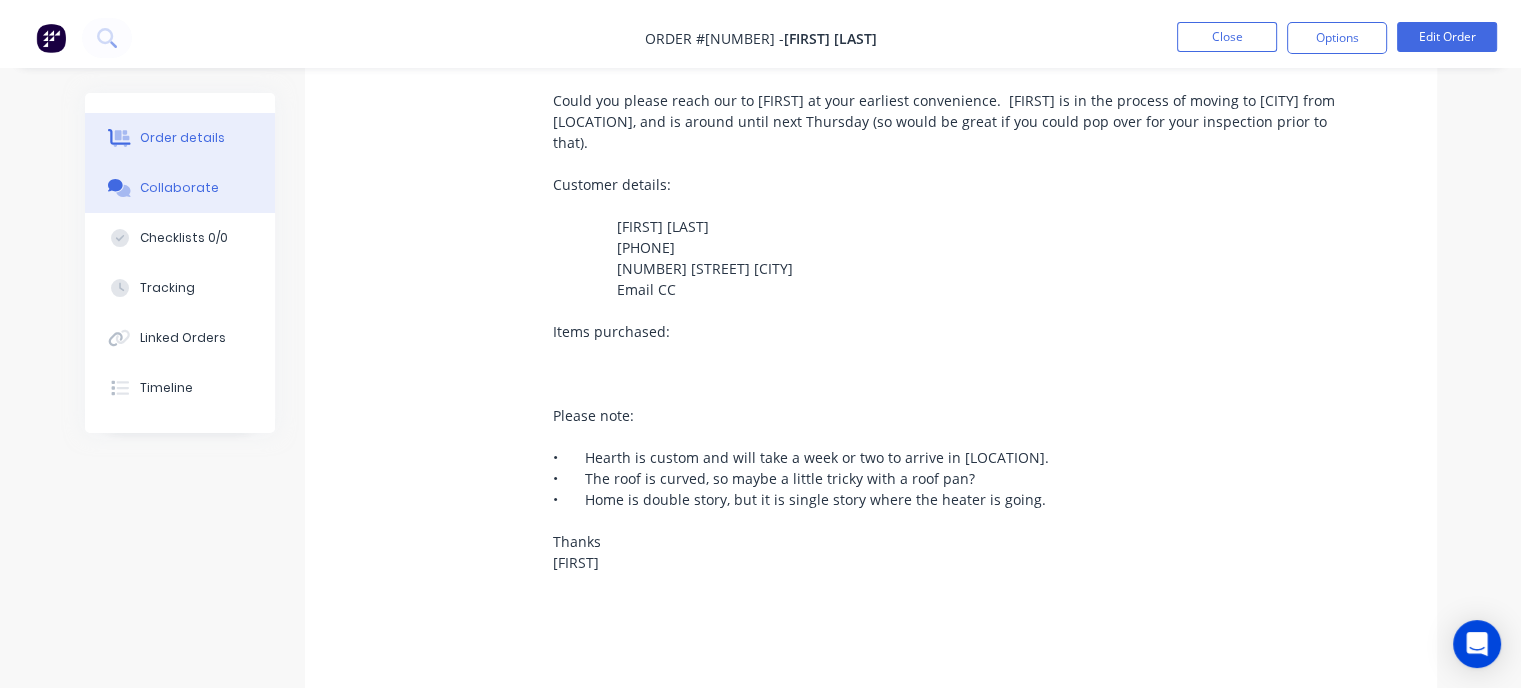 scroll, scrollTop: 0, scrollLeft: 0, axis: both 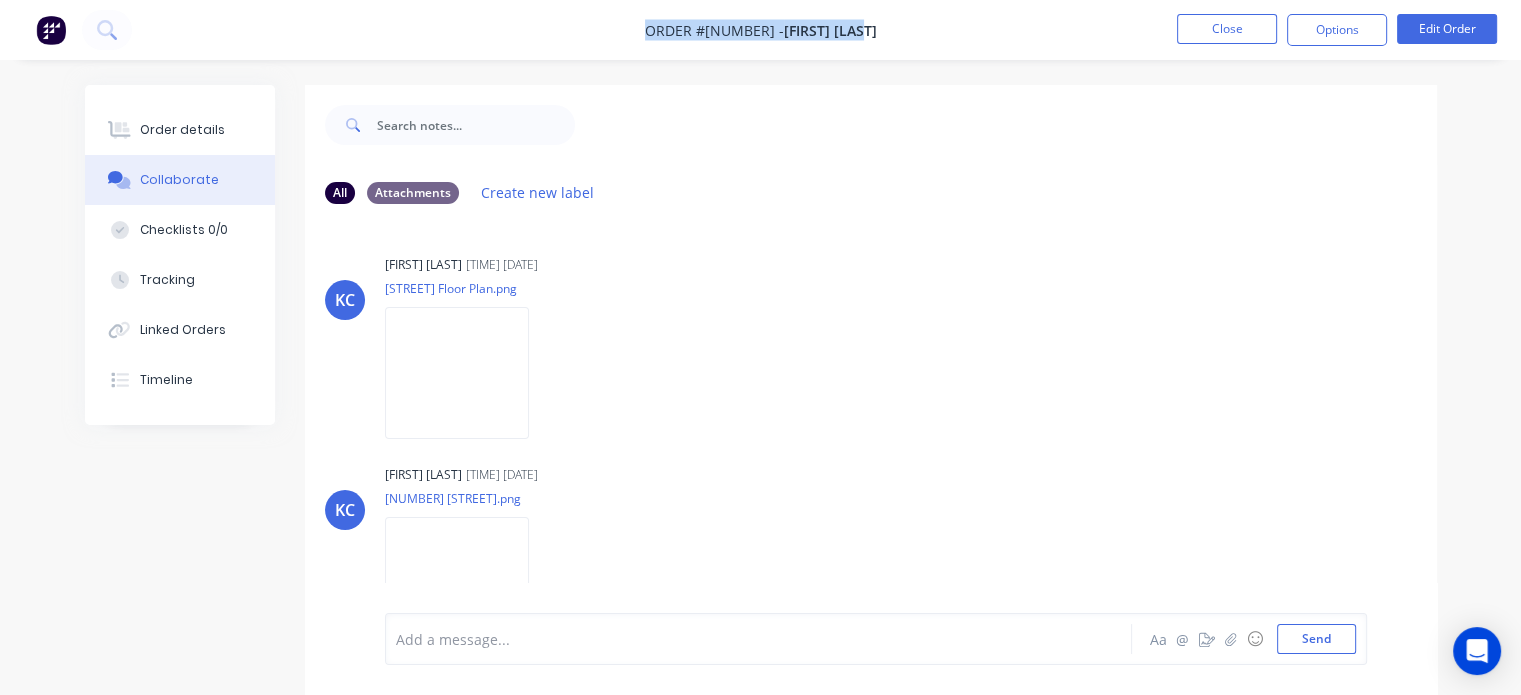 drag, startPoint x: 660, startPoint y: 31, endPoint x: 862, endPoint y: 26, distance: 202.06187 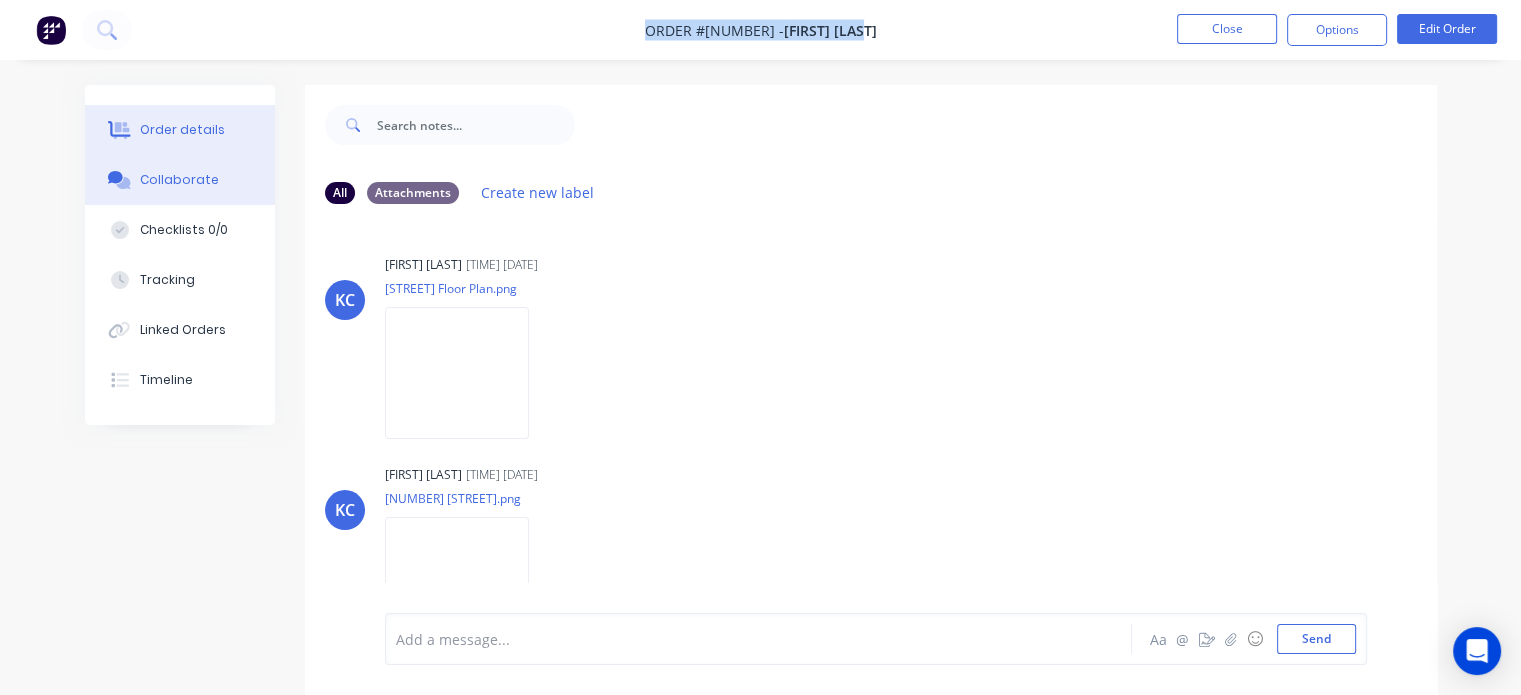 click on "Order details" at bounding box center (180, 130) 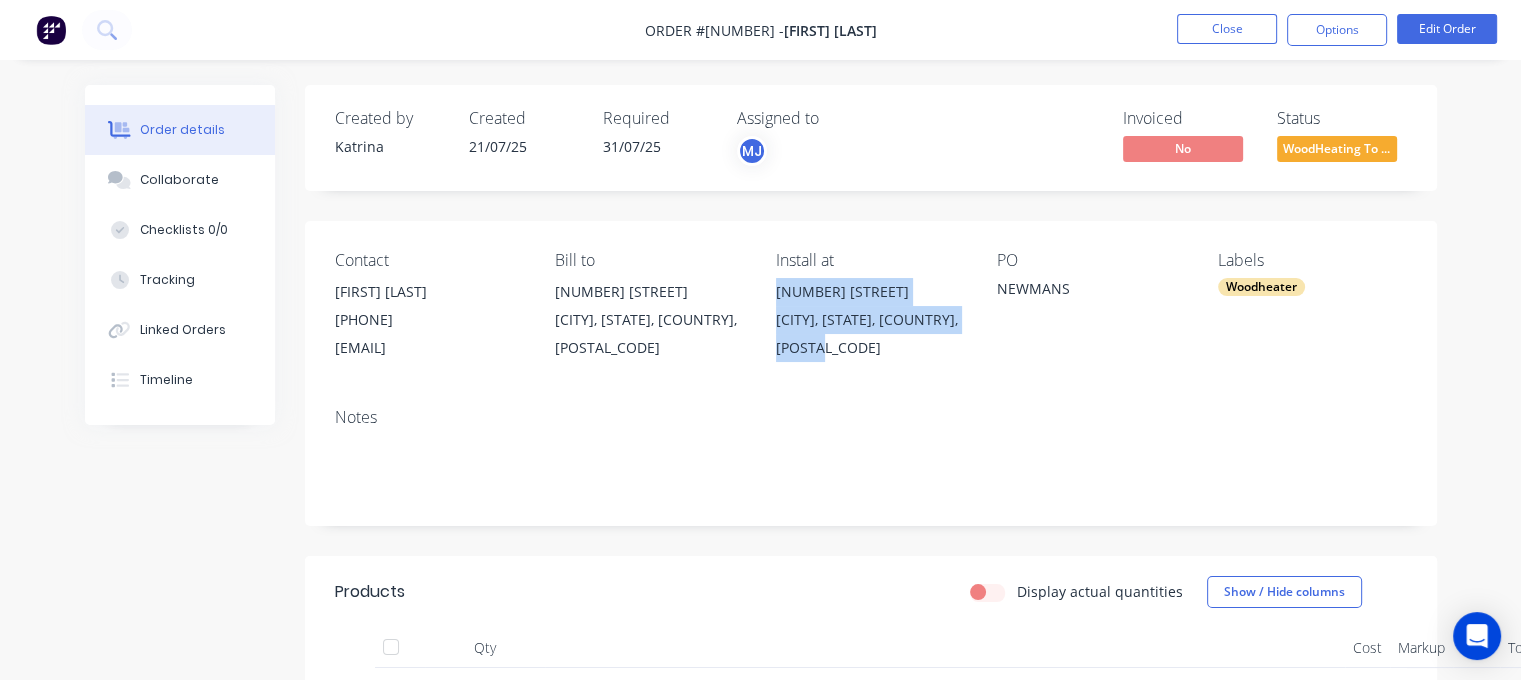 drag, startPoint x: 776, startPoint y: 297, endPoint x: 868, endPoint y: 344, distance: 103.31021 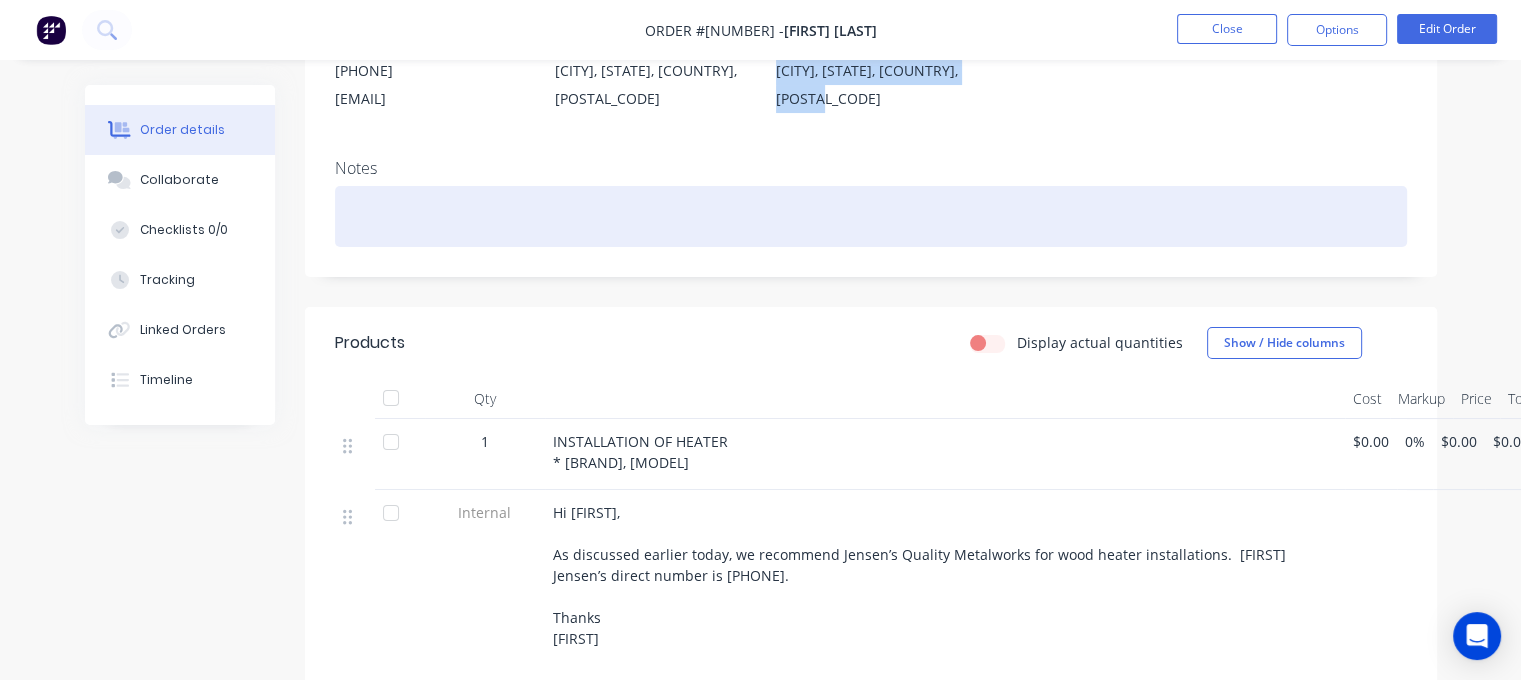 scroll, scrollTop: 600, scrollLeft: 0, axis: vertical 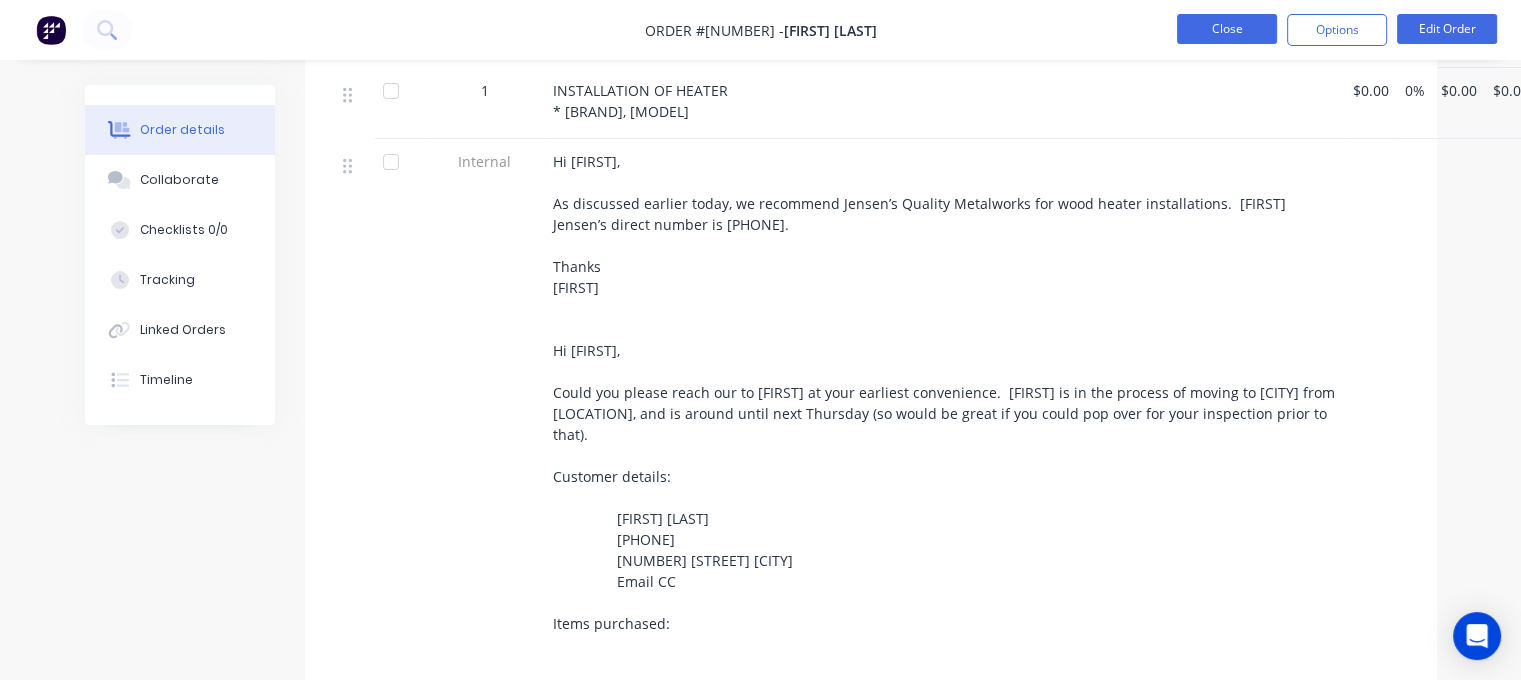 click on "Close" at bounding box center [1227, 29] 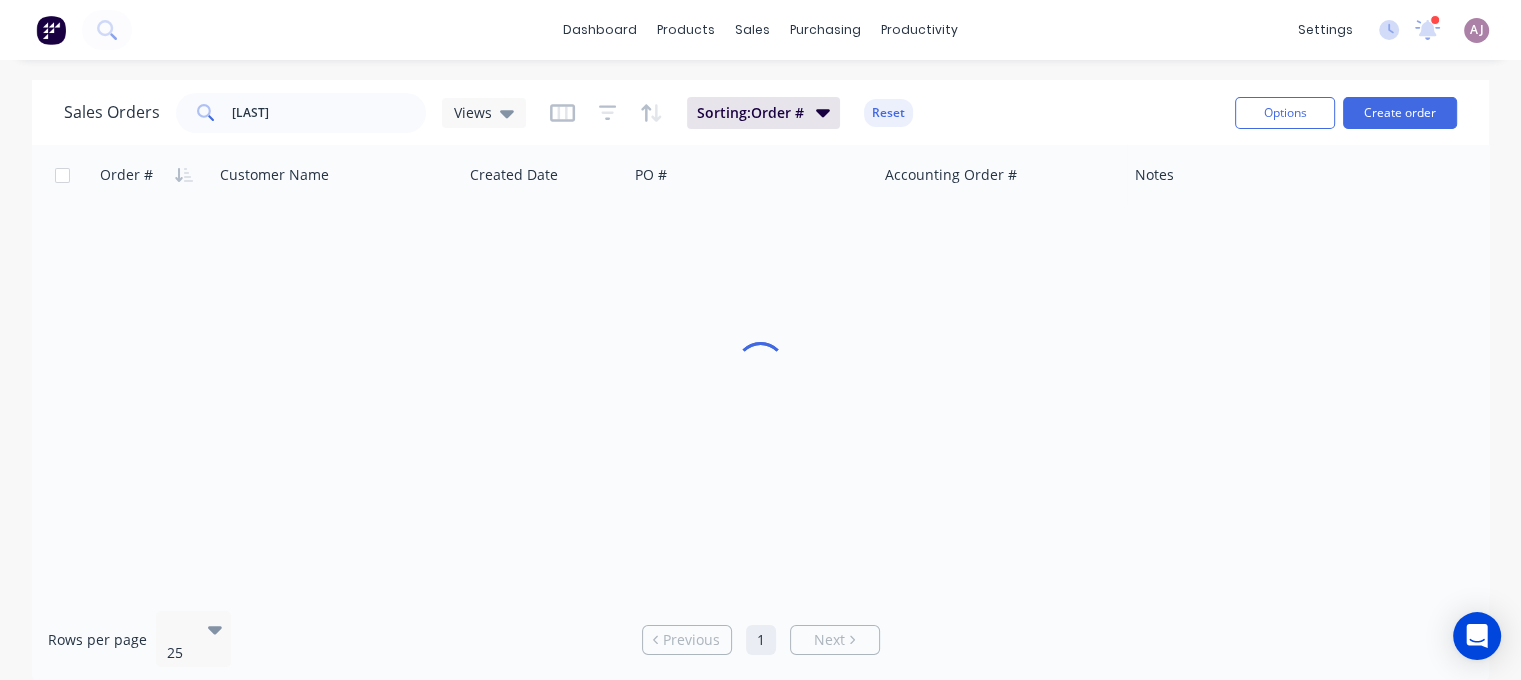 scroll, scrollTop: 0, scrollLeft: 0, axis: both 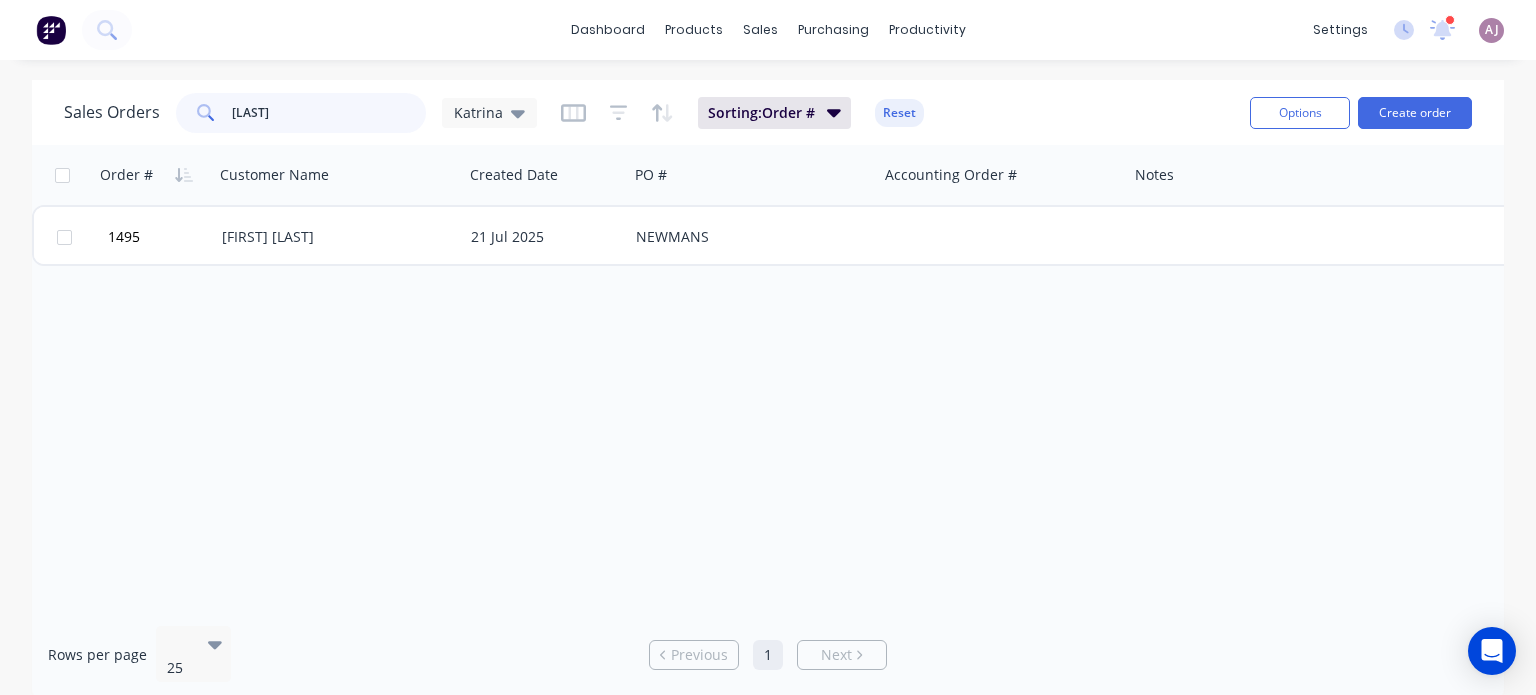 click on "[LAST]" at bounding box center (329, 113) 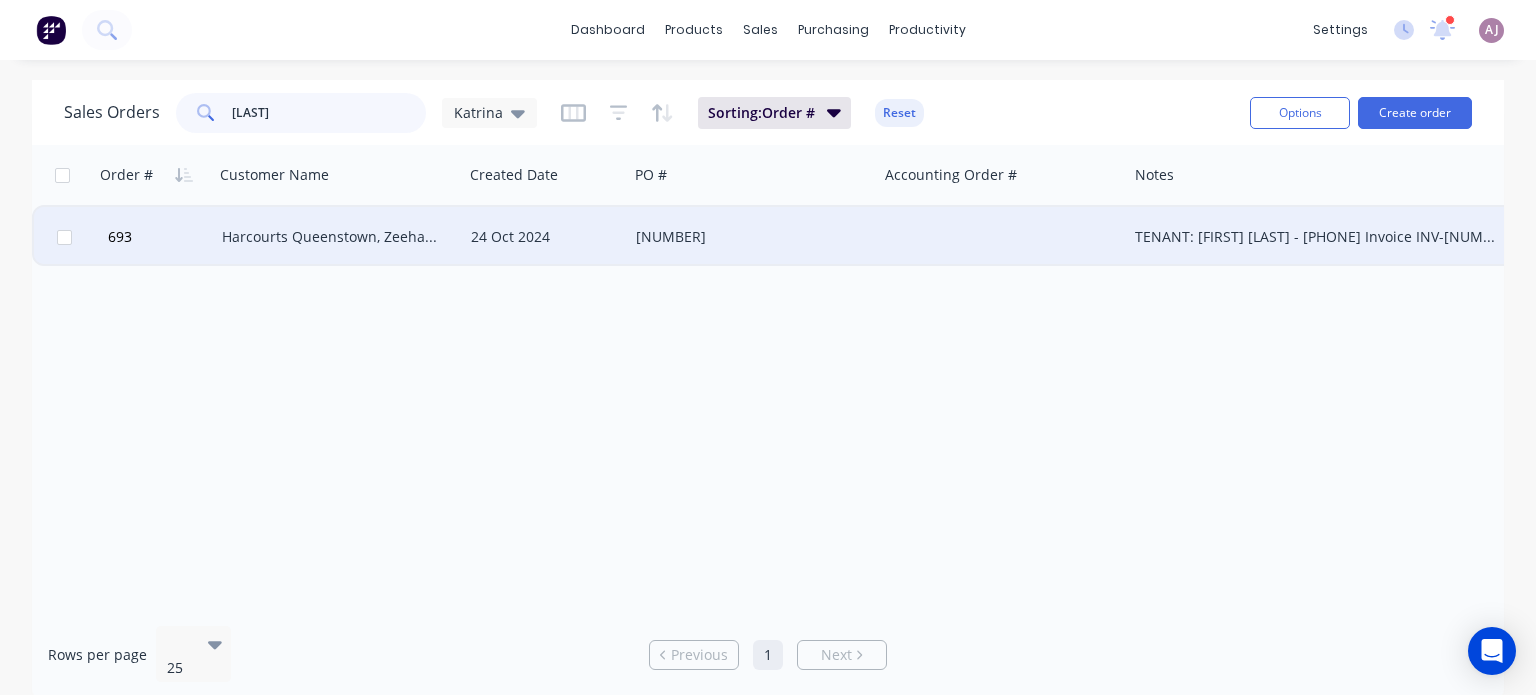 type on "[LAST]" 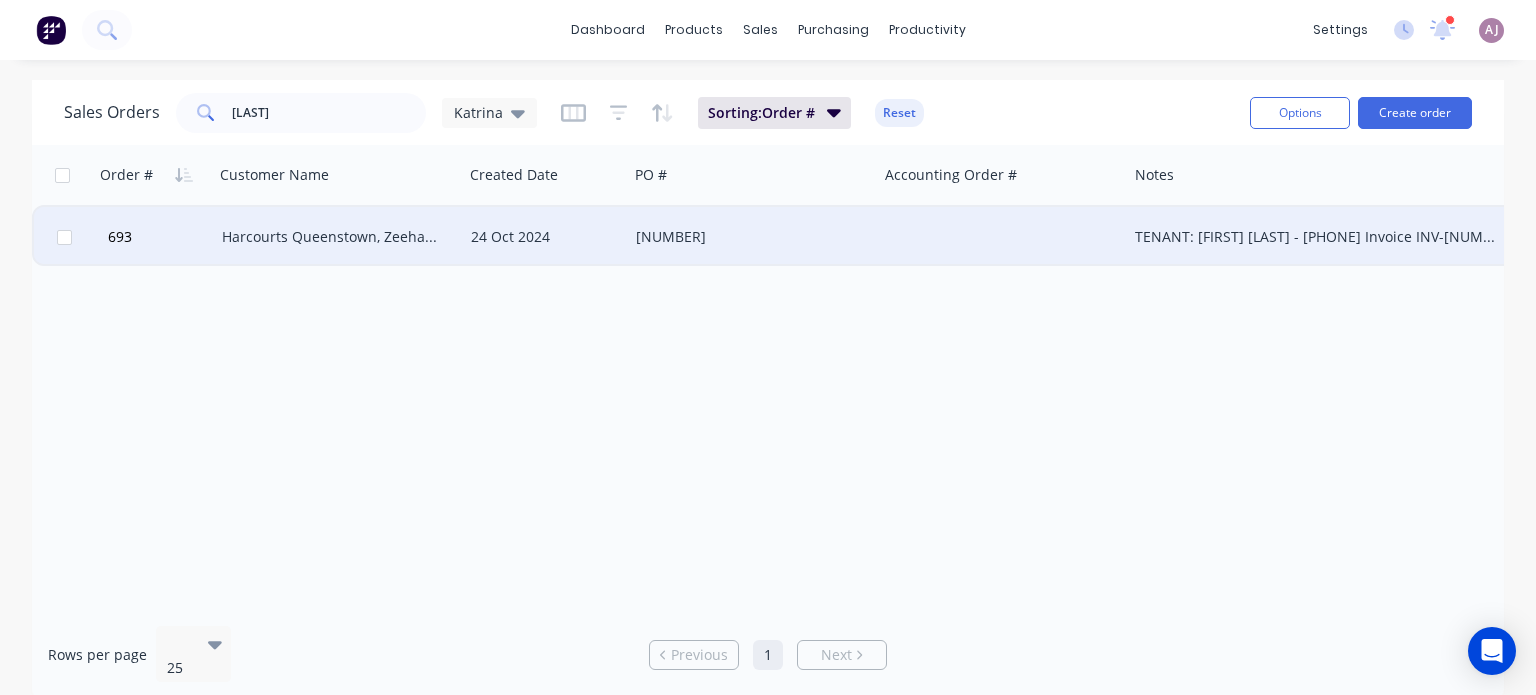 click on "Harcourts Queenstown, Zeehan & Strahan" at bounding box center [338, 237] 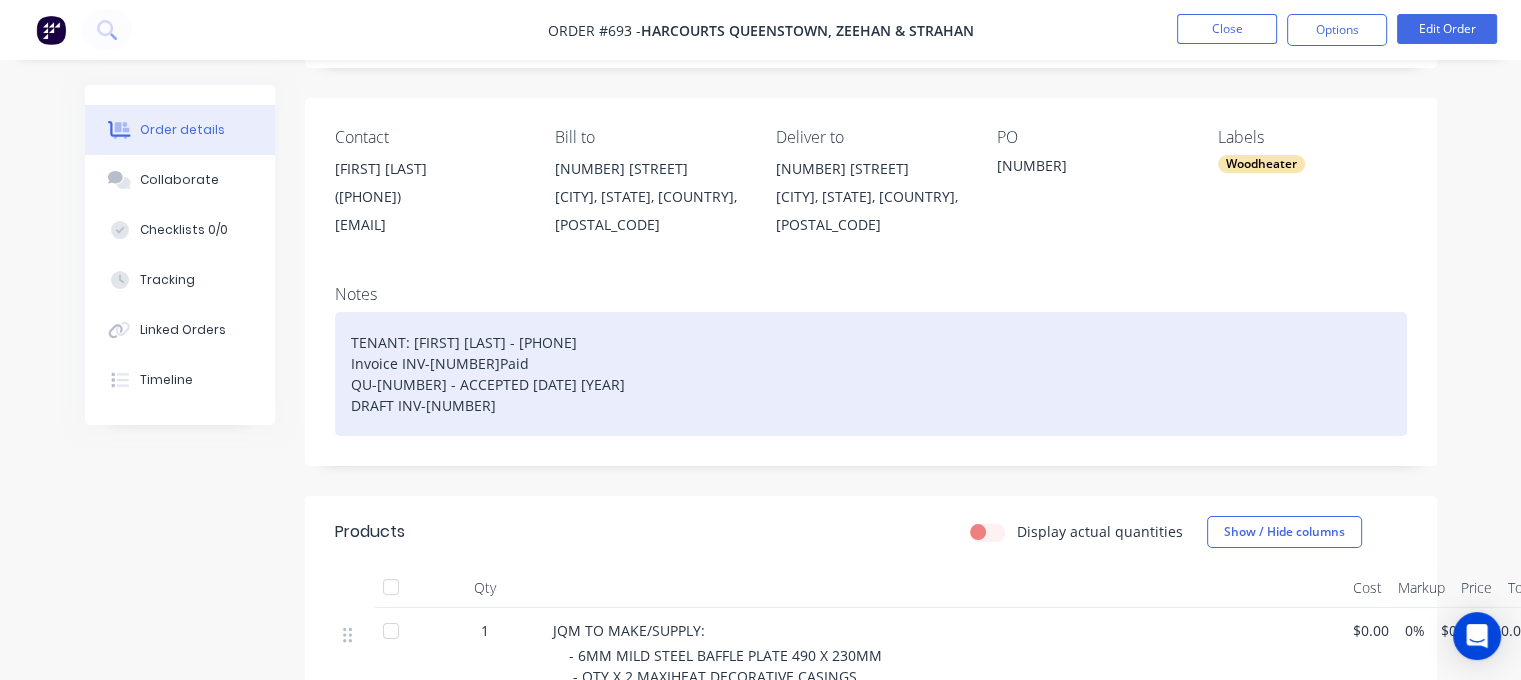scroll, scrollTop: 0, scrollLeft: 0, axis: both 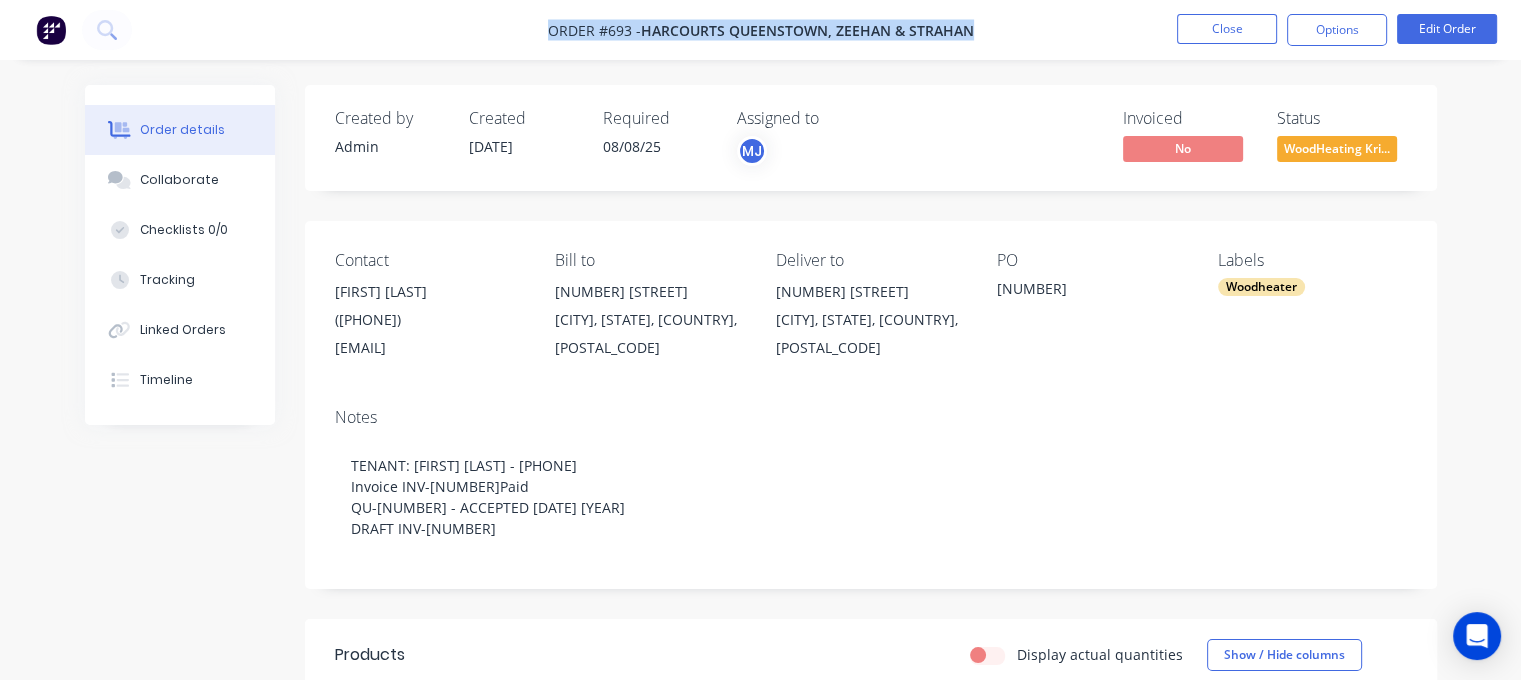 drag, startPoint x: 551, startPoint y: 36, endPoint x: 972, endPoint y: 19, distance: 421.34308 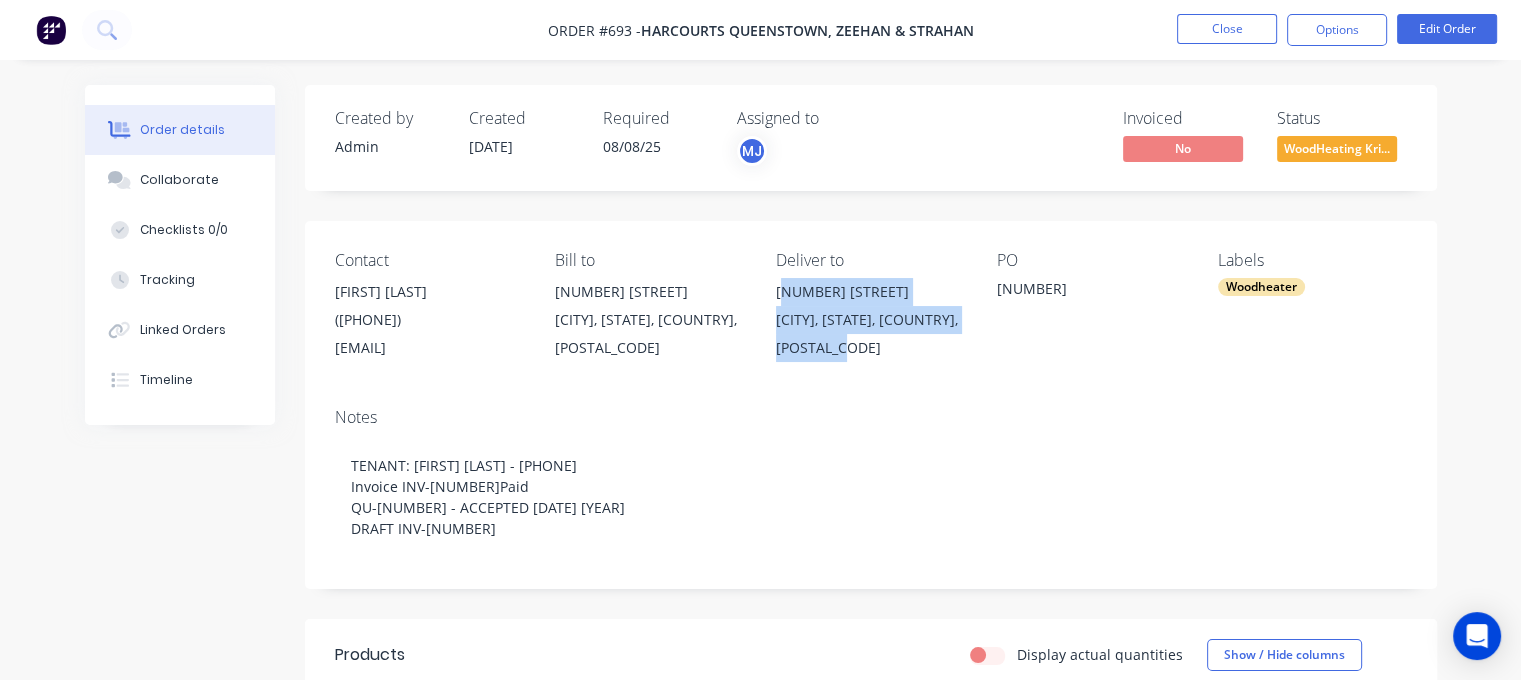 drag, startPoint x: 796, startPoint y: 287, endPoint x: 891, endPoint y: 338, distance: 107.82393 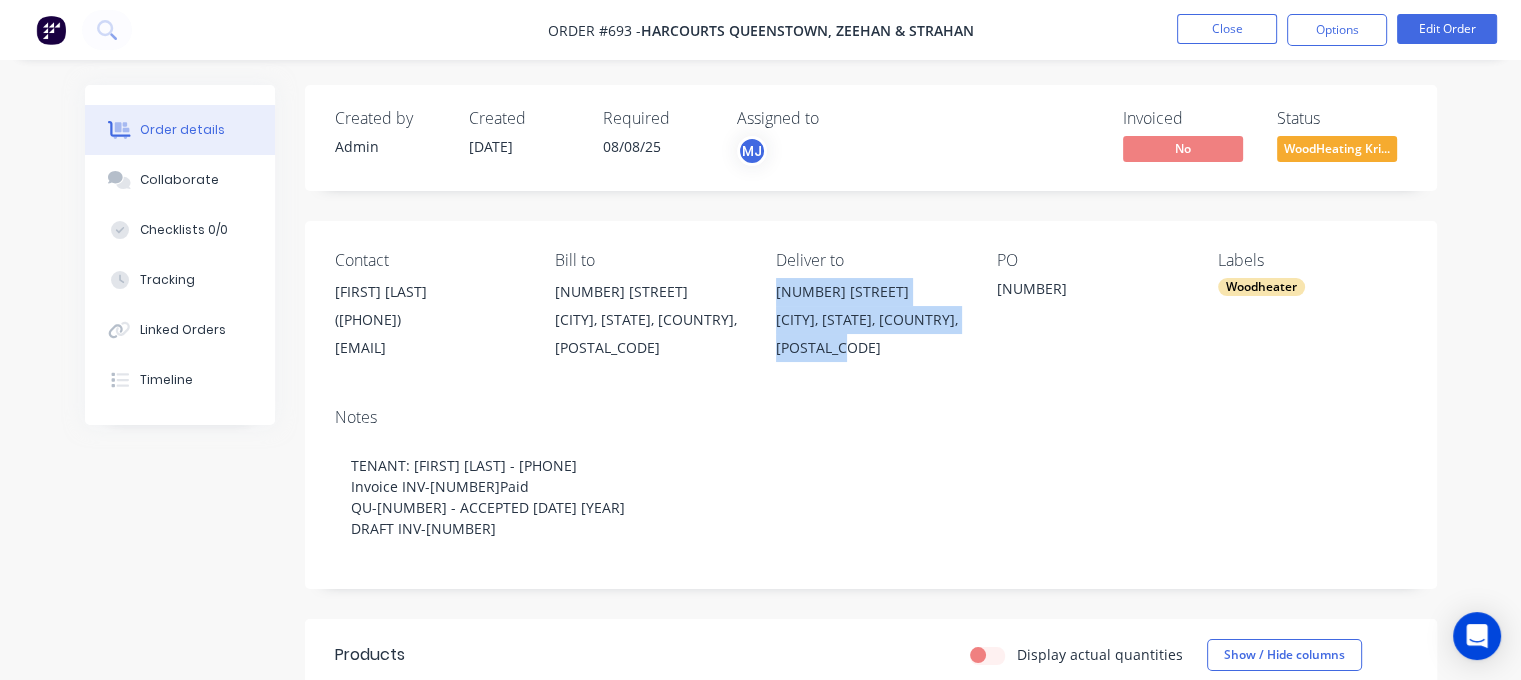 drag, startPoint x: 795, startPoint y: 287, endPoint x: 908, endPoint y: 352, distance: 130.36104 